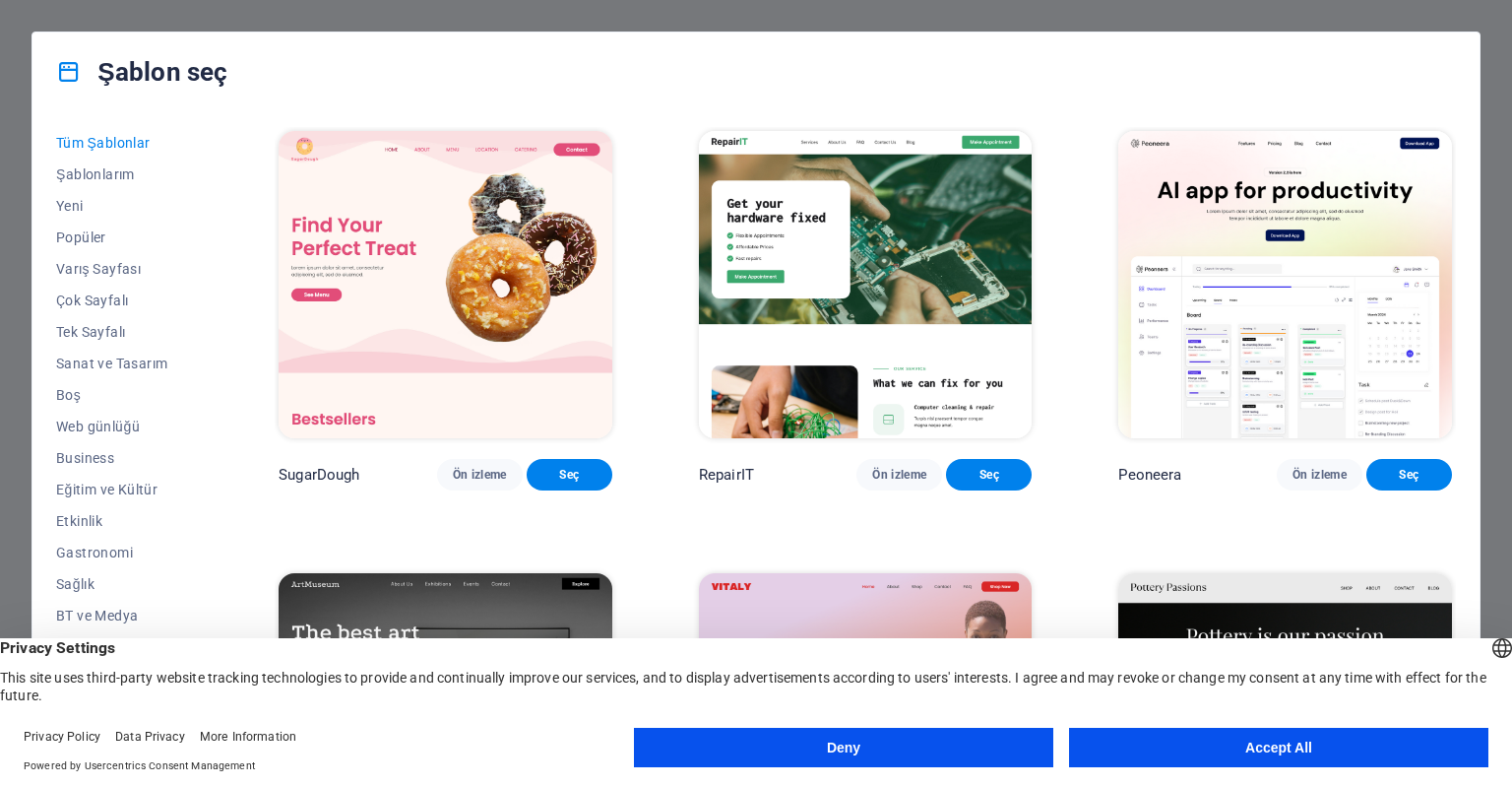 scroll, scrollTop: 0, scrollLeft: 0, axis: both 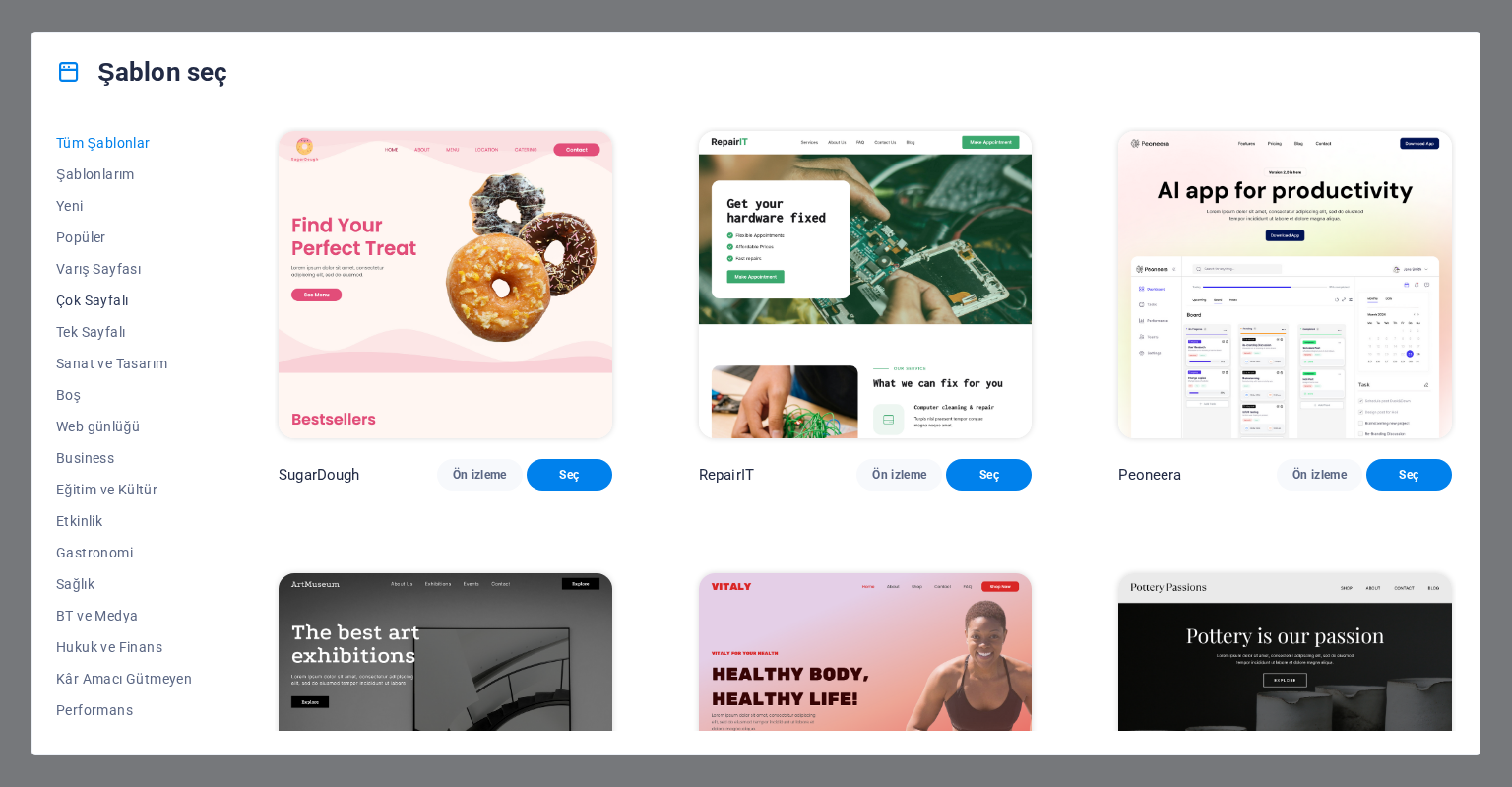 click on "Çok Sayfalı" at bounding box center (124, 300) 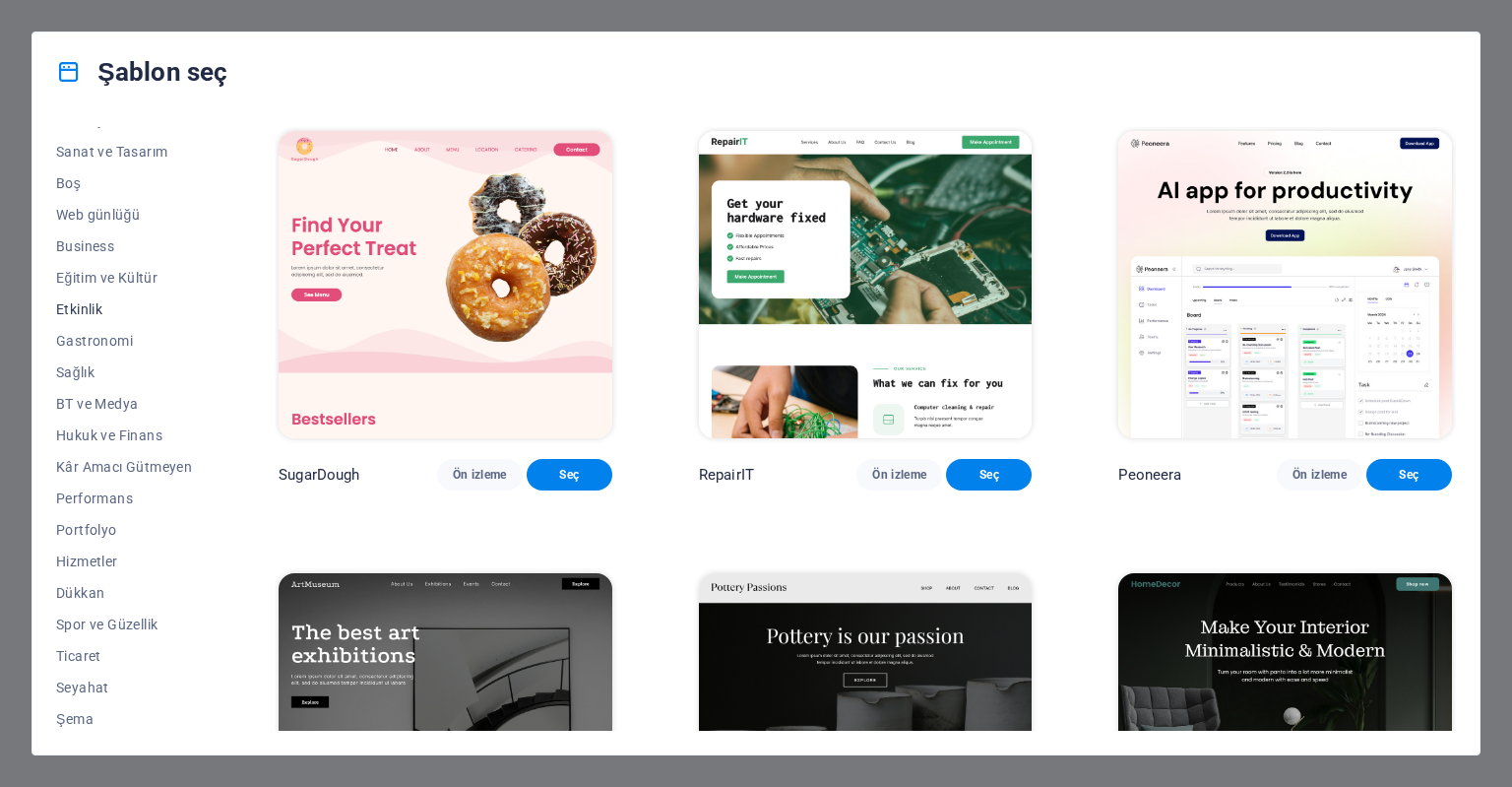 scroll, scrollTop: 215, scrollLeft: 0, axis: vertical 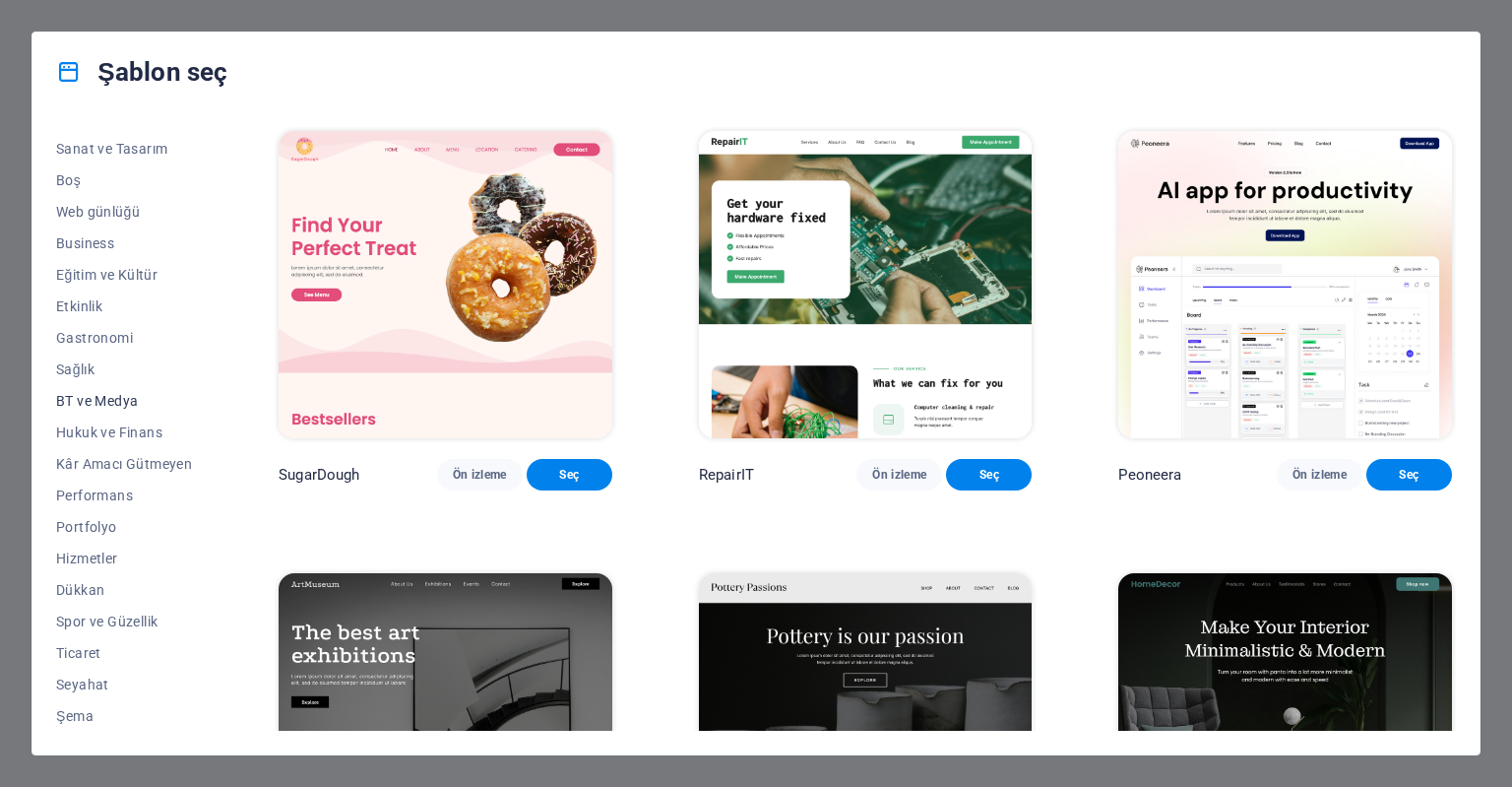 click on "BT ve Medya" at bounding box center [124, 401] 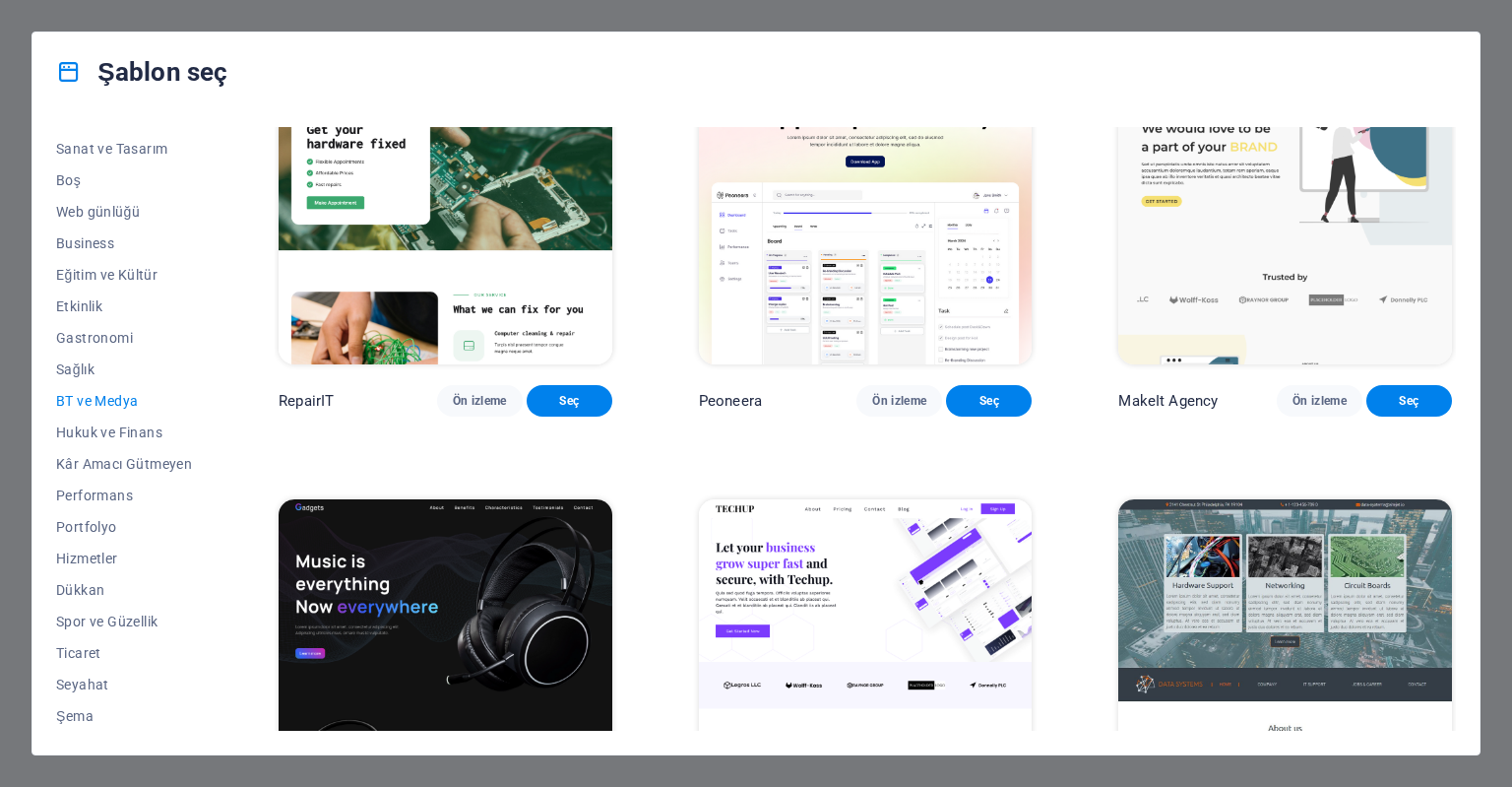scroll, scrollTop: 150, scrollLeft: 0, axis: vertical 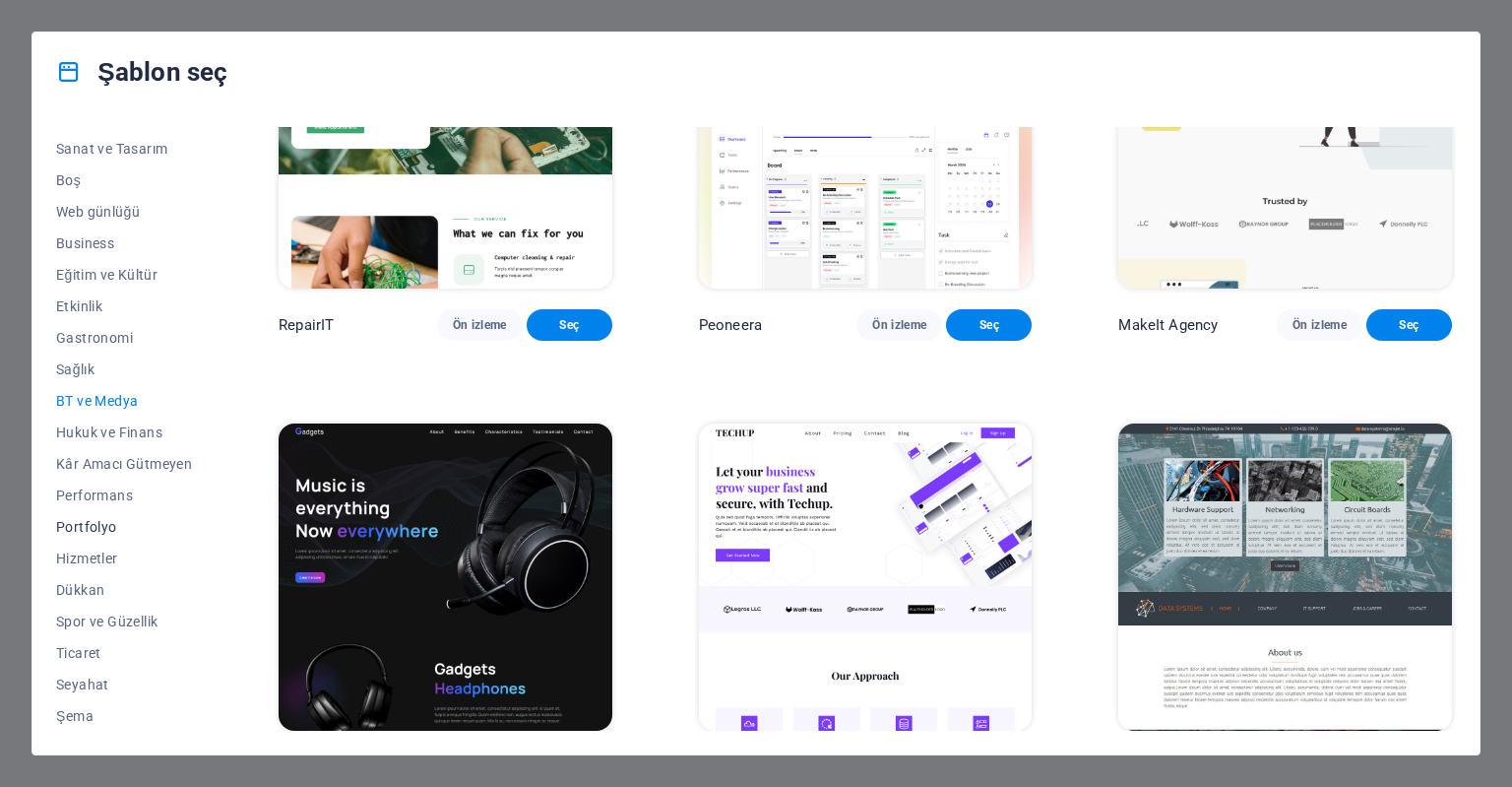 click on "Portfolyo" at bounding box center (124, 527) 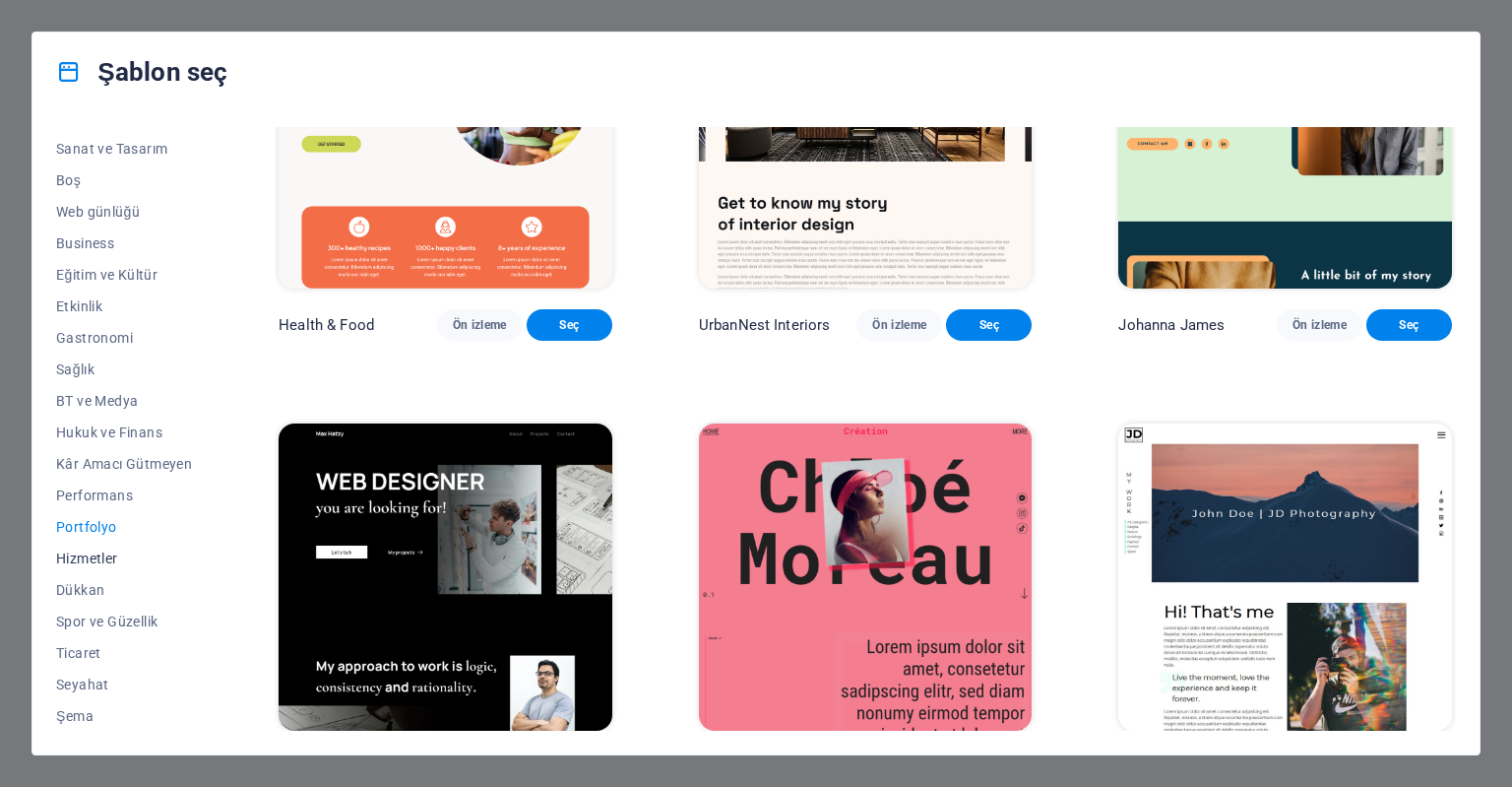 click on "Hizmetler" at bounding box center (124, 558) 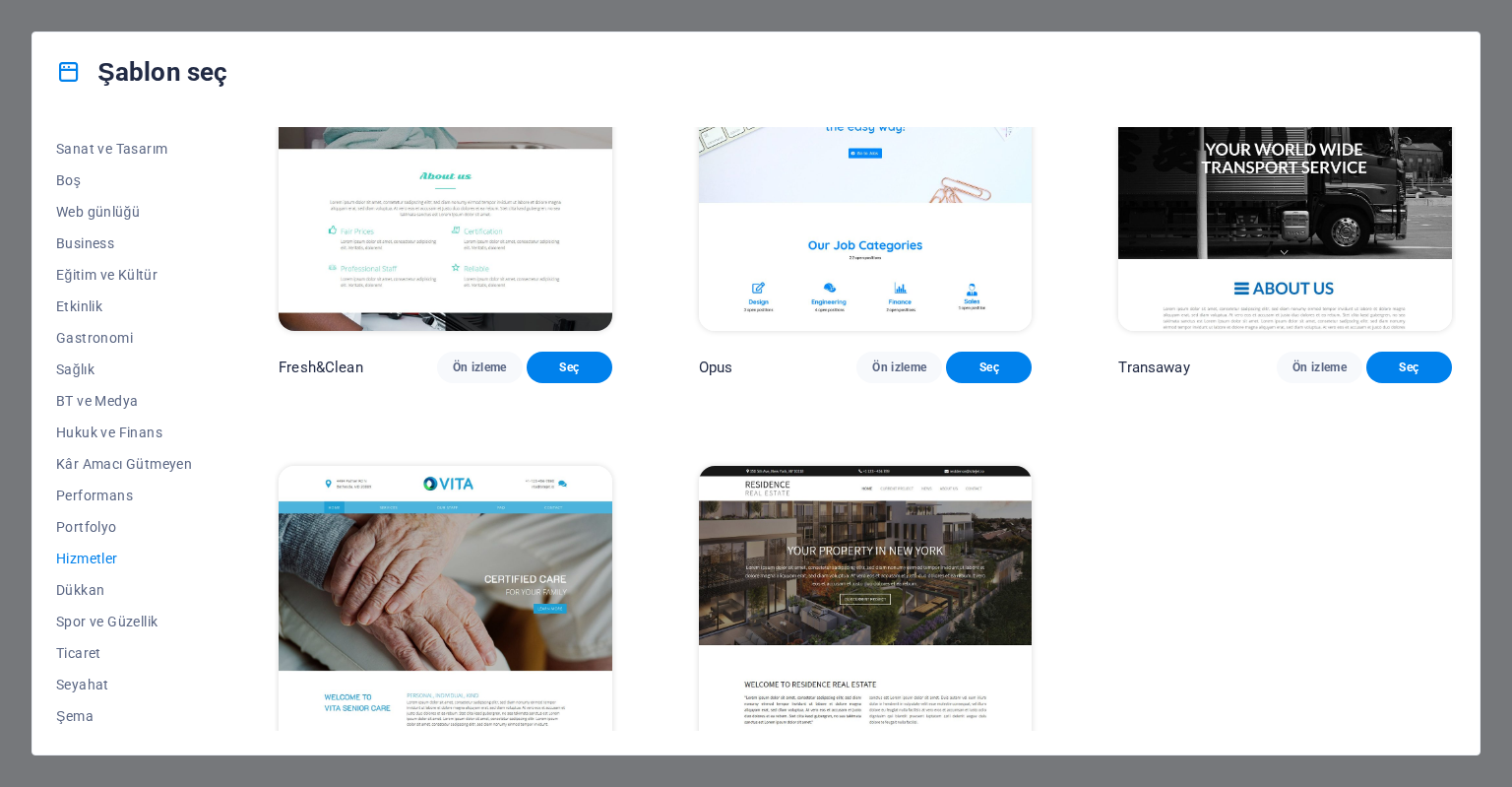 scroll, scrollTop: 2415, scrollLeft: 0, axis: vertical 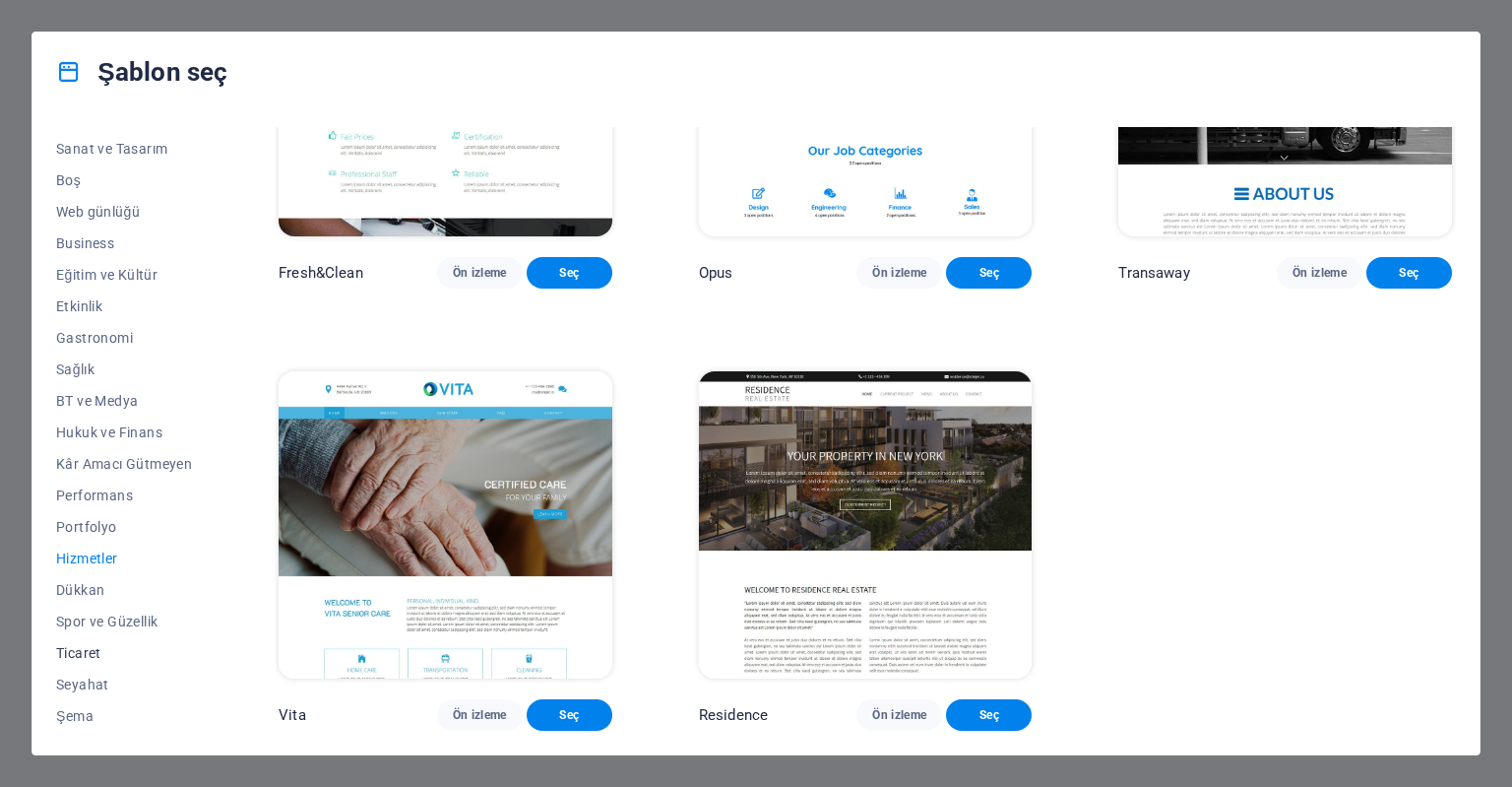 click on "Ticaret" at bounding box center (124, 653) 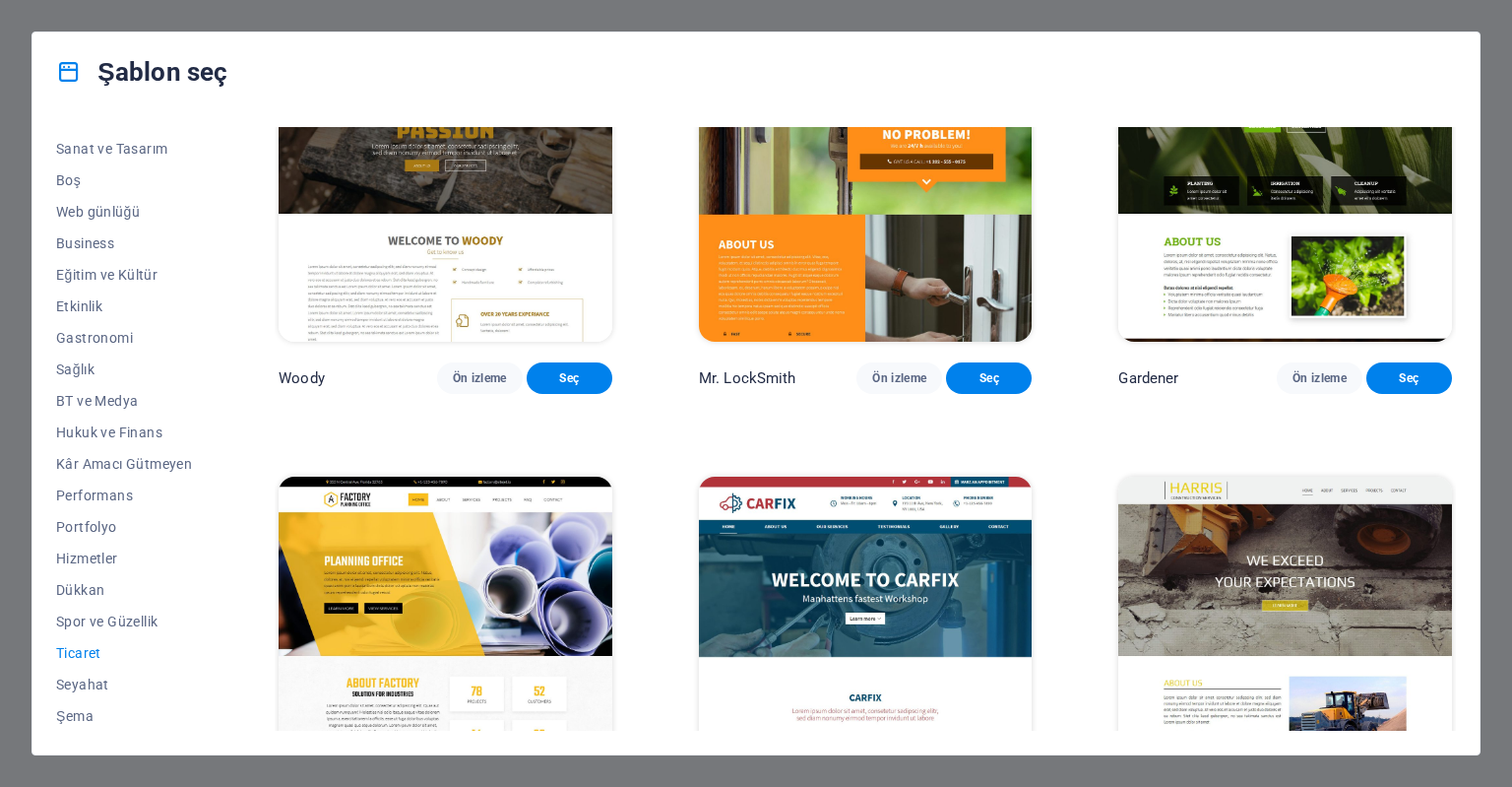 scroll, scrollTop: 643, scrollLeft: 0, axis: vertical 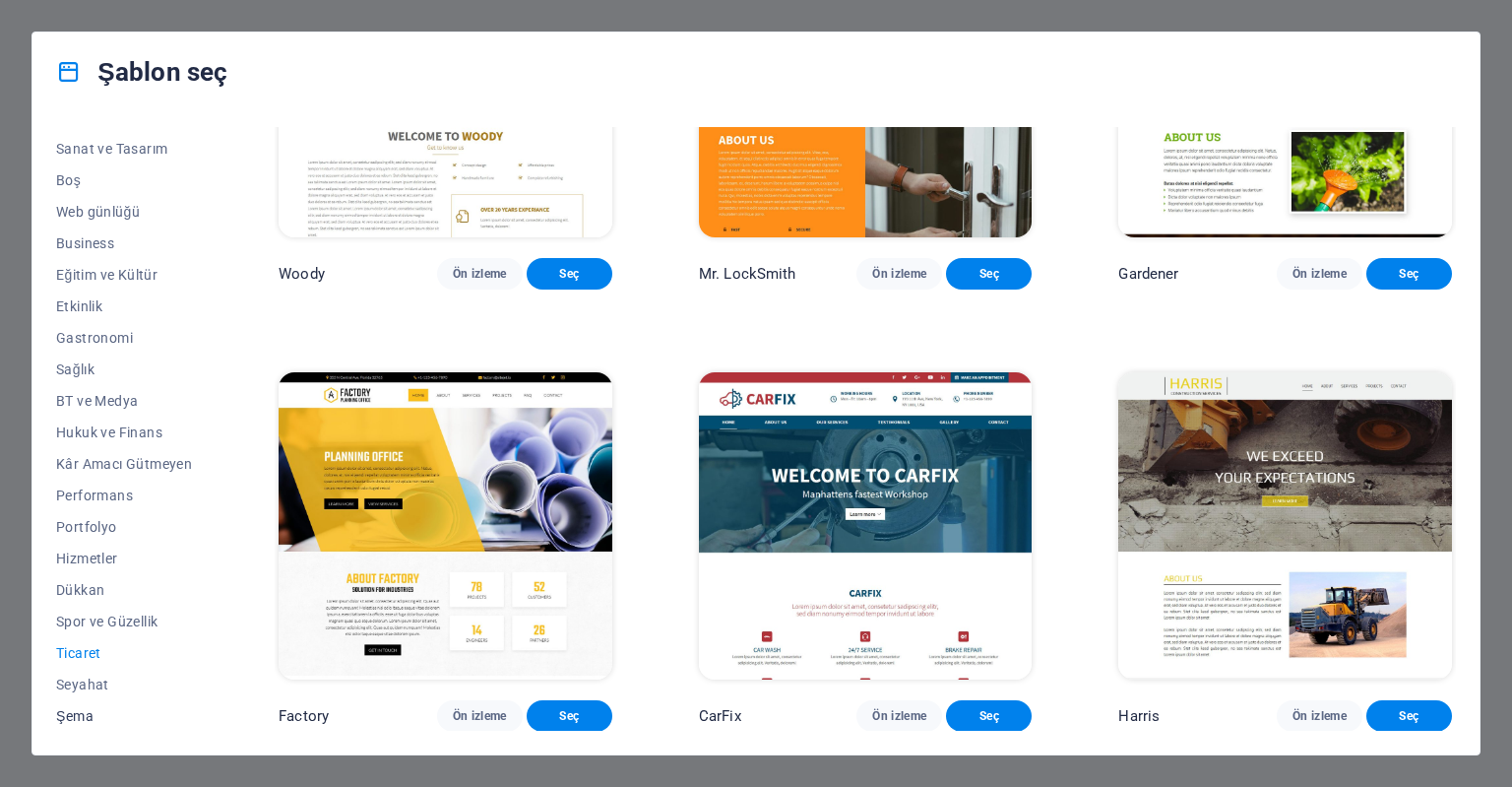click on "Şema" at bounding box center [124, 716] 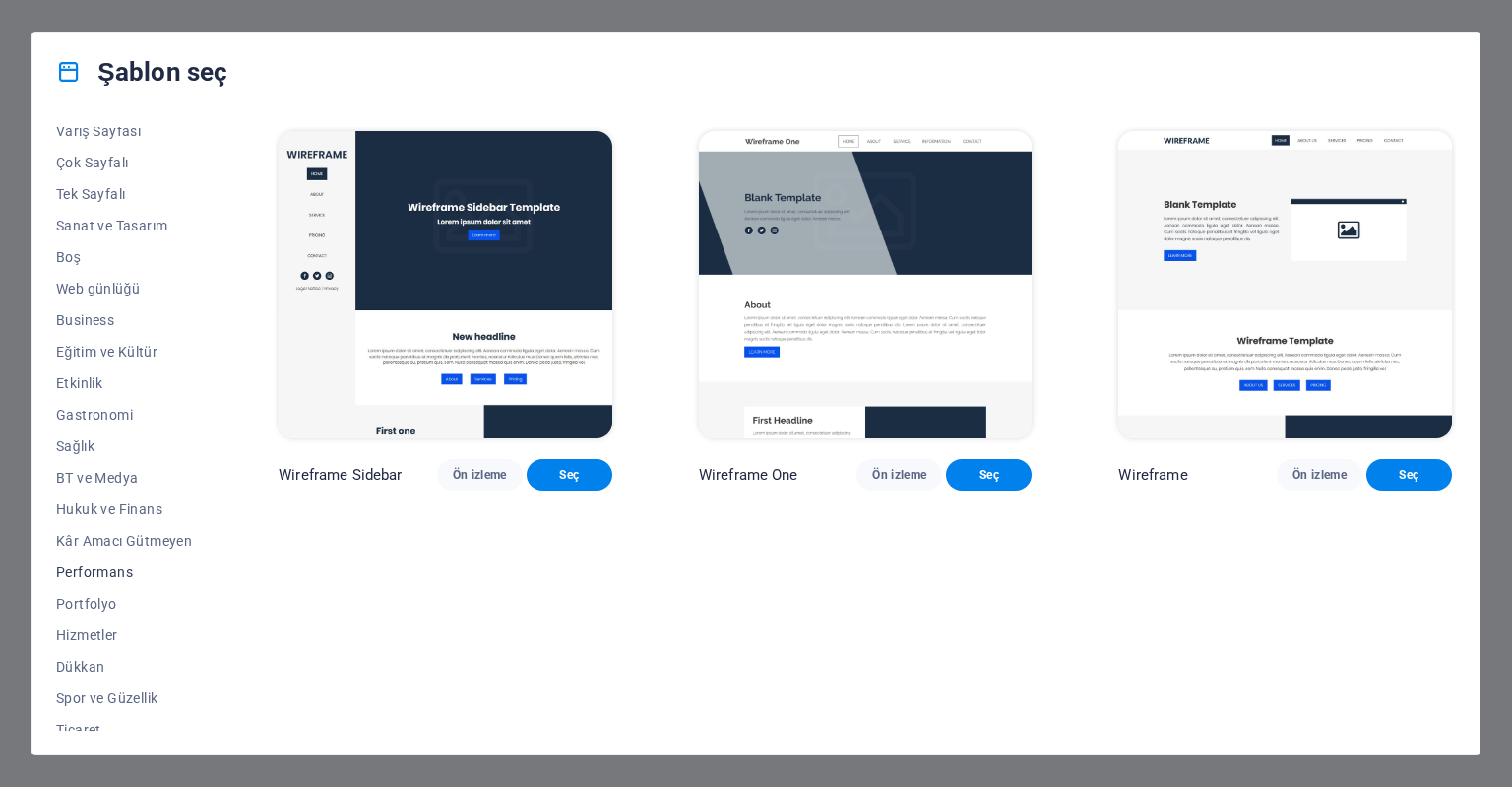 scroll, scrollTop: 0, scrollLeft: 0, axis: both 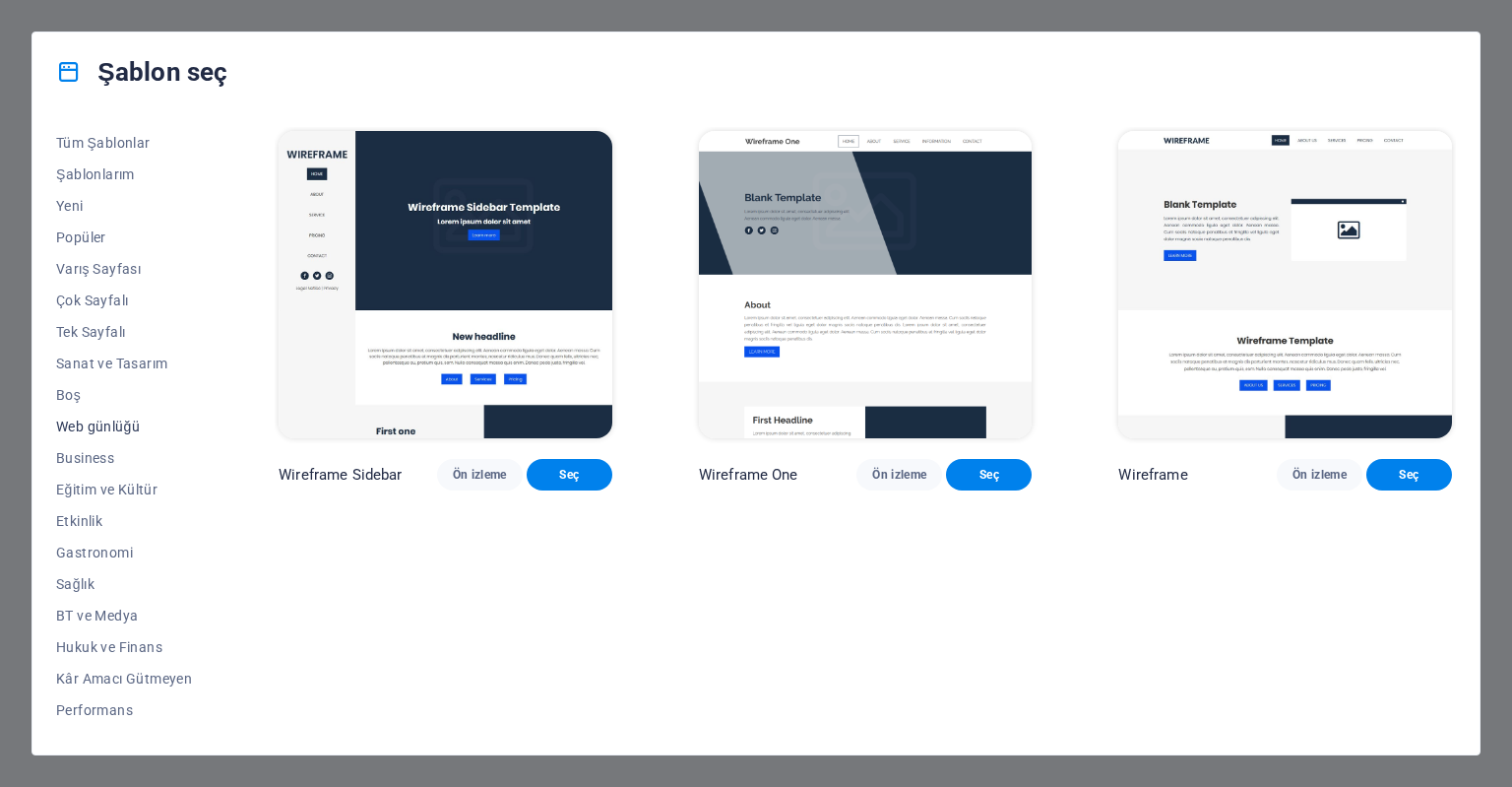 click on "Web günlüğü" at bounding box center (124, 426) 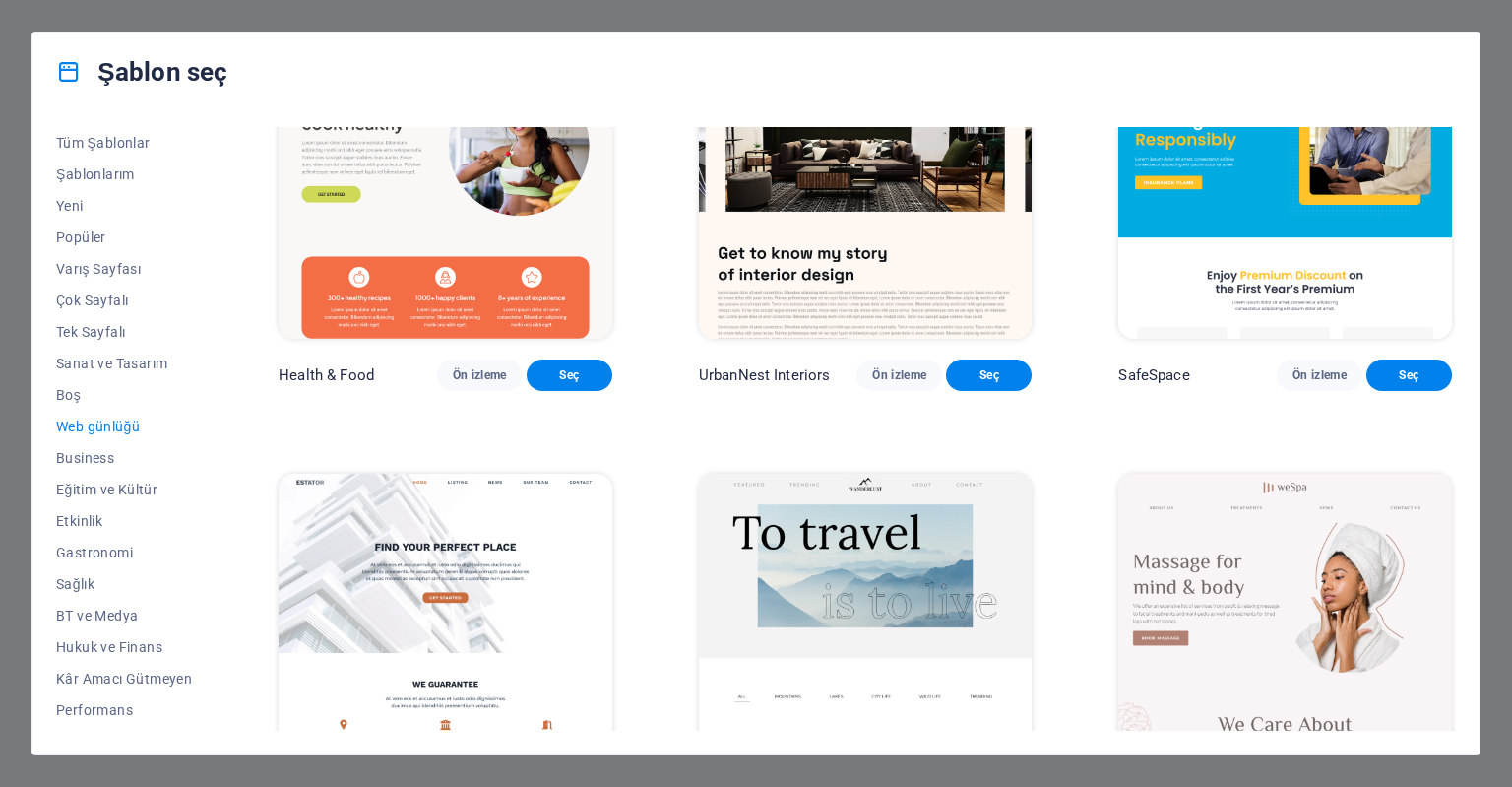 scroll, scrollTop: 1048, scrollLeft: 0, axis: vertical 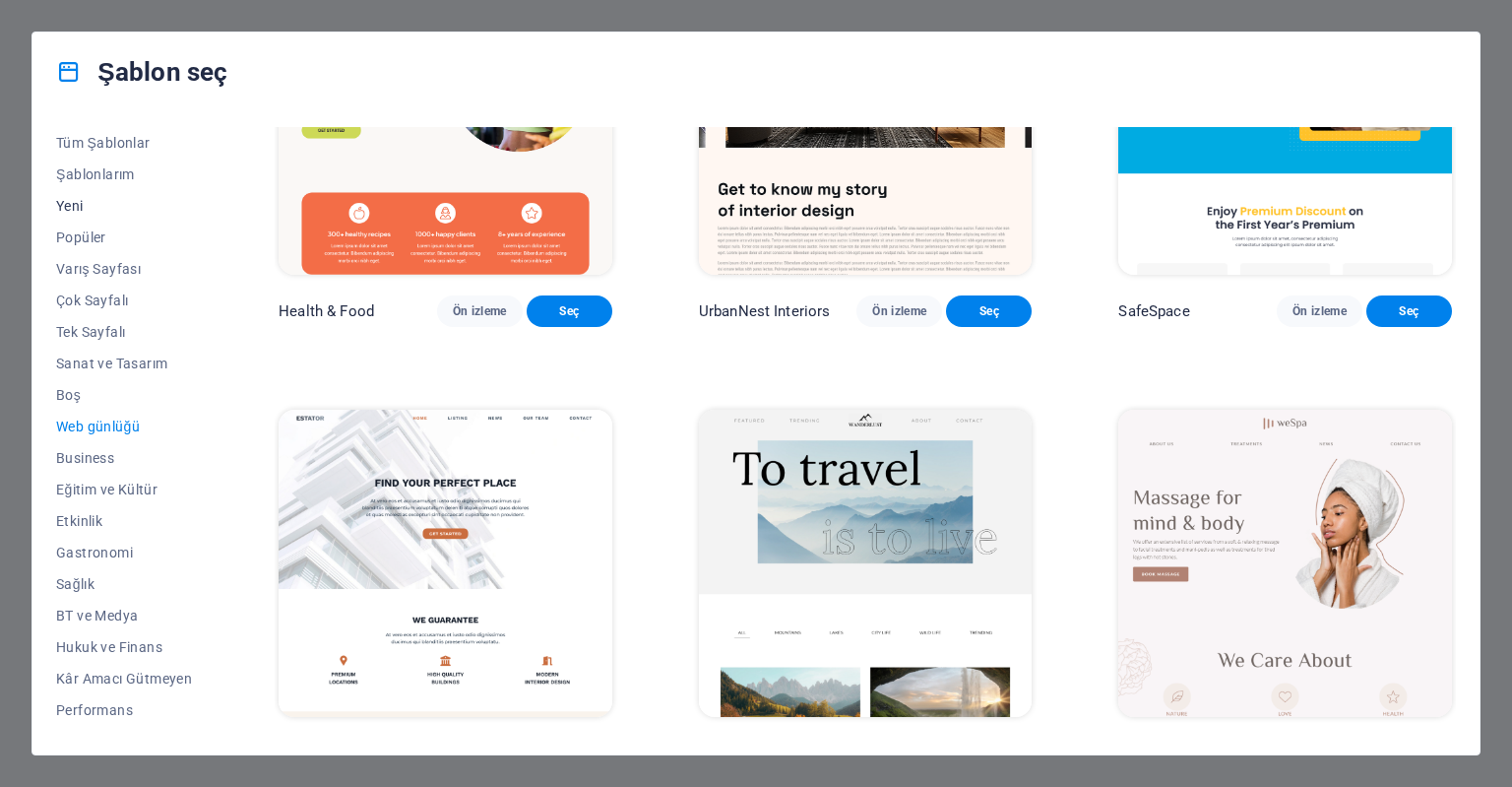click on "Yeni" at bounding box center [124, 206] 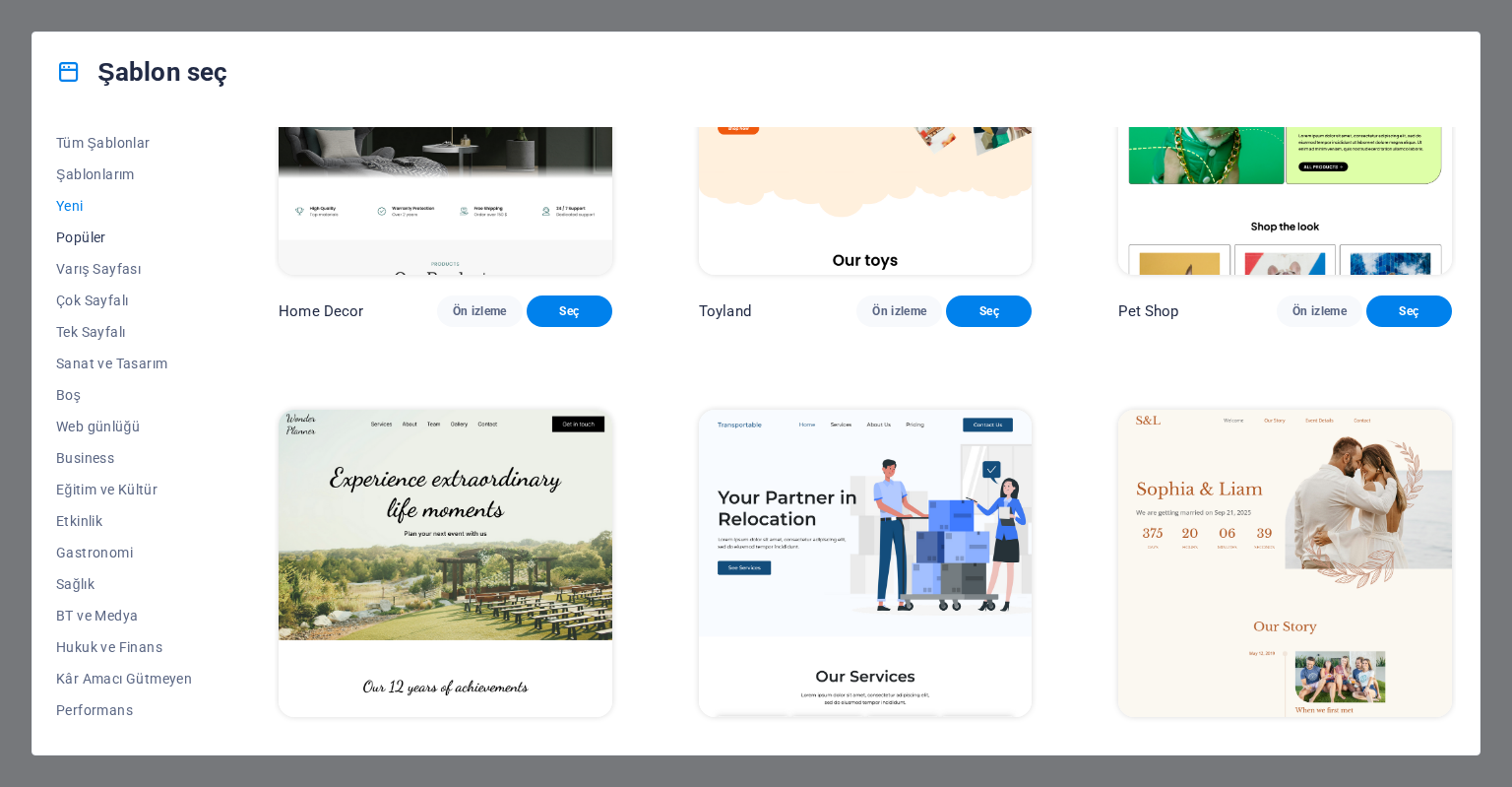 click on "Popüler" at bounding box center (124, 237) 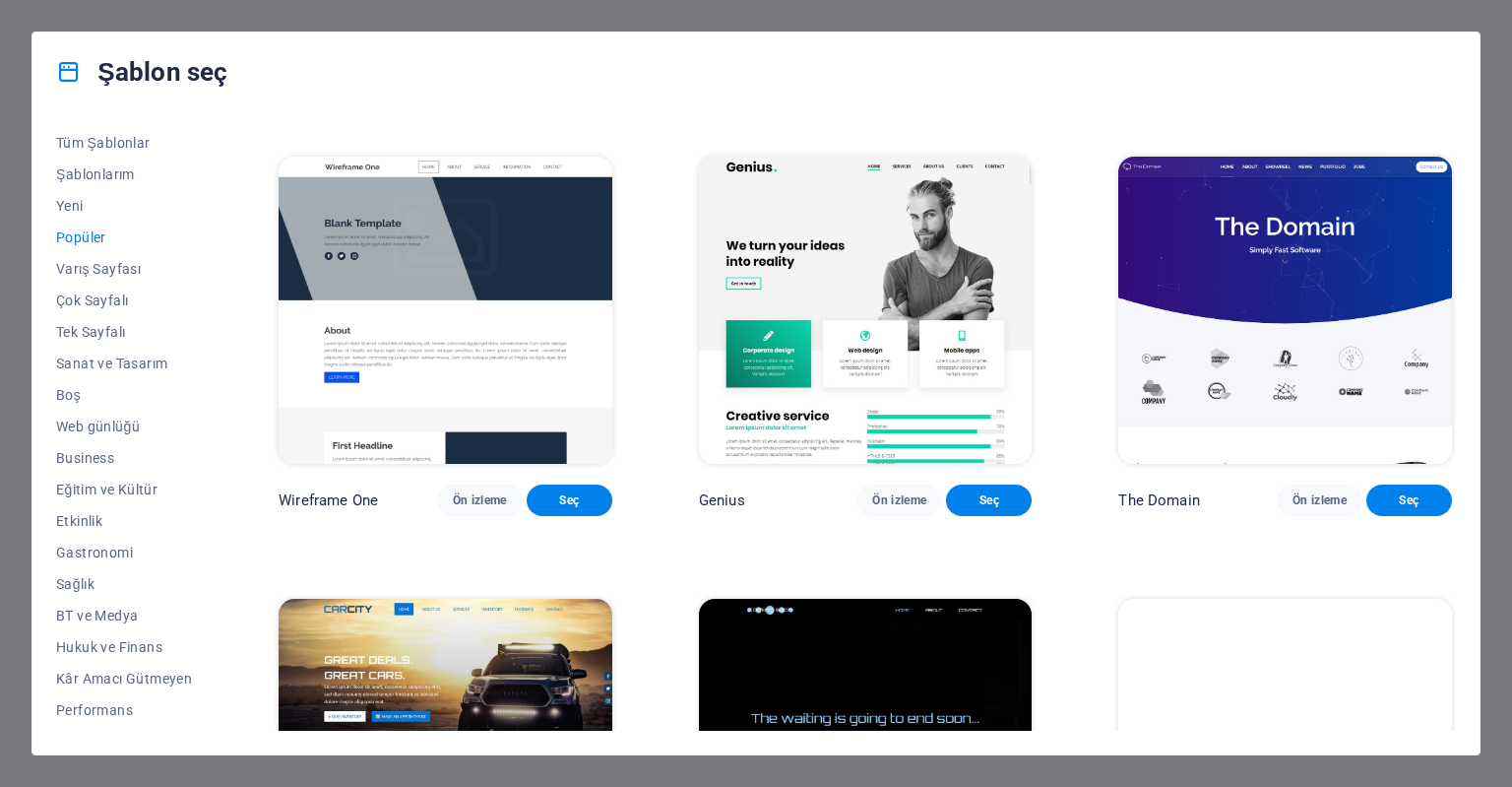 scroll, scrollTop: 1971, scrollLeft: 0, axis: vertical 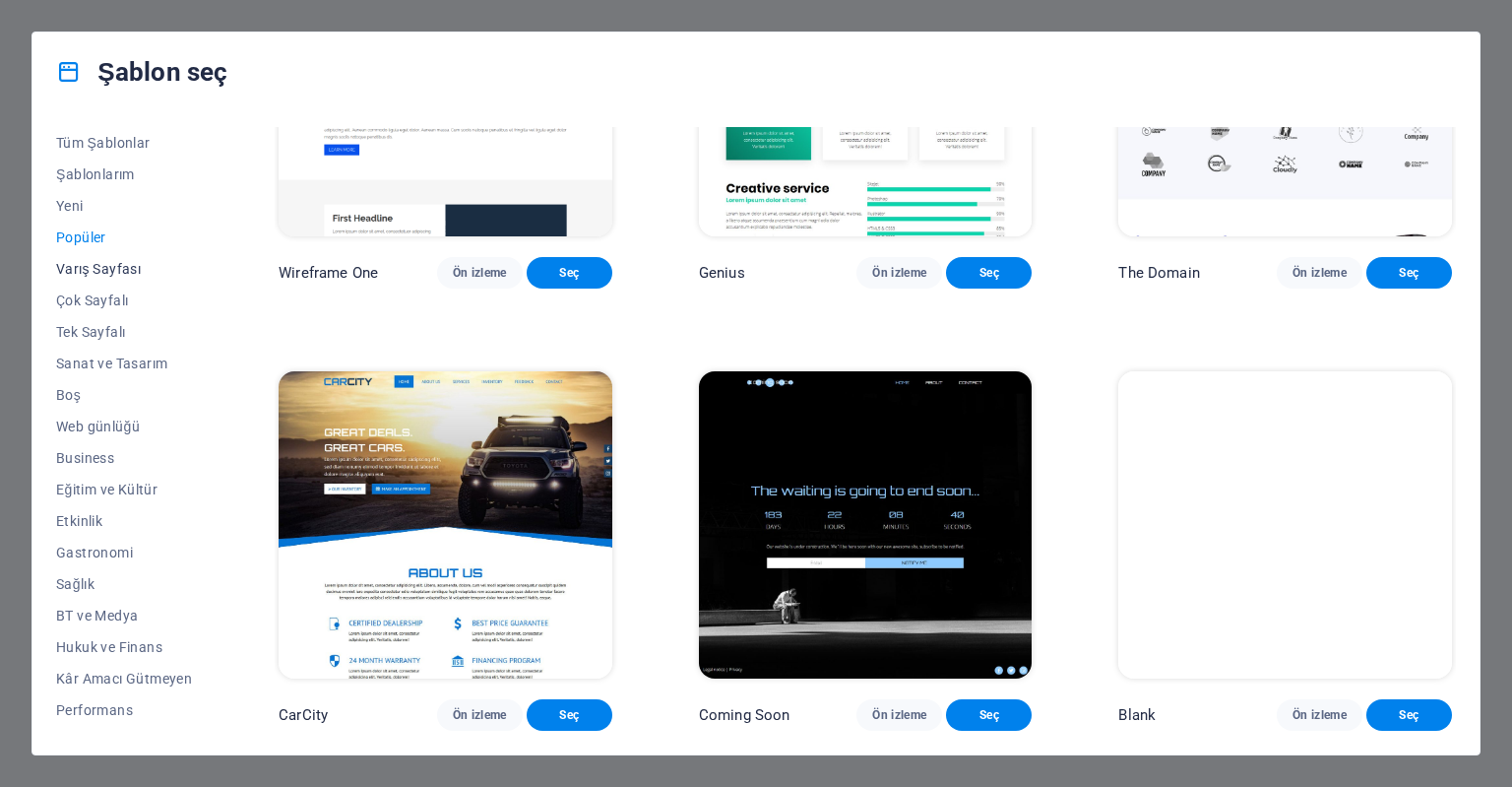 click on "Varış Sayfası" at bounding box center [124, 269] 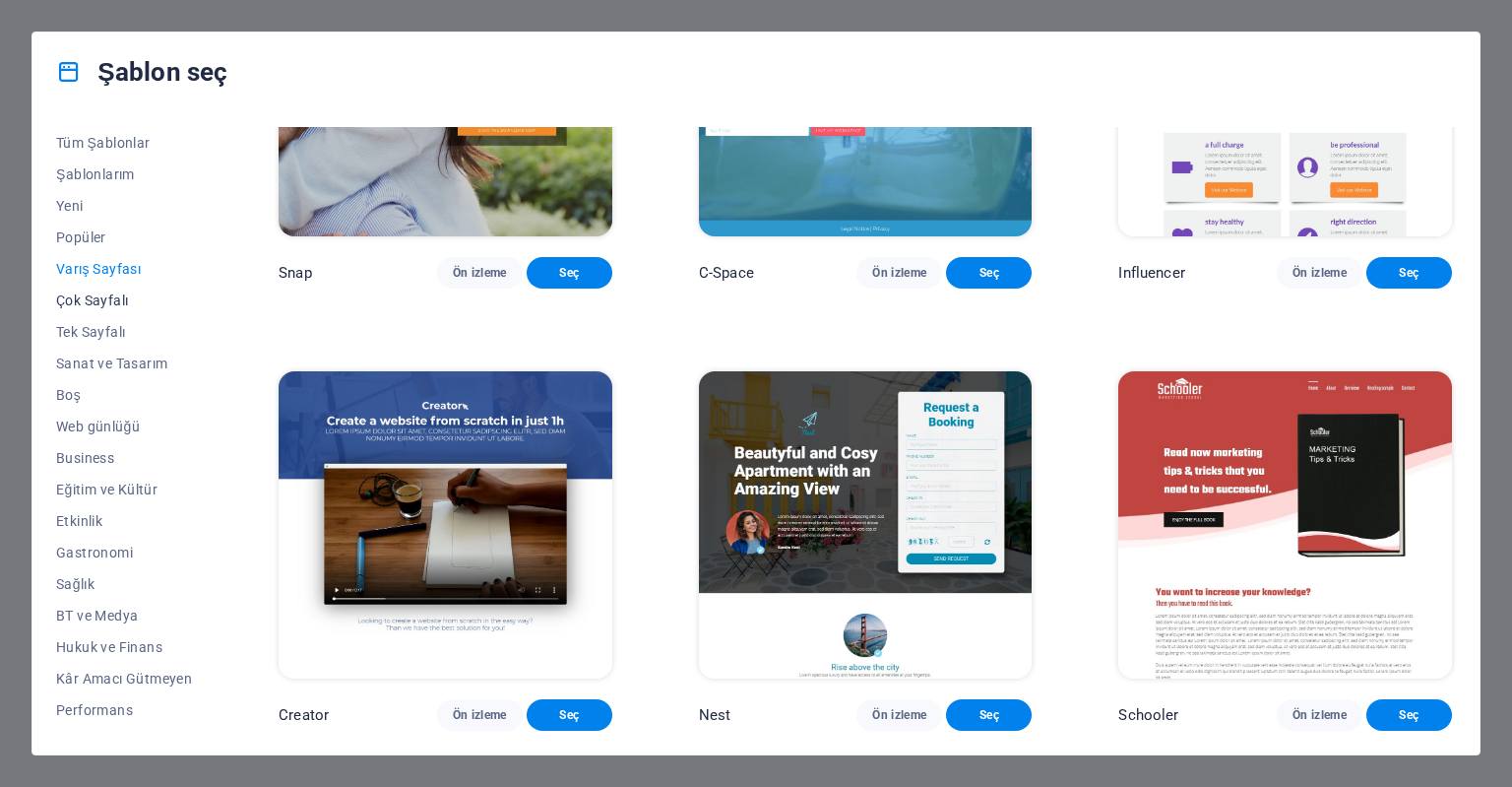 scroll, scrollTop: 3298, scrollLeft: 0, axis: vertical 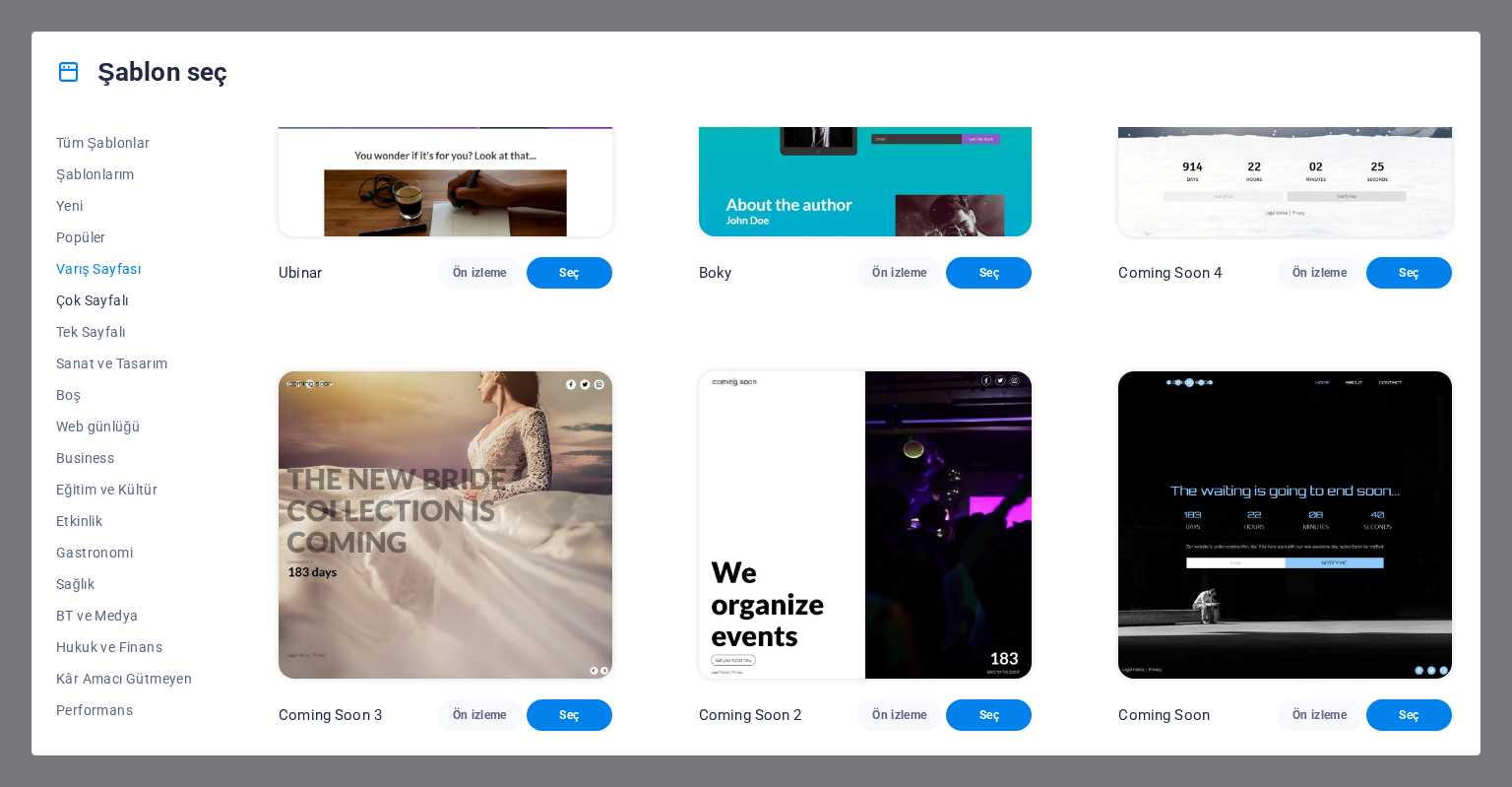 click on "Çok Sayfalı" at bounding box center (124, 300) 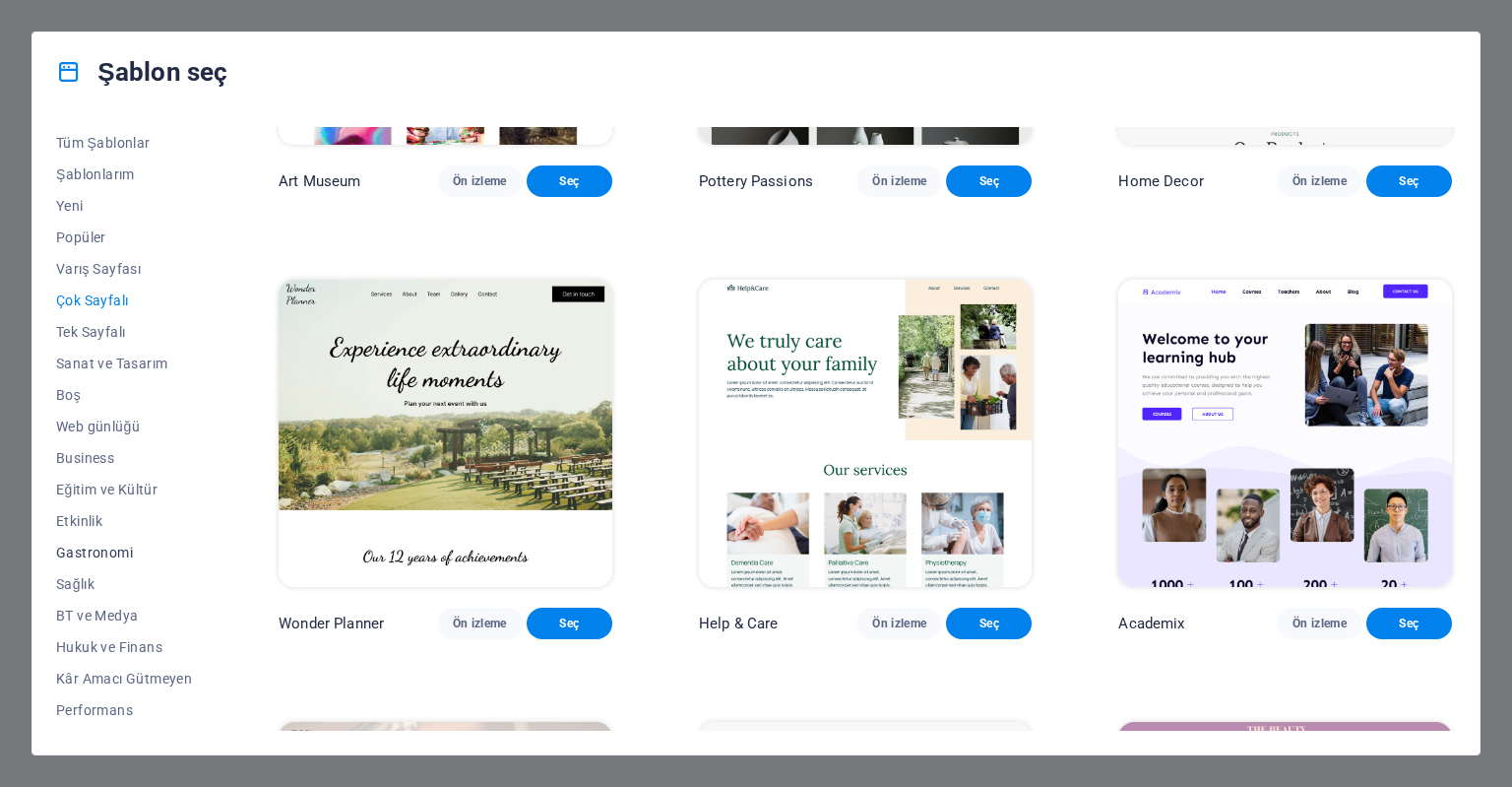 scroll, scrollTop: 753, scrollLeft: 0, axis: vertical 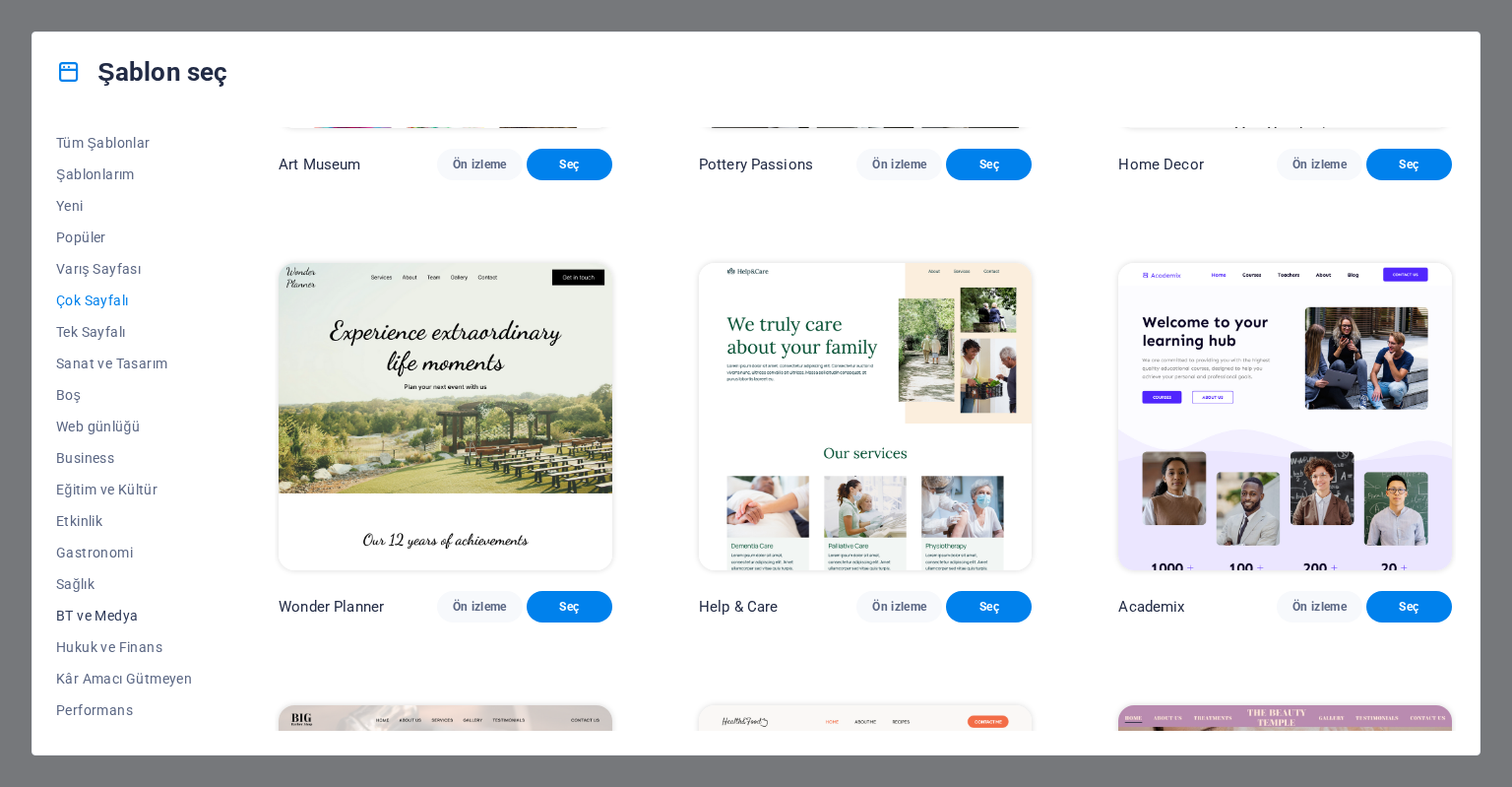 click on "BT ve Medya" at bounding box center (124, 616) 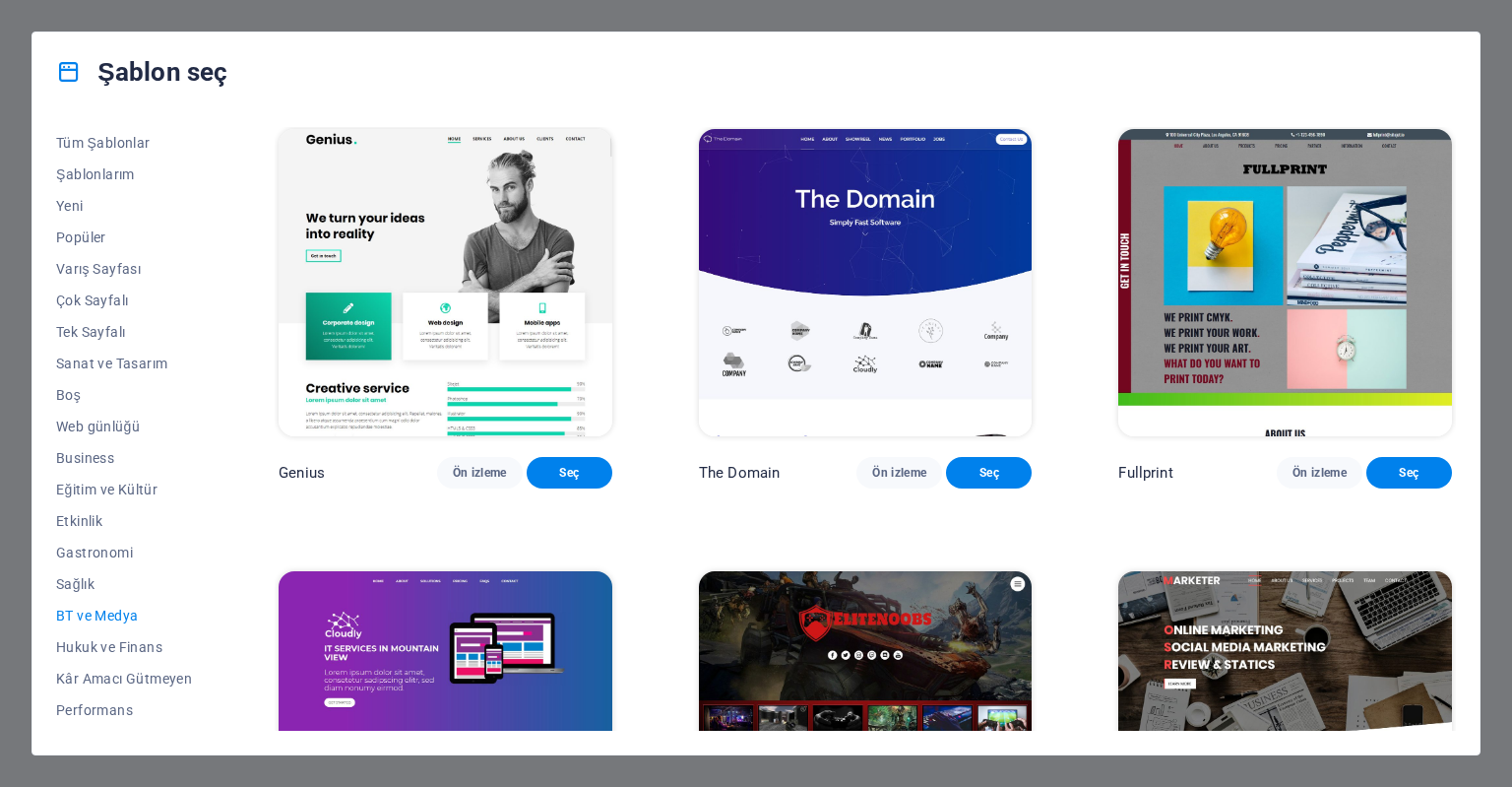 scroll, scrollTop: 902, scrollLeft: 0, axis: vertical 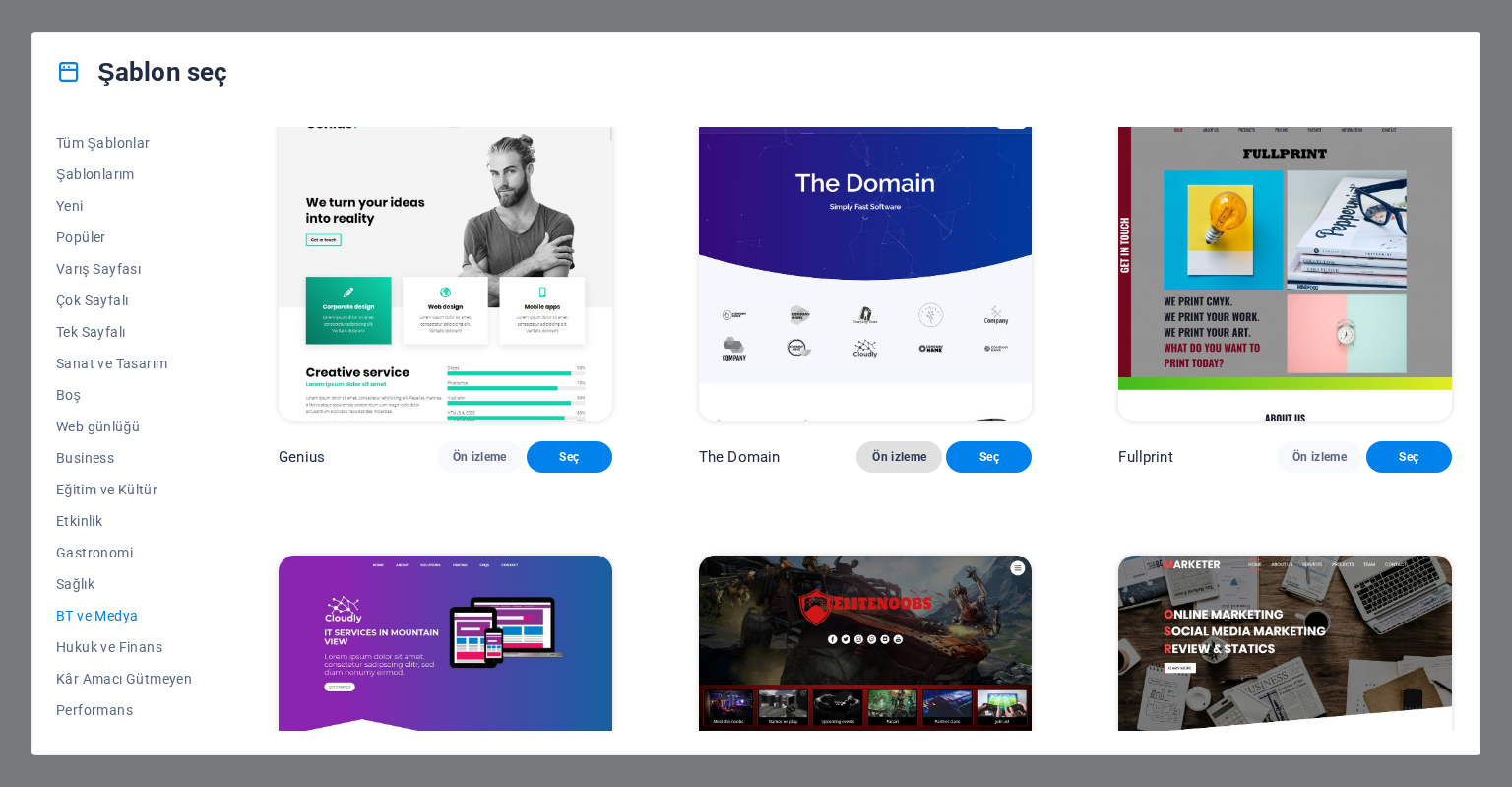 click on "Ön izleme" at bounding box center [899, 457] 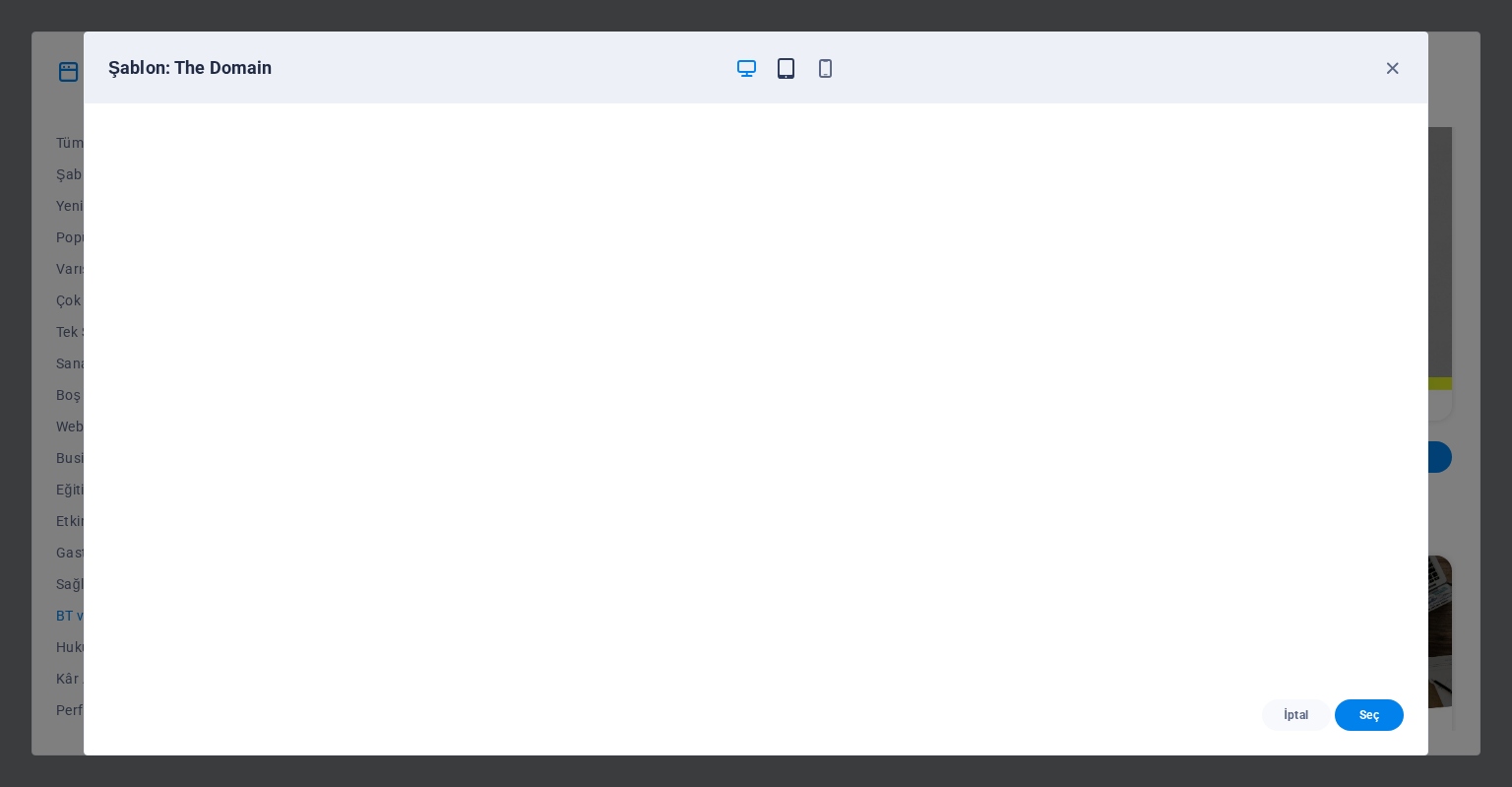 click at bounding box center [786, 68] 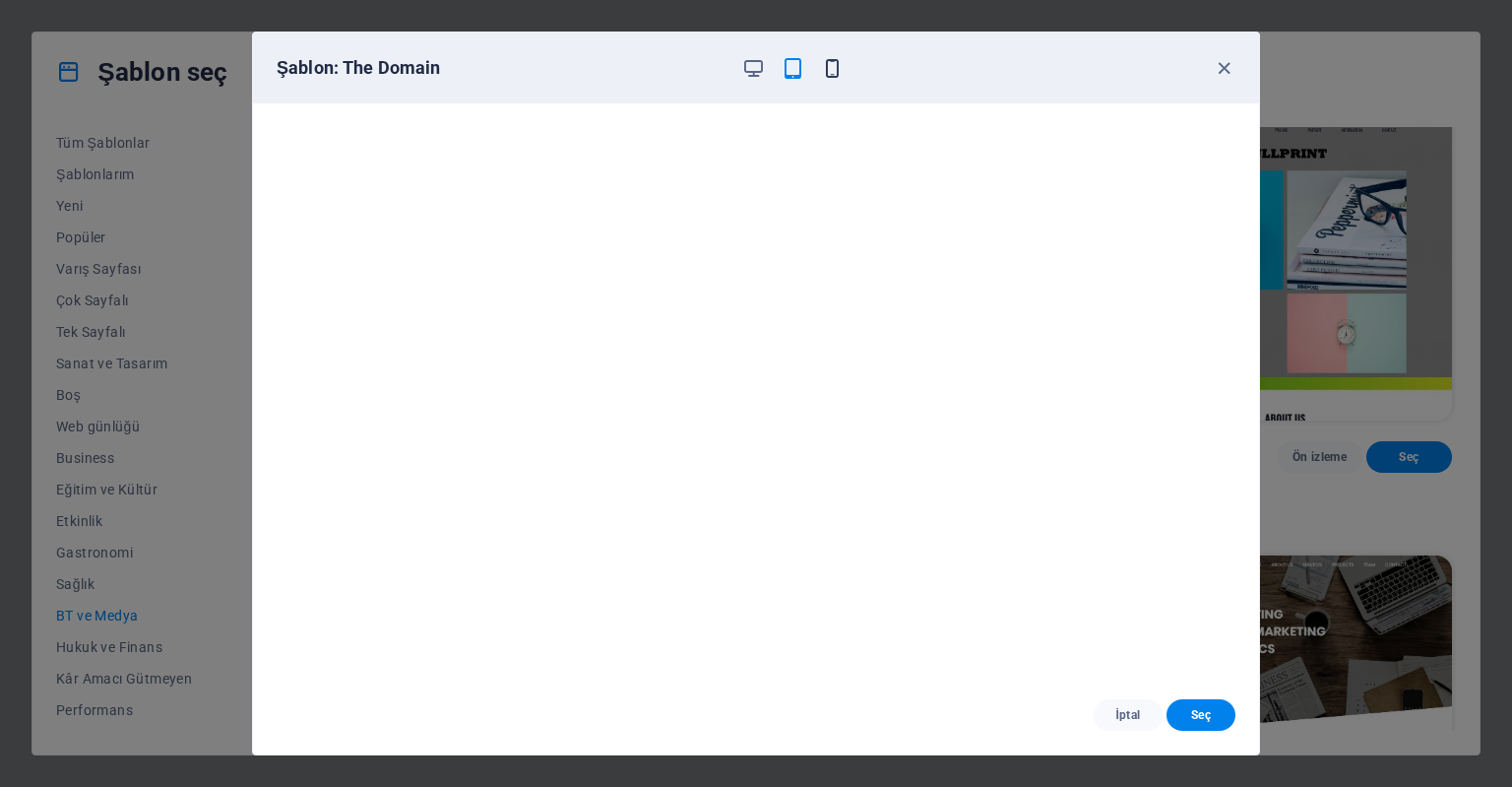 click at bounding box center (832, 68) 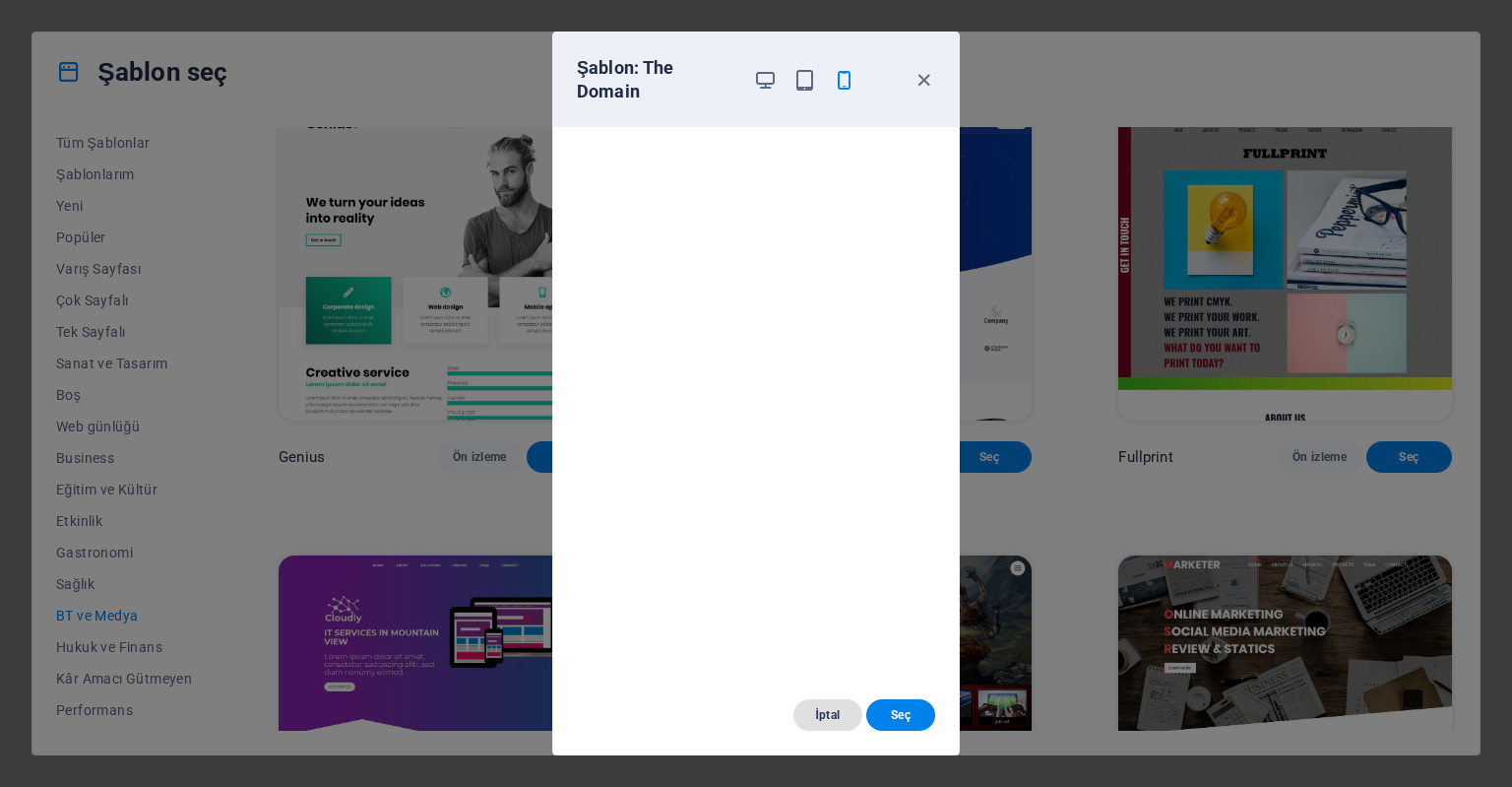 click on "İptal" at bounding box center (828, 715) 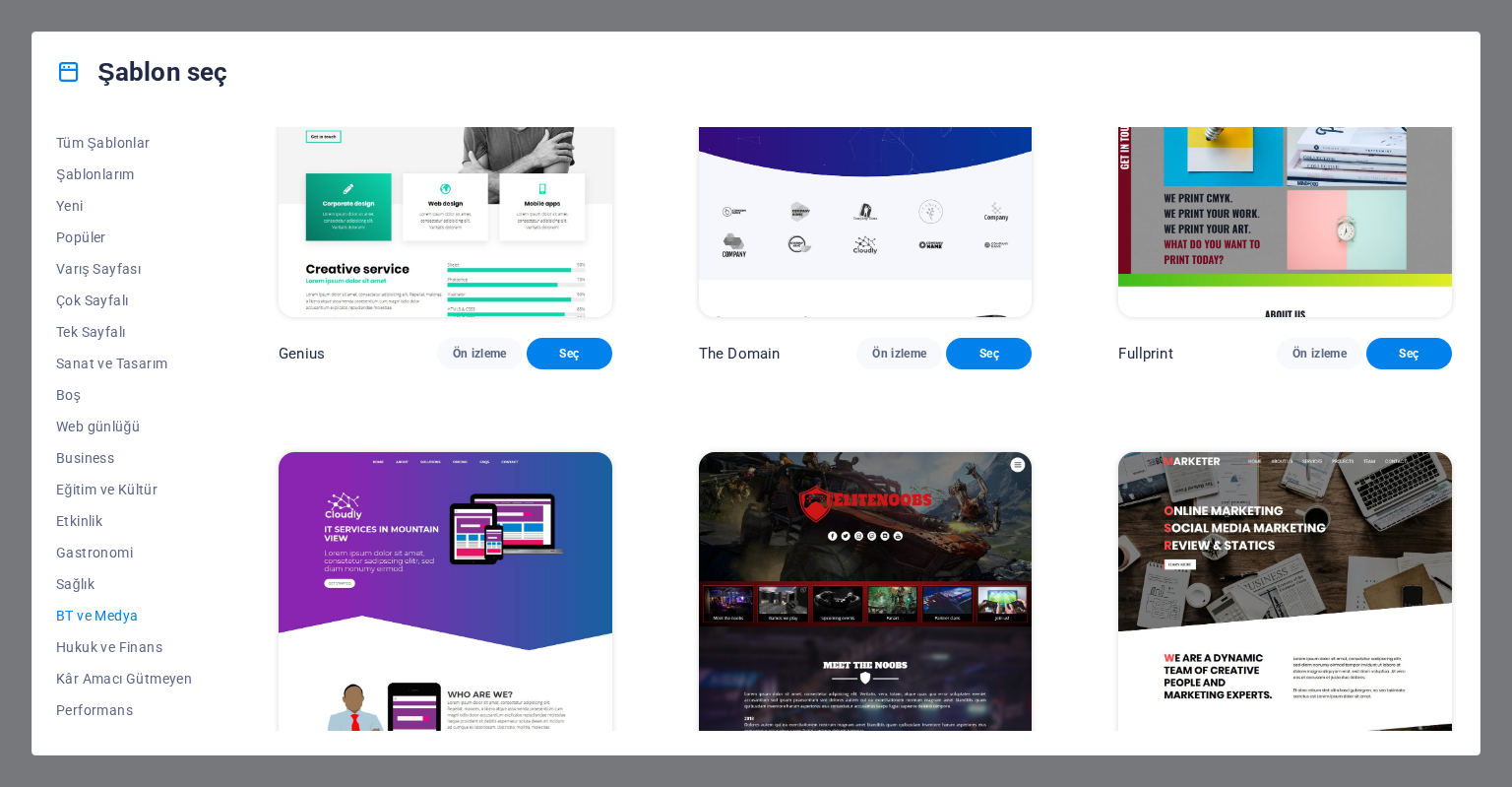 scroll, scrollTop: 1087, scrollLeft: 0, axis: vertical 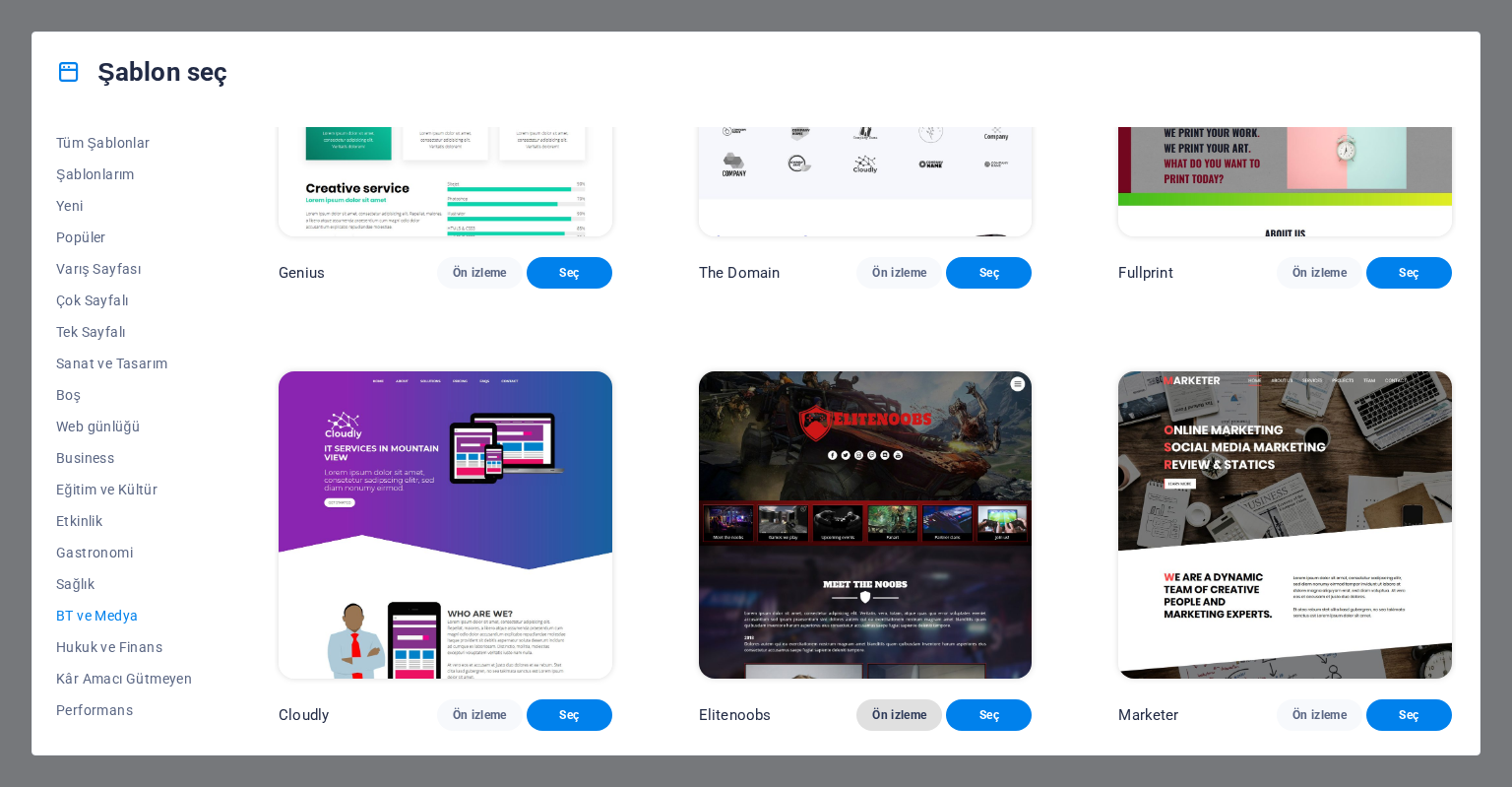 click on "Ön izleme" at bounding box center (899, 715) 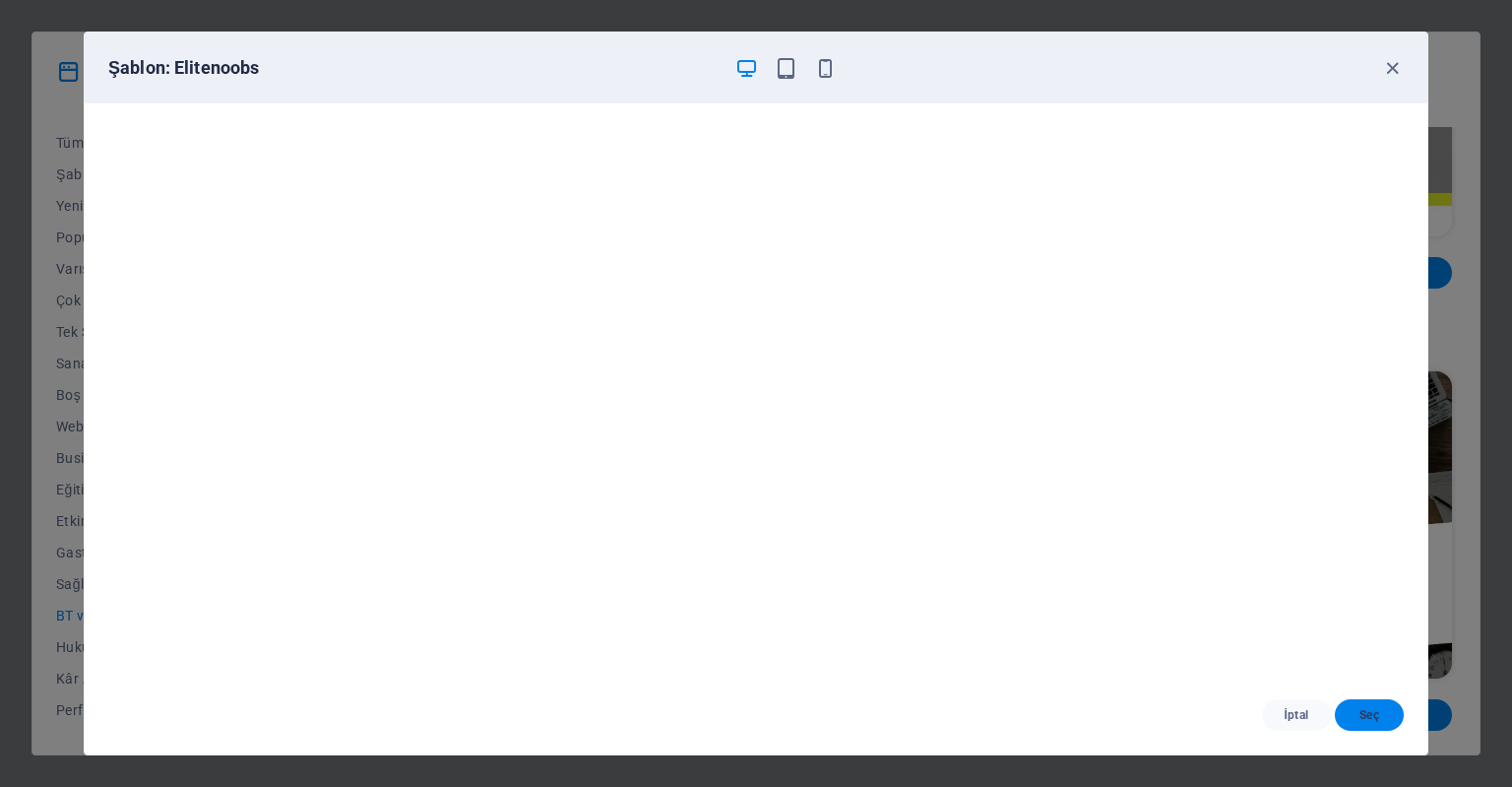 click on "Seç" at bounding box center [1369, 715] 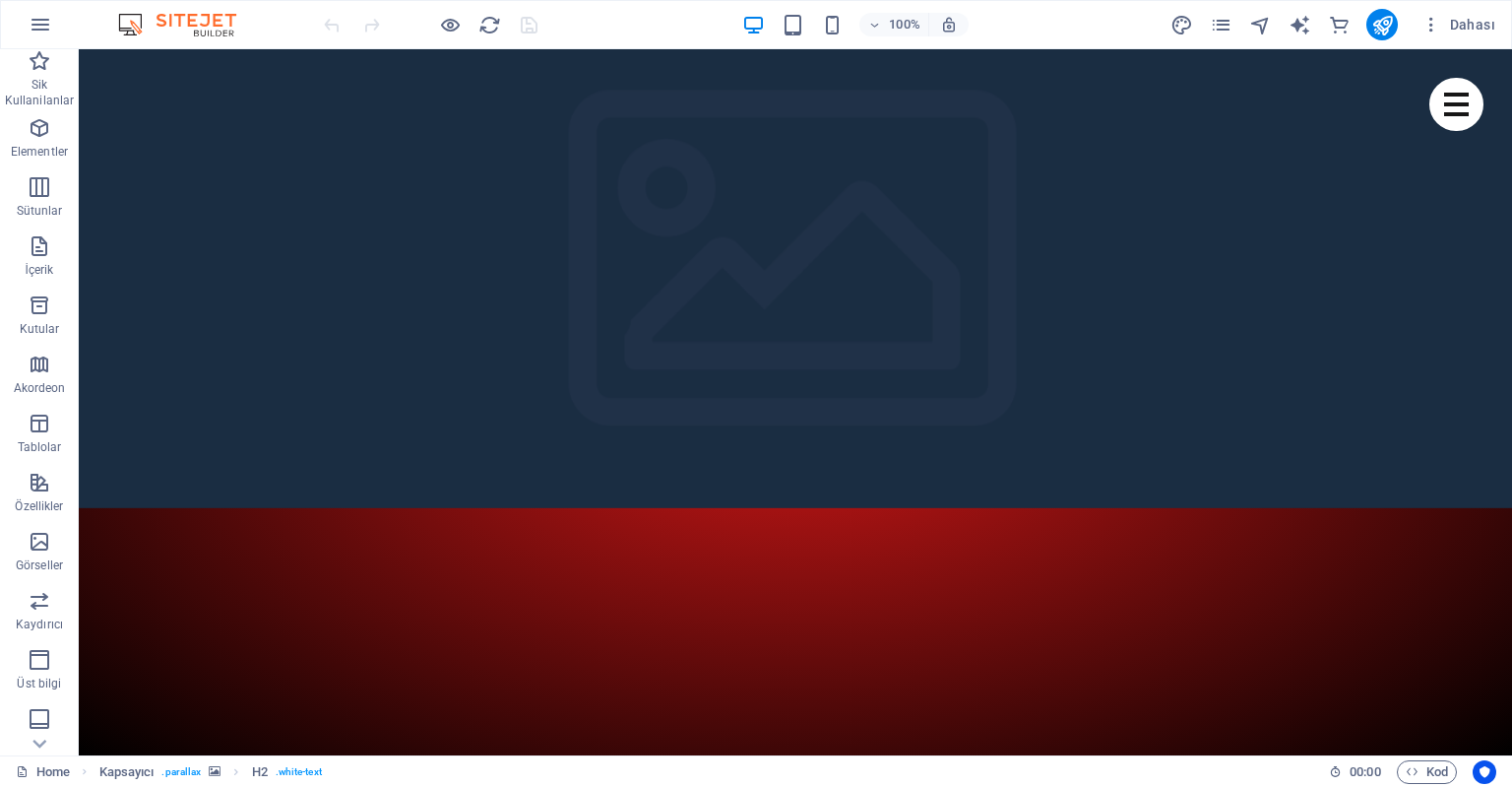 scroll, scrollTop: 0, scrollLeft: 0, axis: both 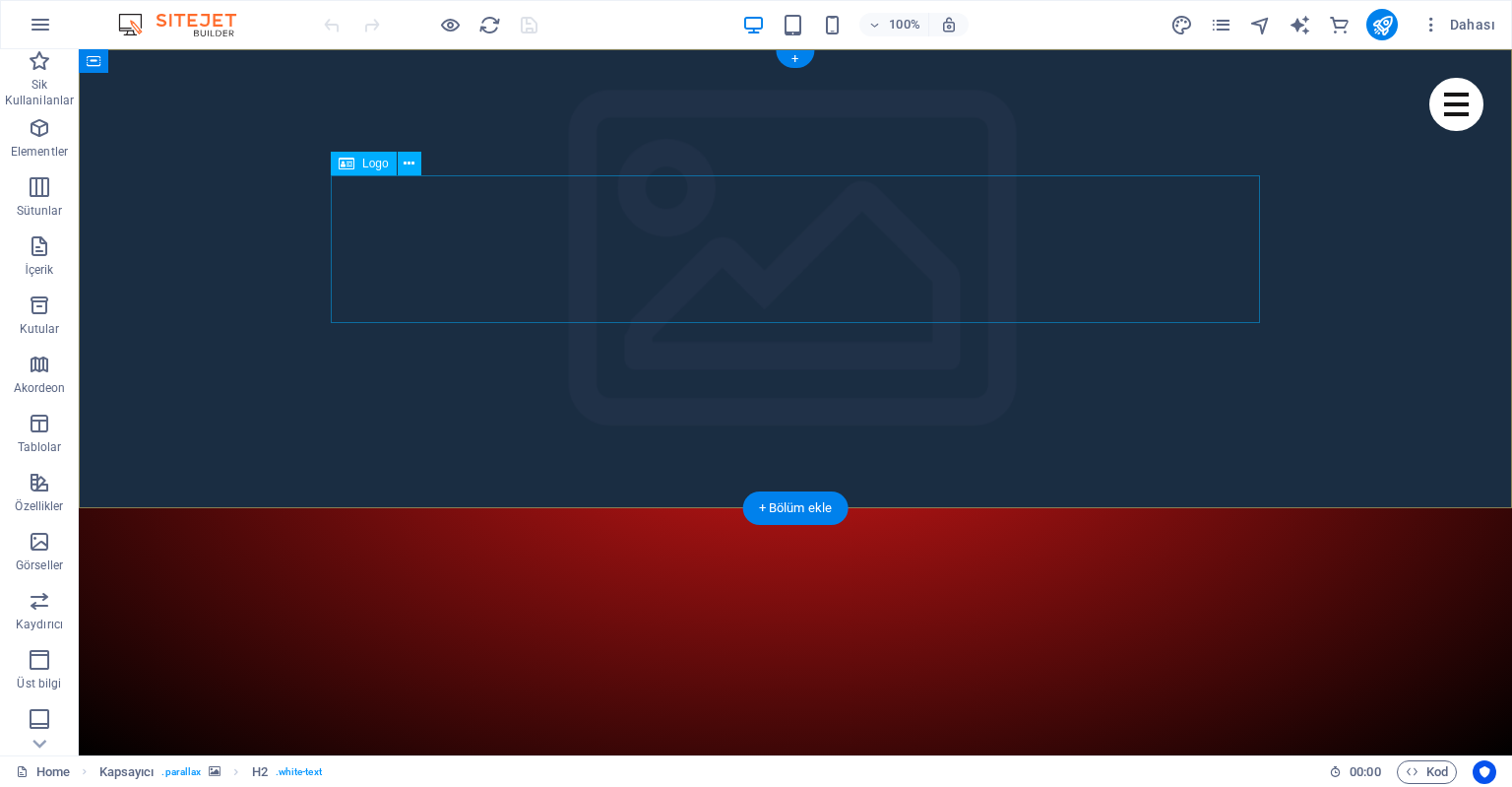 click at bounding box center [795, 1267] 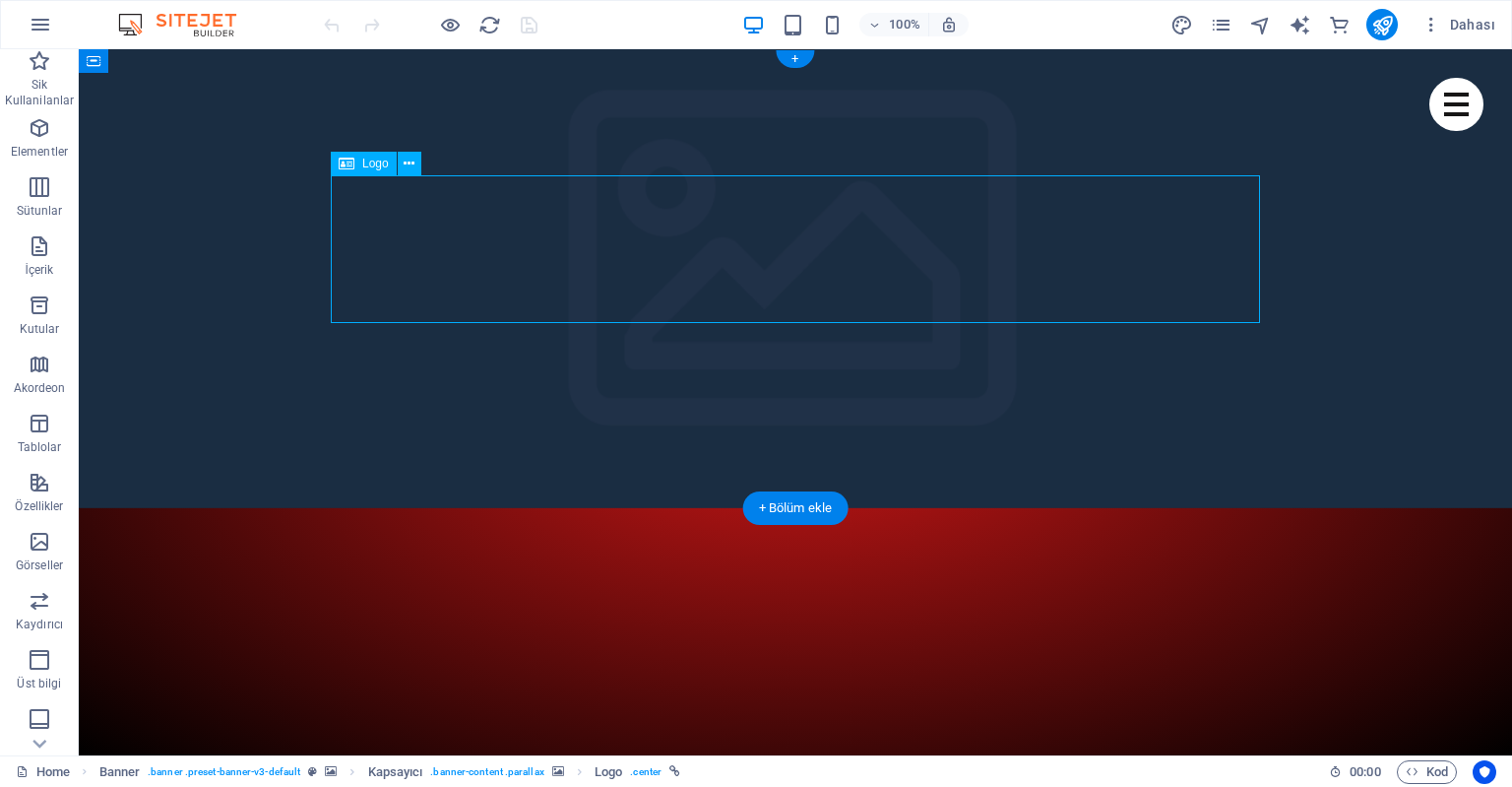click at bounding box center (795, 1267) 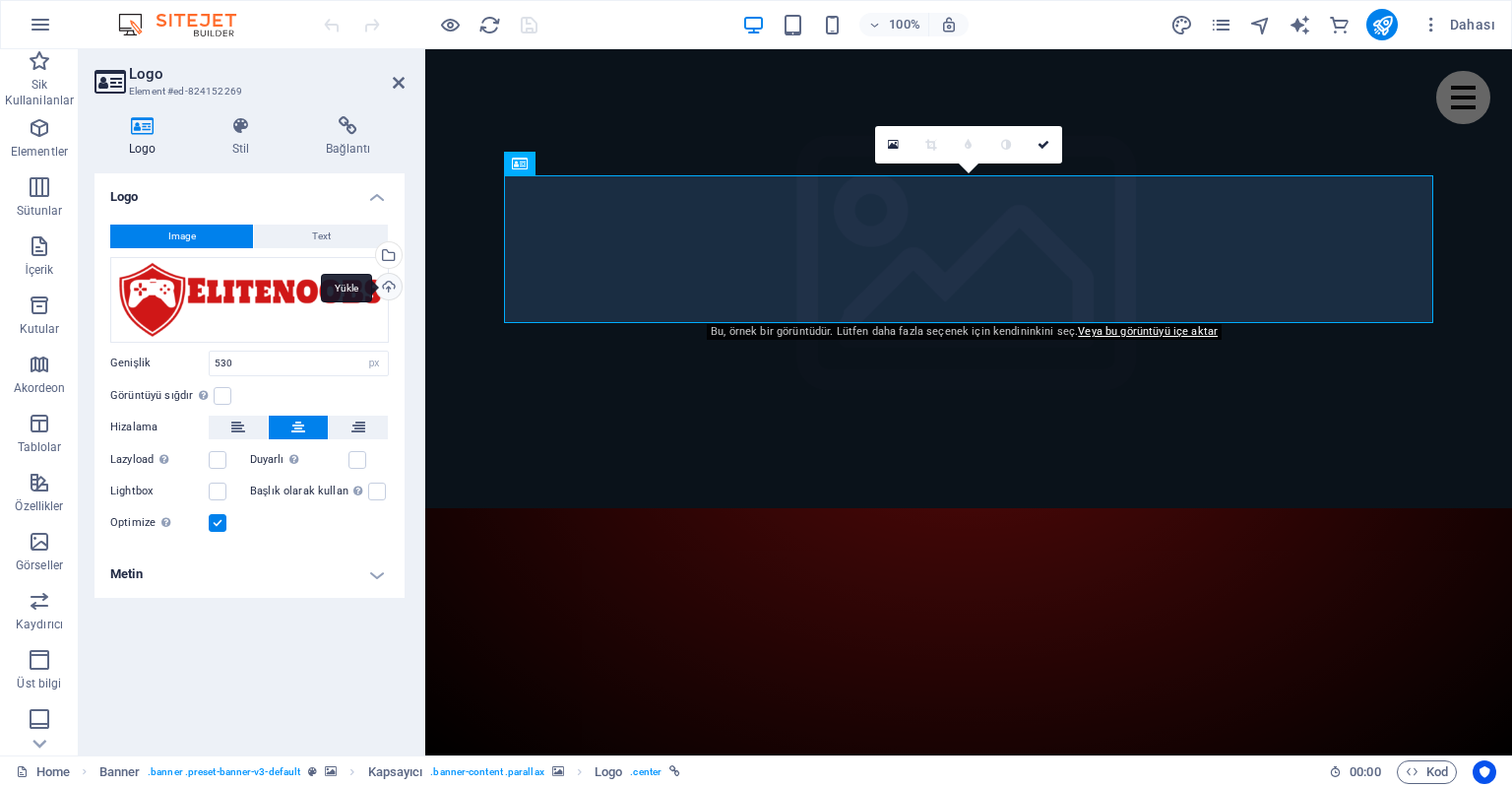 click on "Yükle" at bounding box center (387, 289) 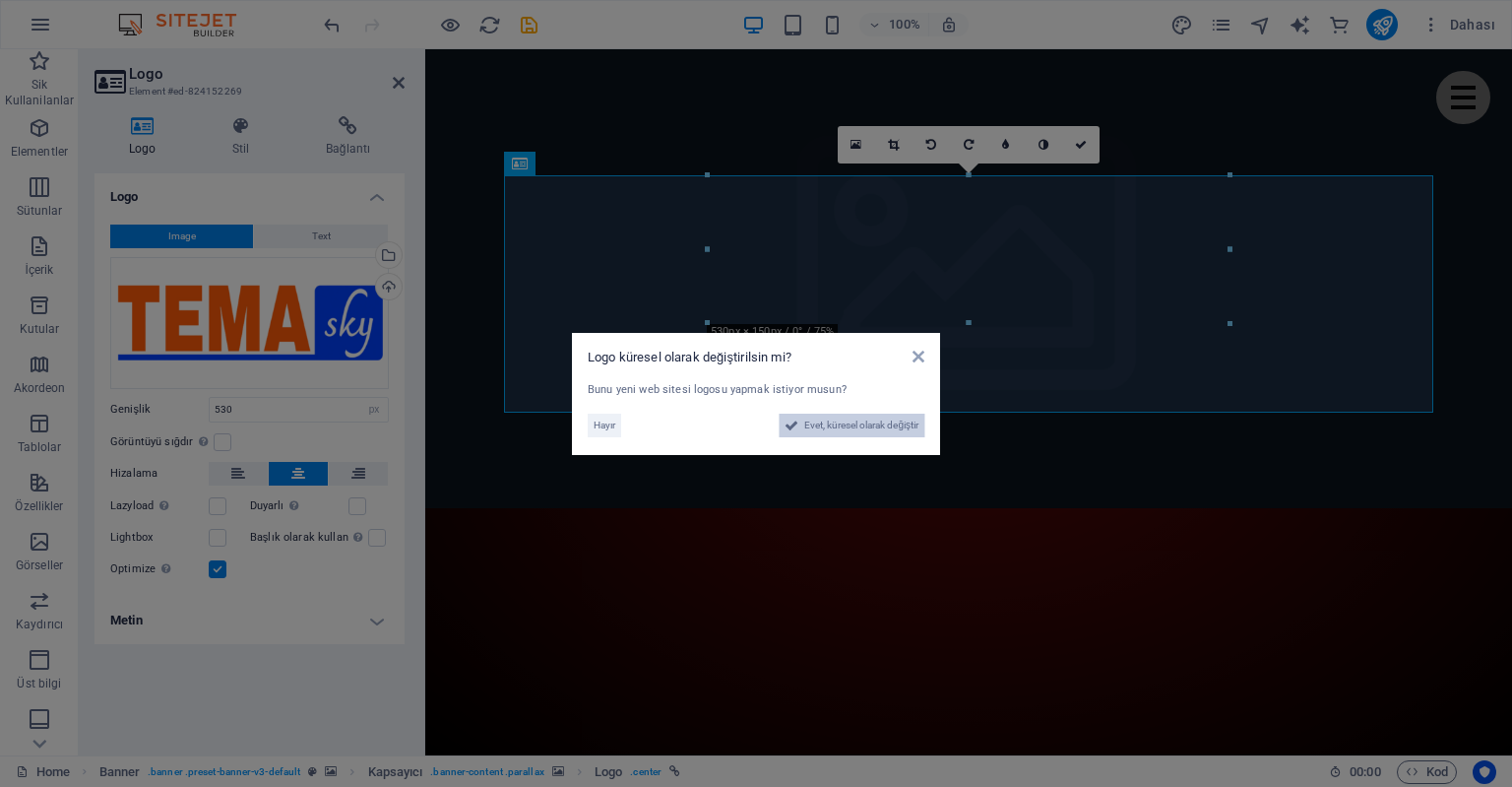 click on "Evet, küresel olarak değiştir" at bounding box center (861, 426) 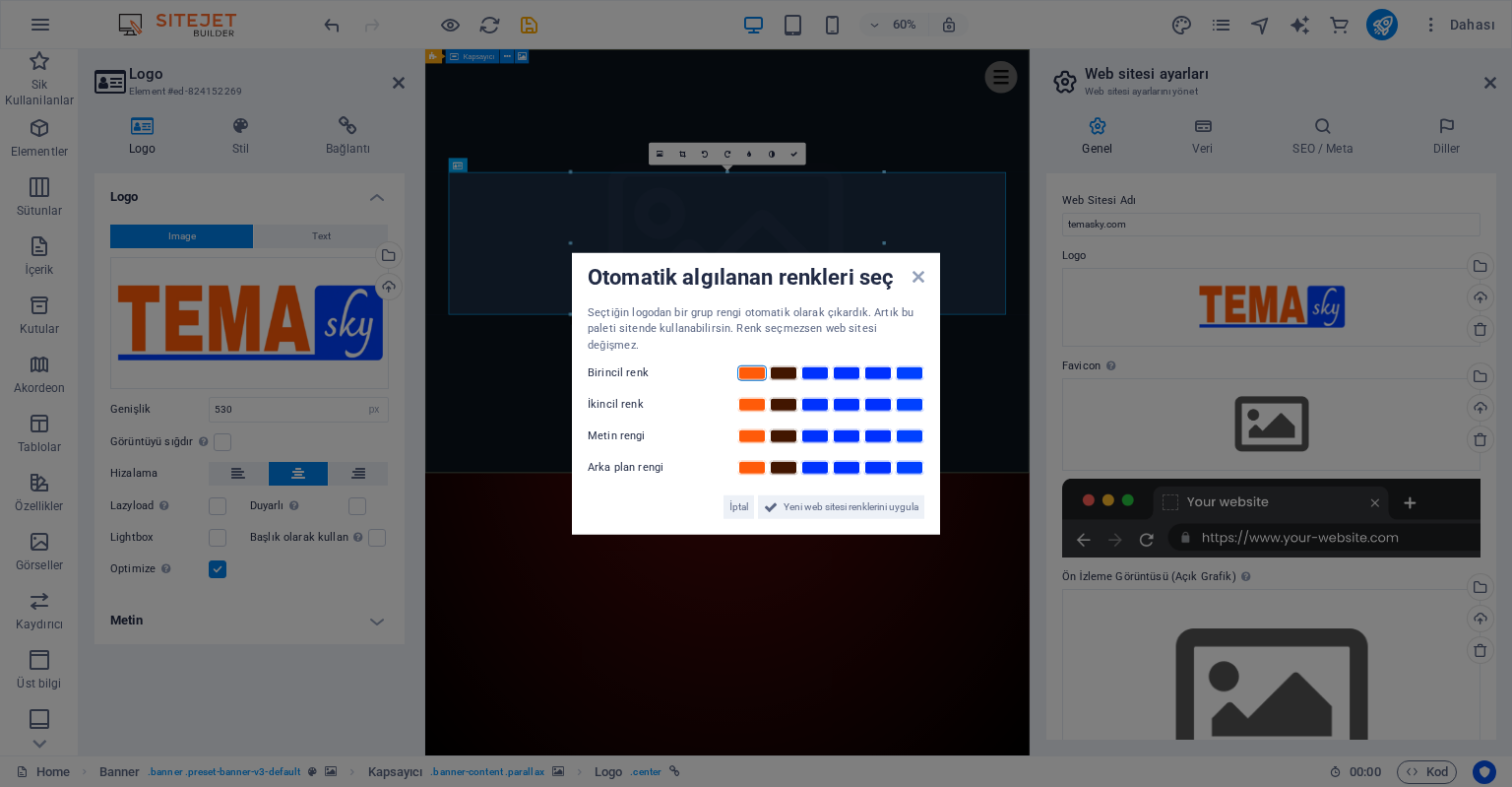 click at bounding box center (752, 373) 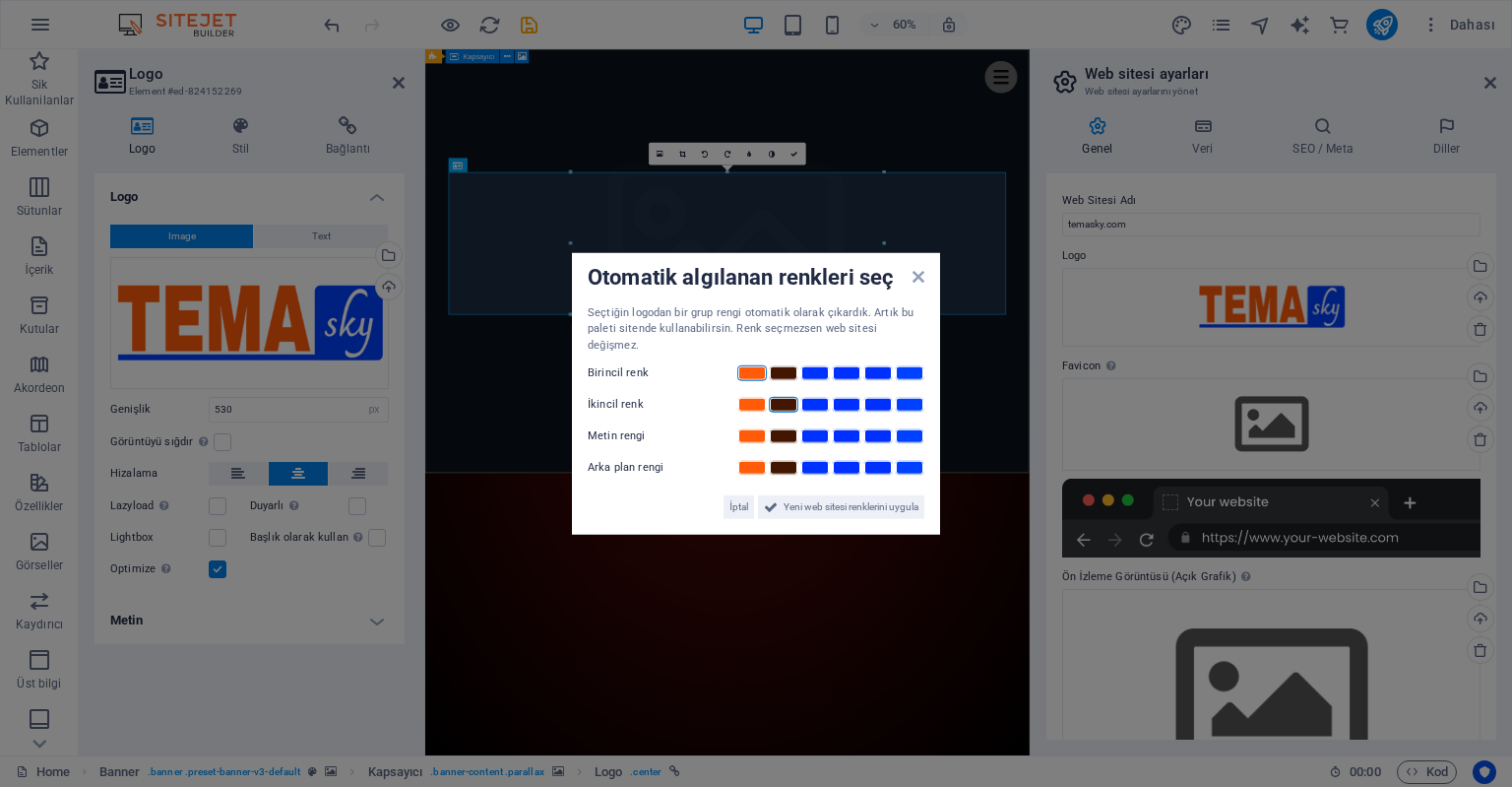 click at bounding box center [784, 405] 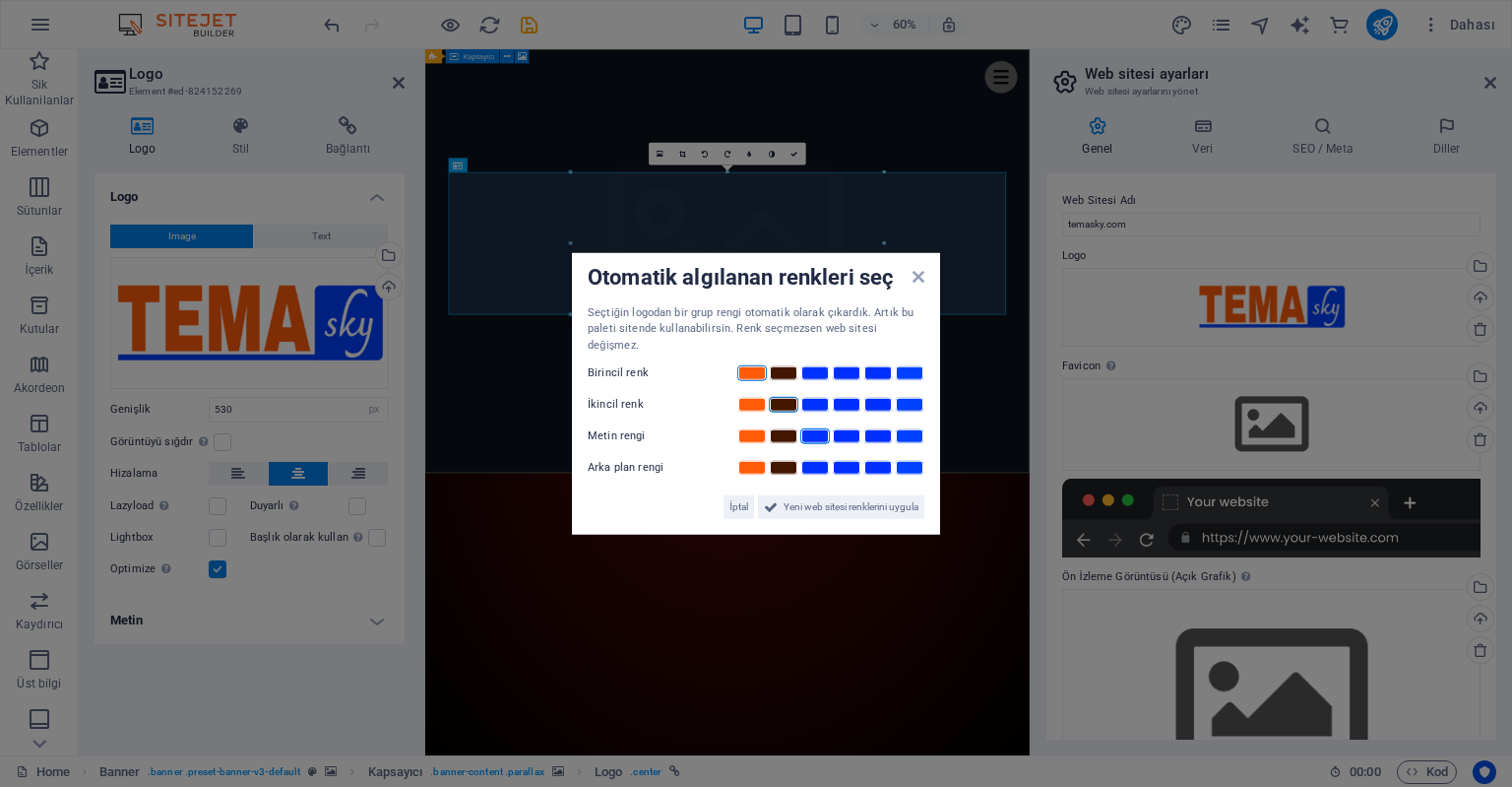click at bounding box center [815, 436] 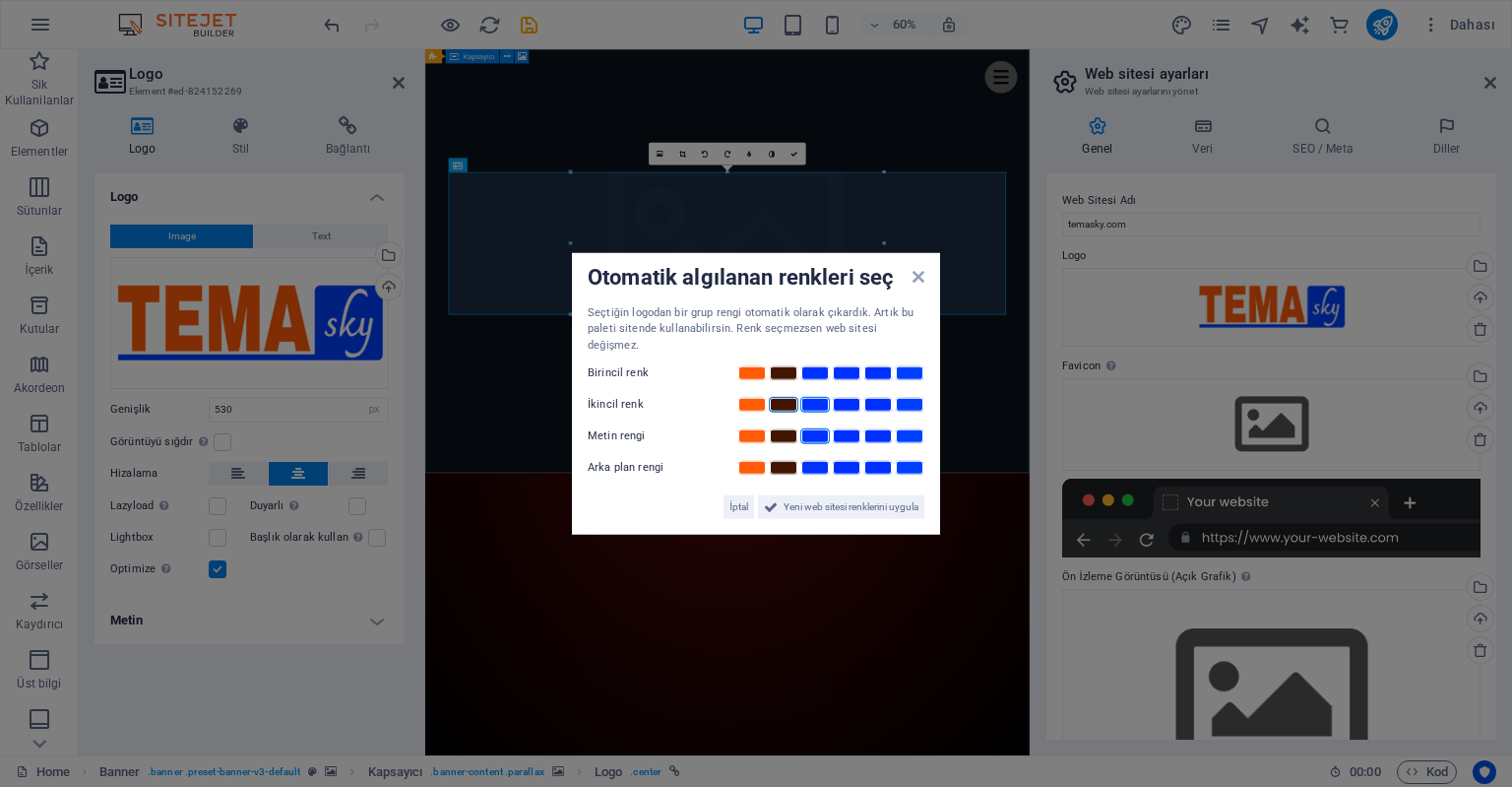 click at bounding box center [815, 405] 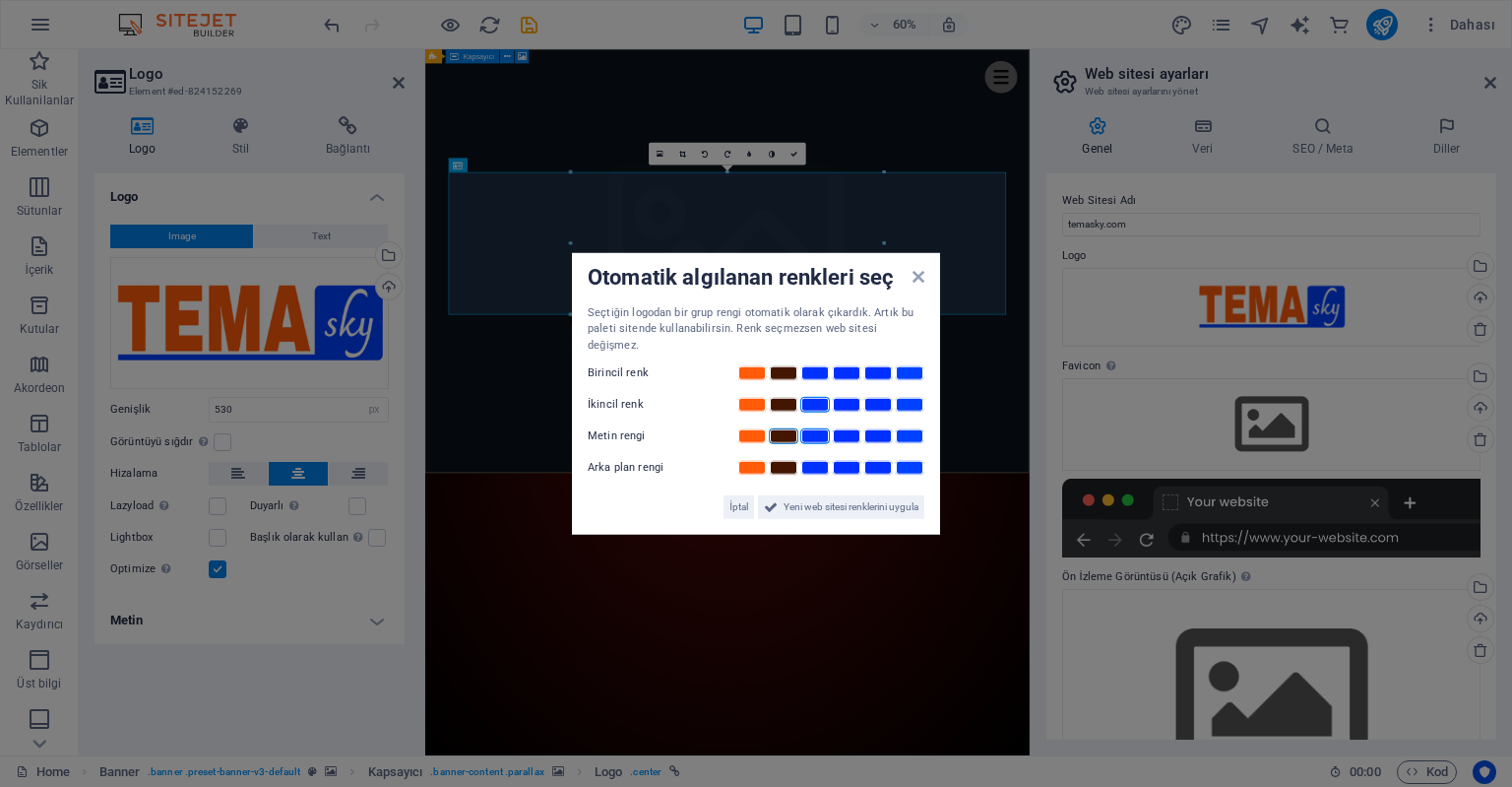 click at bounding box center (784, 436) 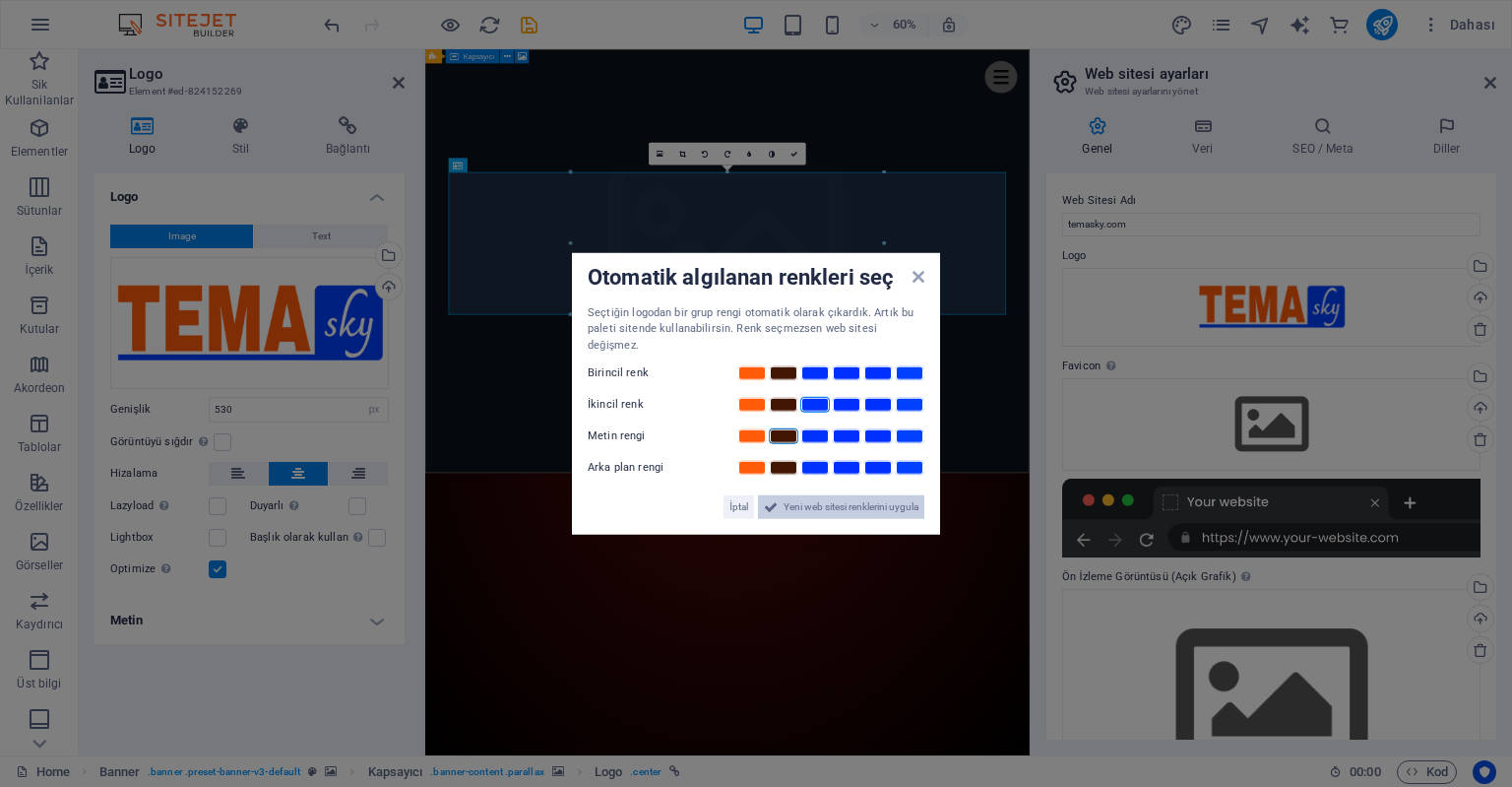 click on "Yeni web sitesi renklerini uygula" at bounding box center (850, 507) 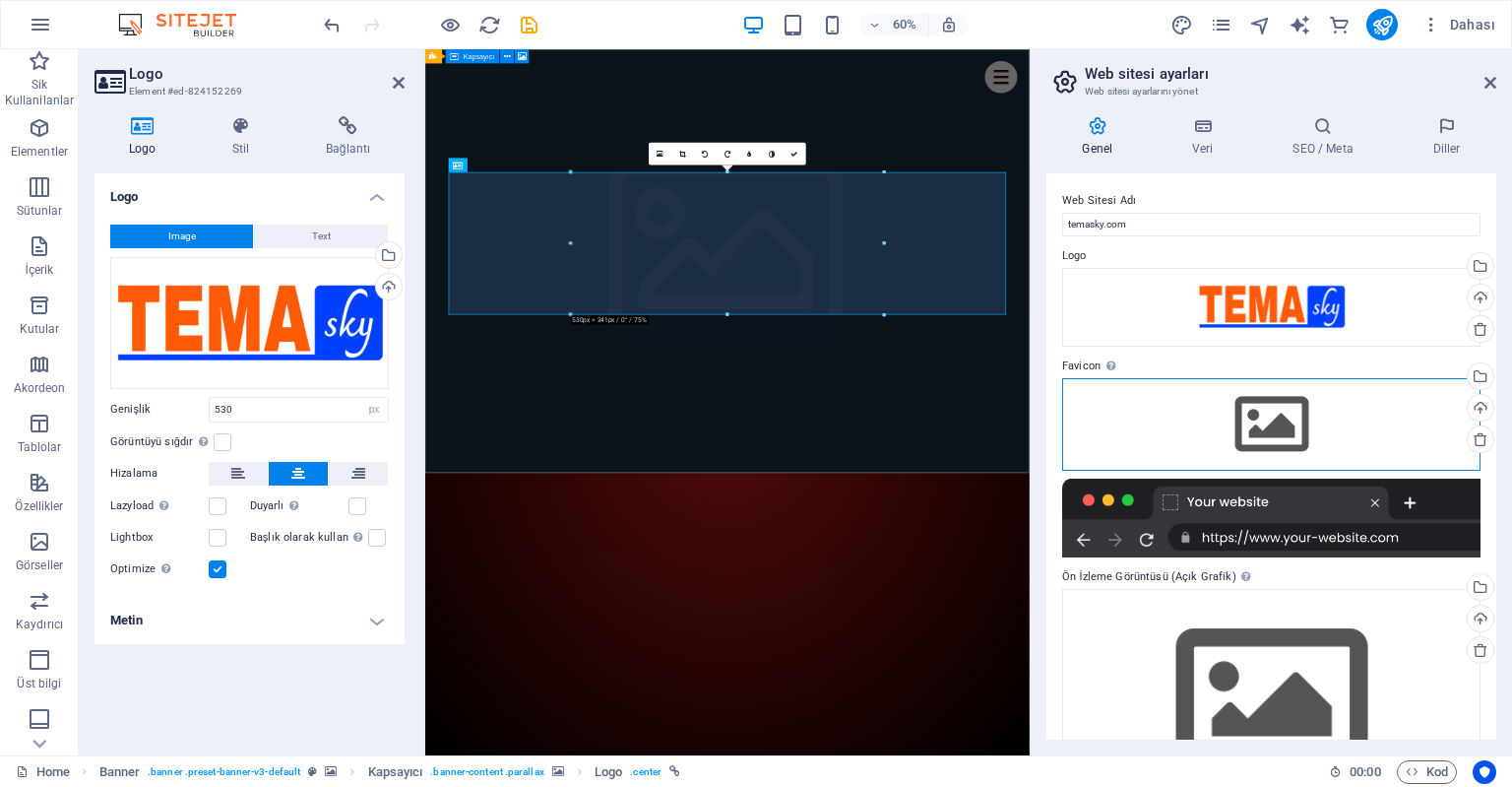 click on "Dosyaları buraya sürükleyin, dosyaları seçmek için tıklayın veya Dosyalardan ya da ücretsiz stok fotoğraf ve videolarımızdan dosyalar seçin" at bounding box center (1271, 425) 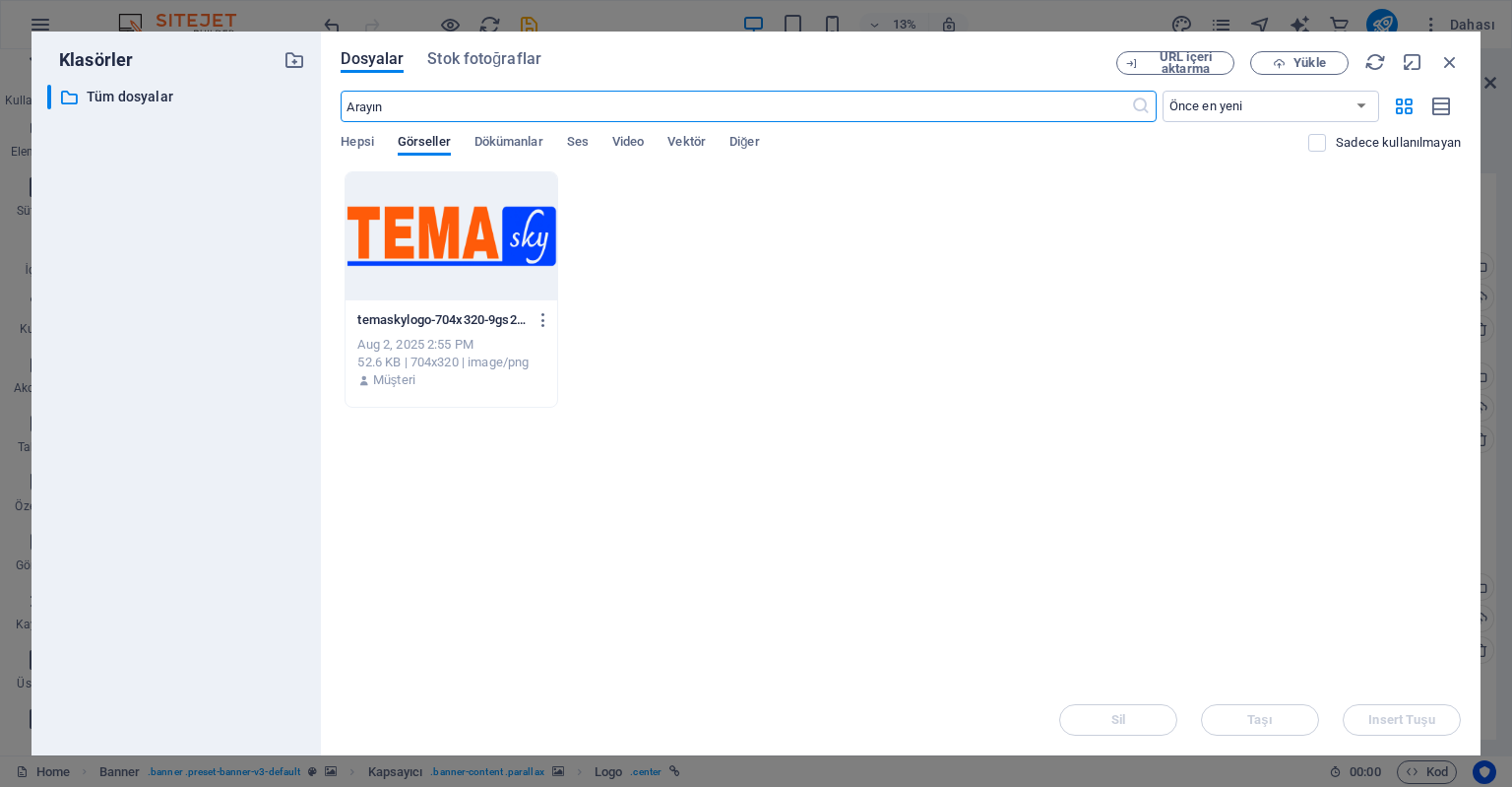 click on "temaskylogo-704x320-9gs2D9pt21-Z26pwZ2catA.png temaskylogo-704x320-9gs2D9pt21-Z26pwZ2catA.png Aug 2, 2025 2:55 PM 52.6 KB | 704x320 | image/png Müşteri" at bounding box center (901, 290) 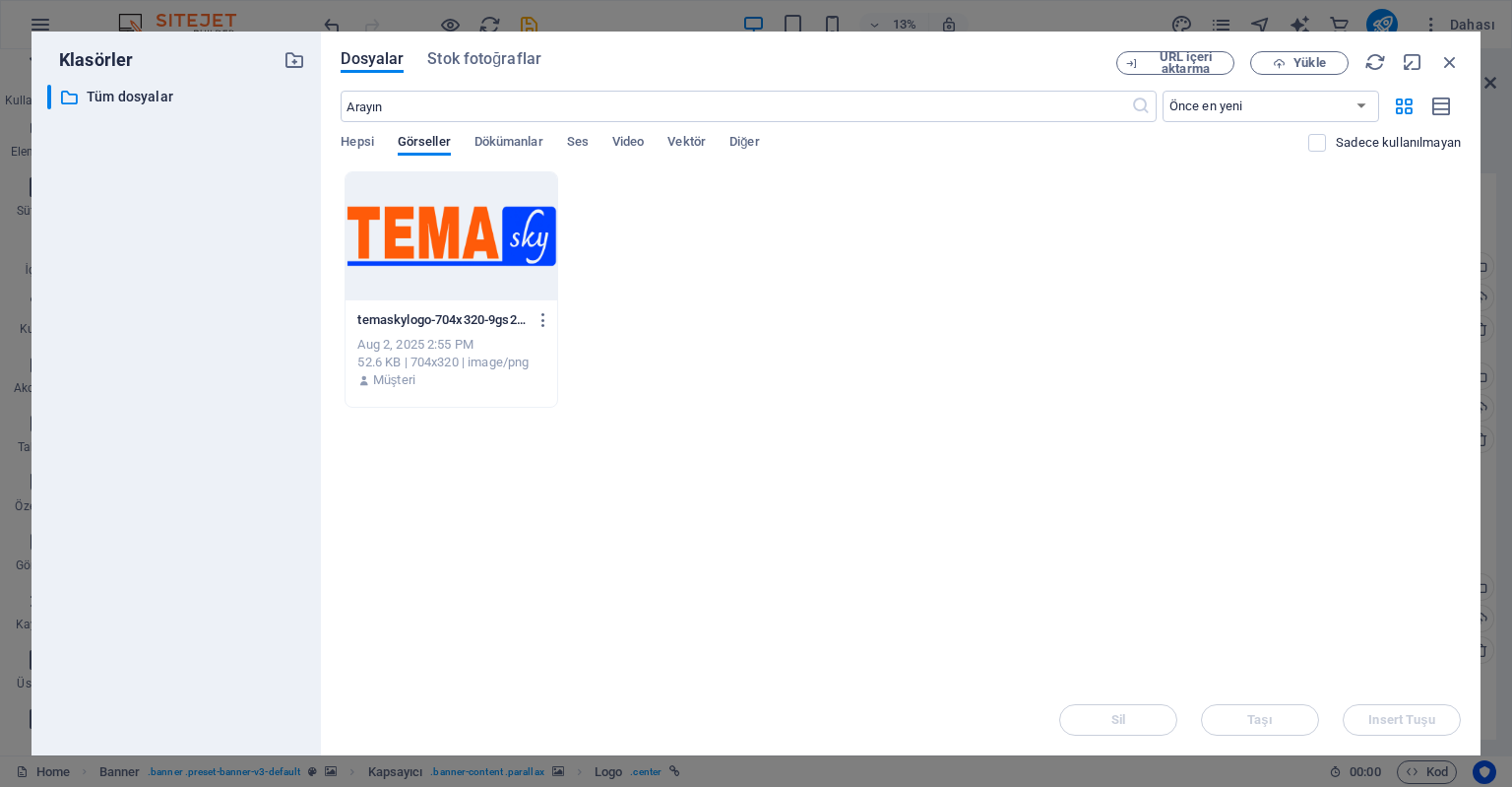 click at bounding box center (451, 236) 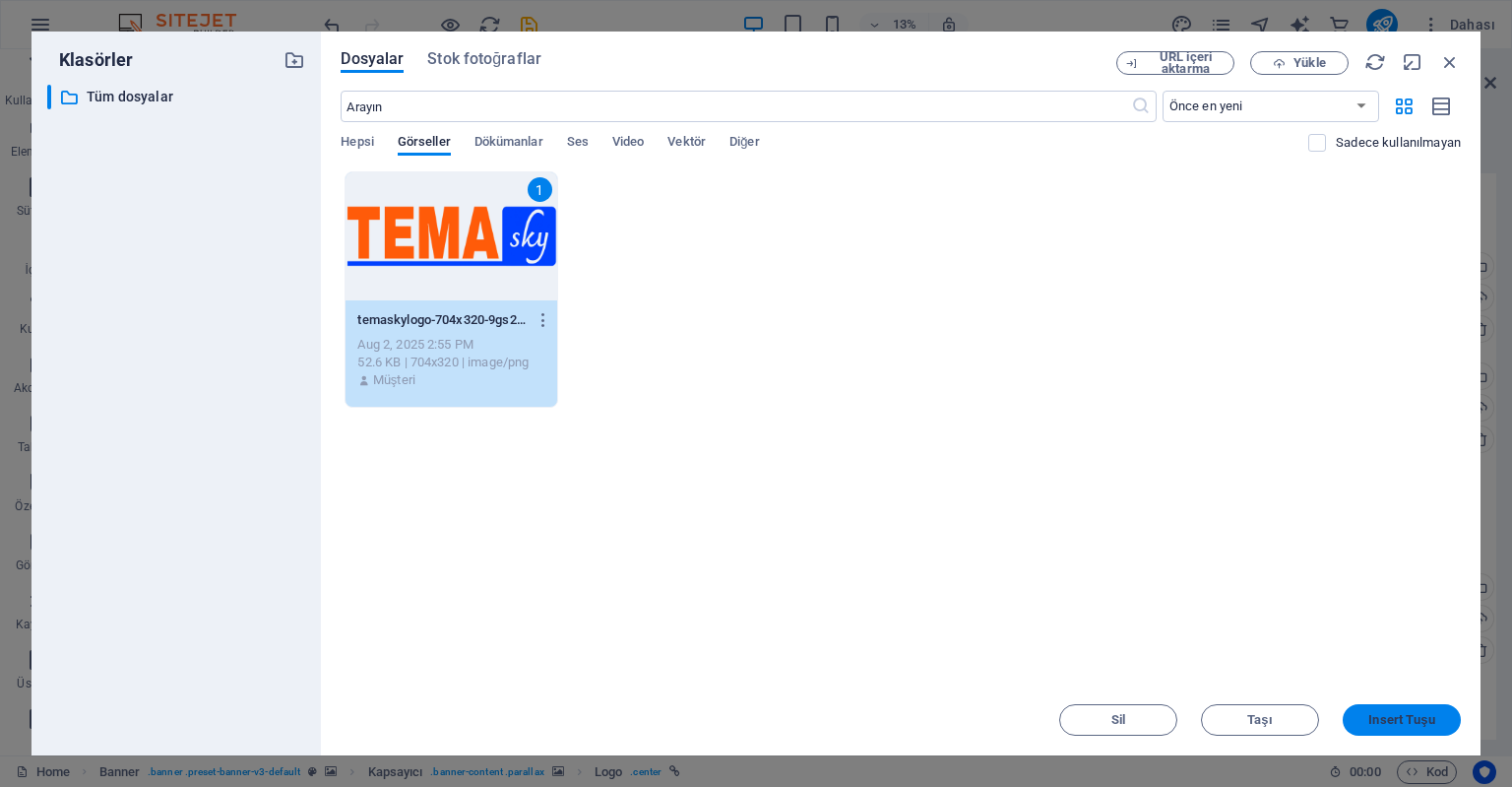 click on "Insert Tuşu" at bounding box center (1401, 720) 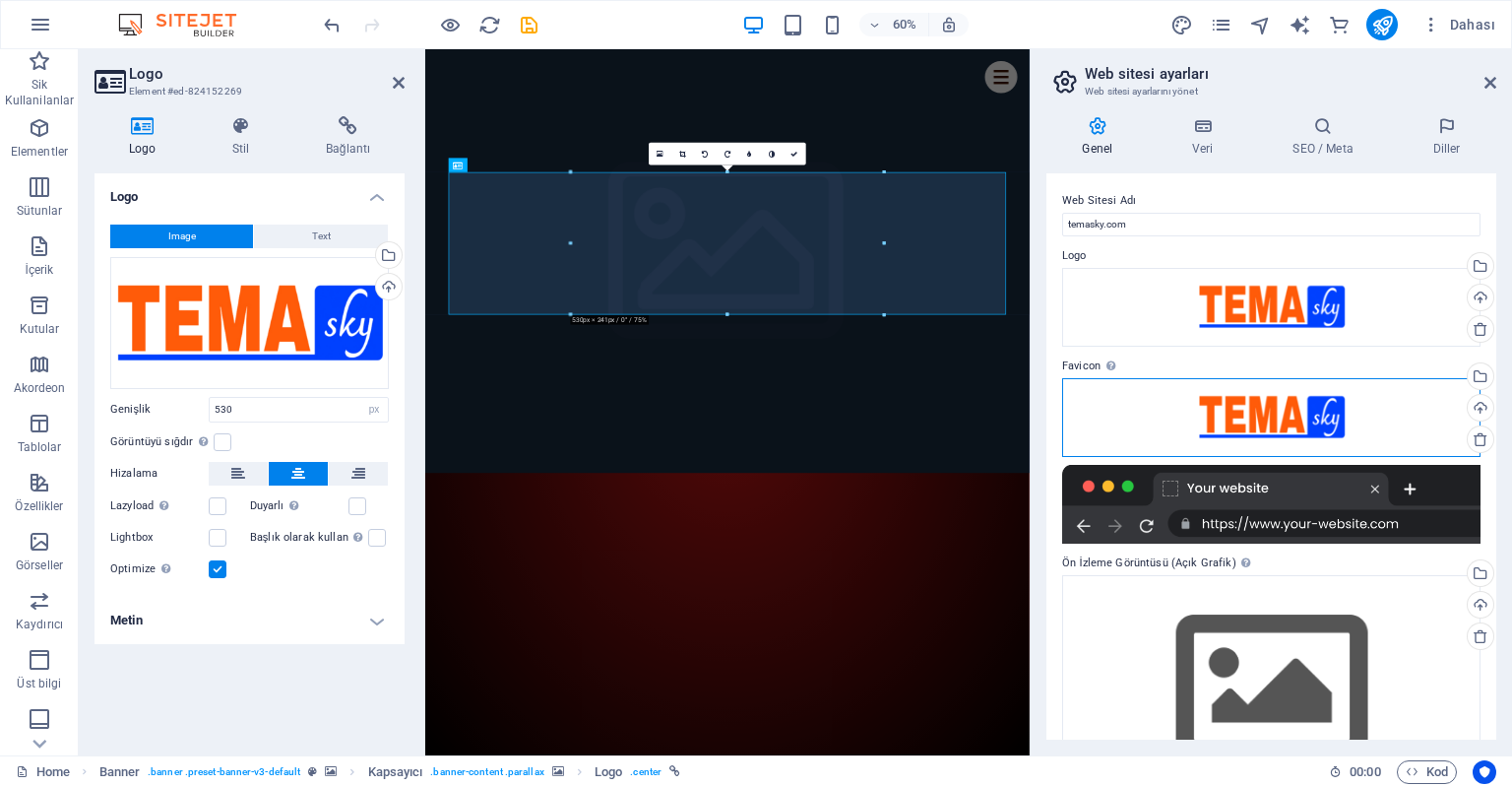 click on "Dosyaları buraya sürükleyin, dosyaları seçmek için tıklayın veya Dosyalardan ya da ücretsiz stok fotoğraf ve videolarımızdan dosyalar seçin" at bounding box center (1271, 418) 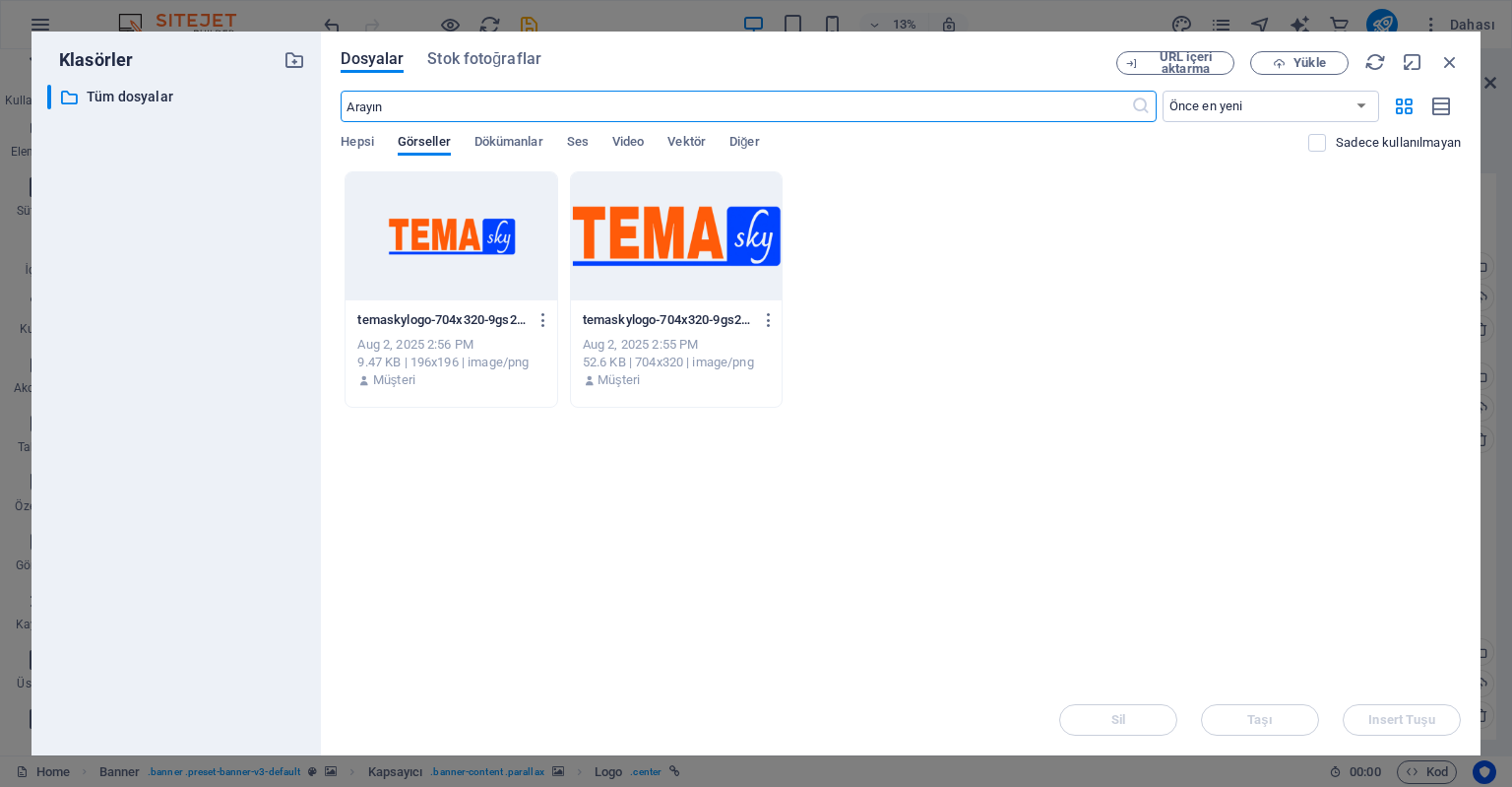 click at bounding box center (451, 236) 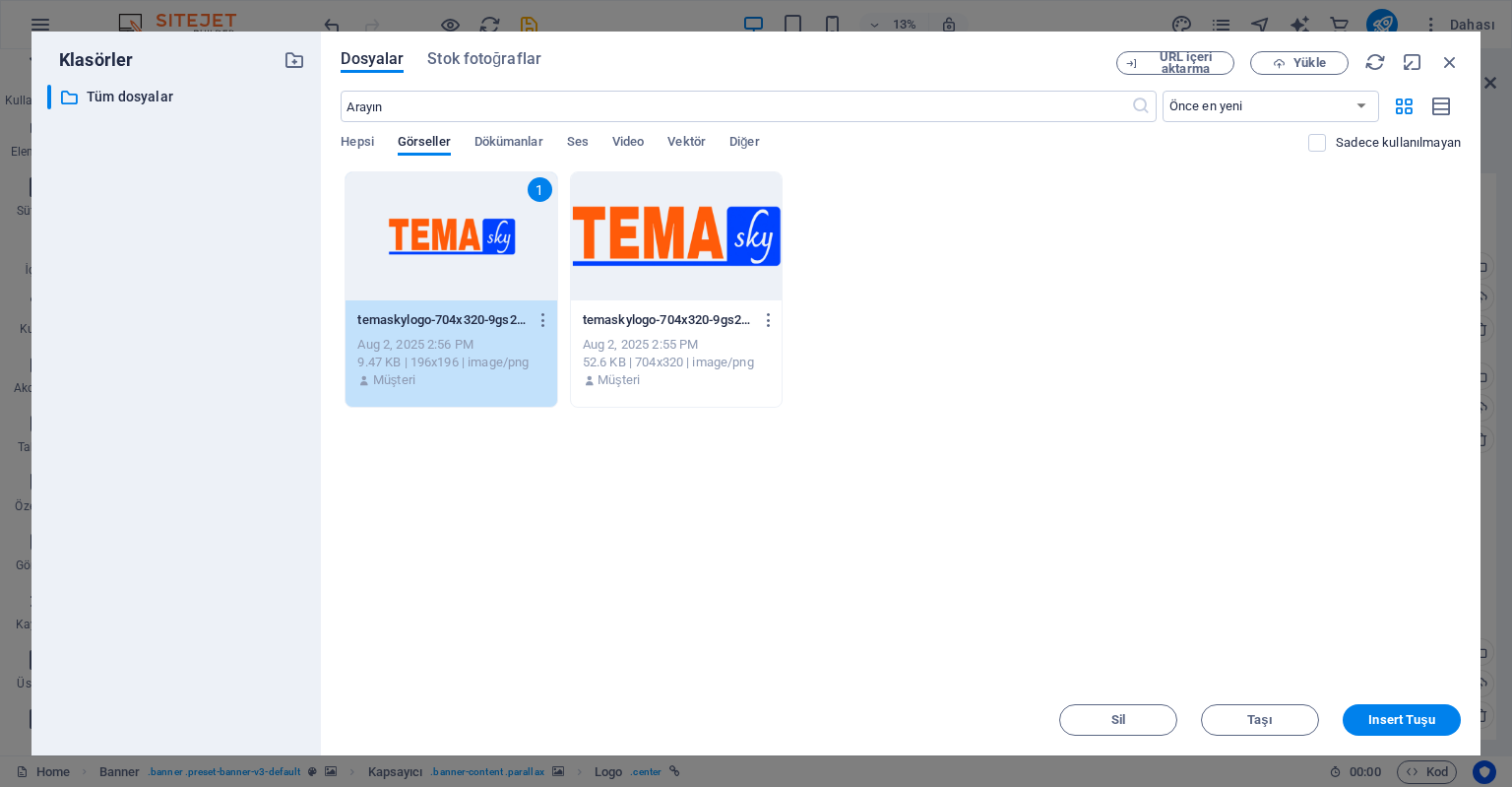click at bounding box center (676, 236) 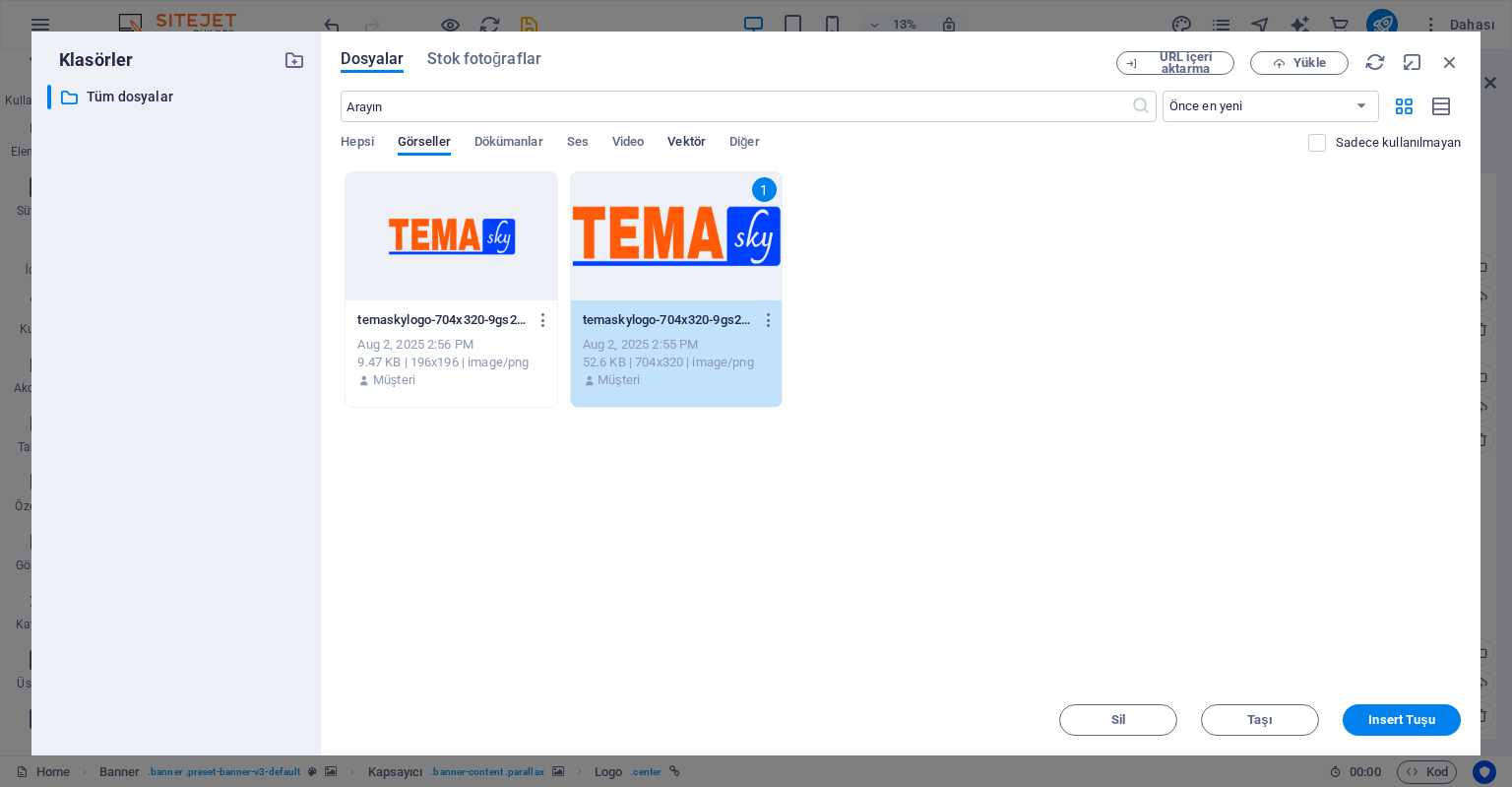 click on "Vektör" at bounding box center (686, 144) 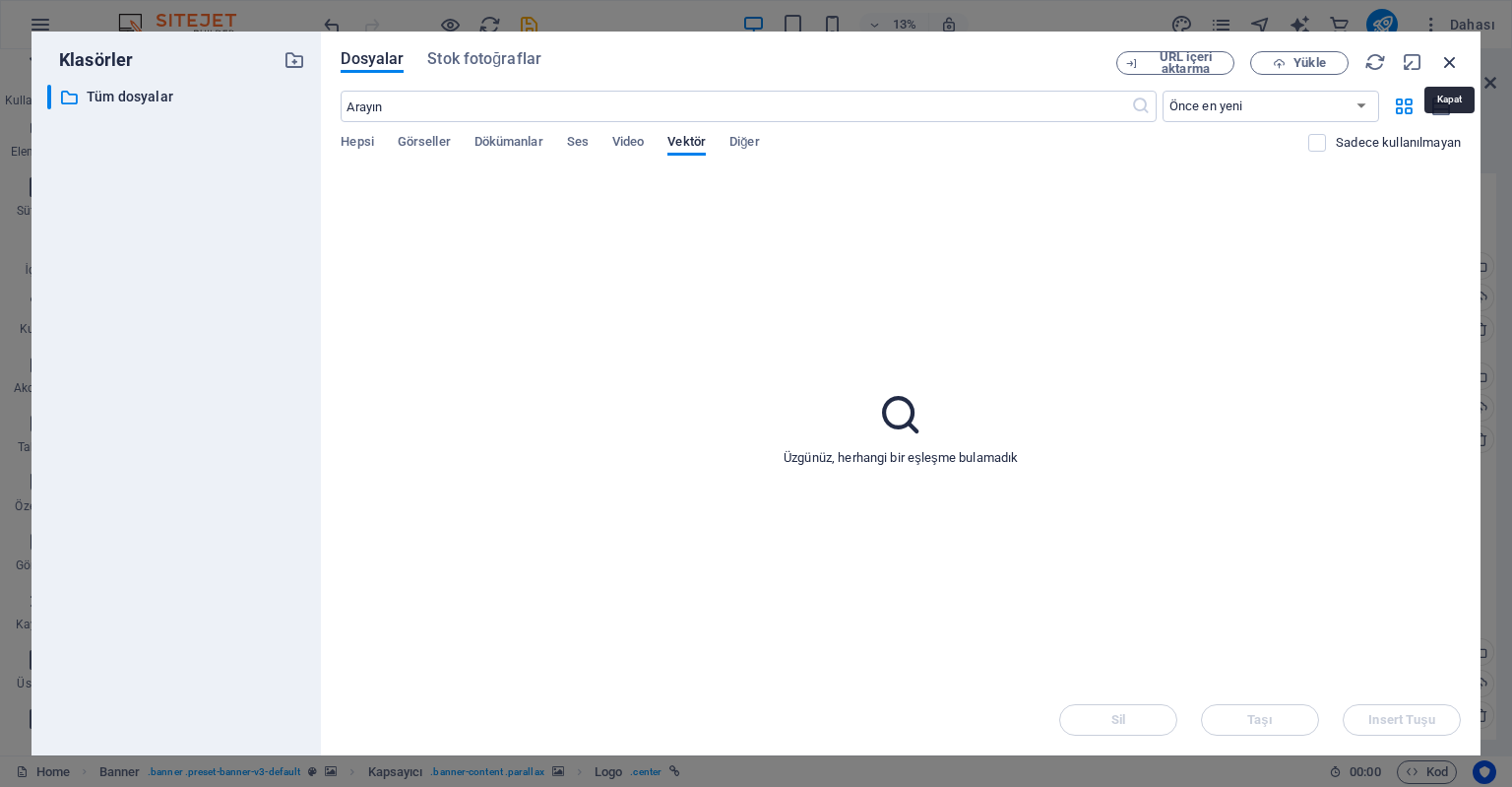 click at bounding box center (1450, 62) 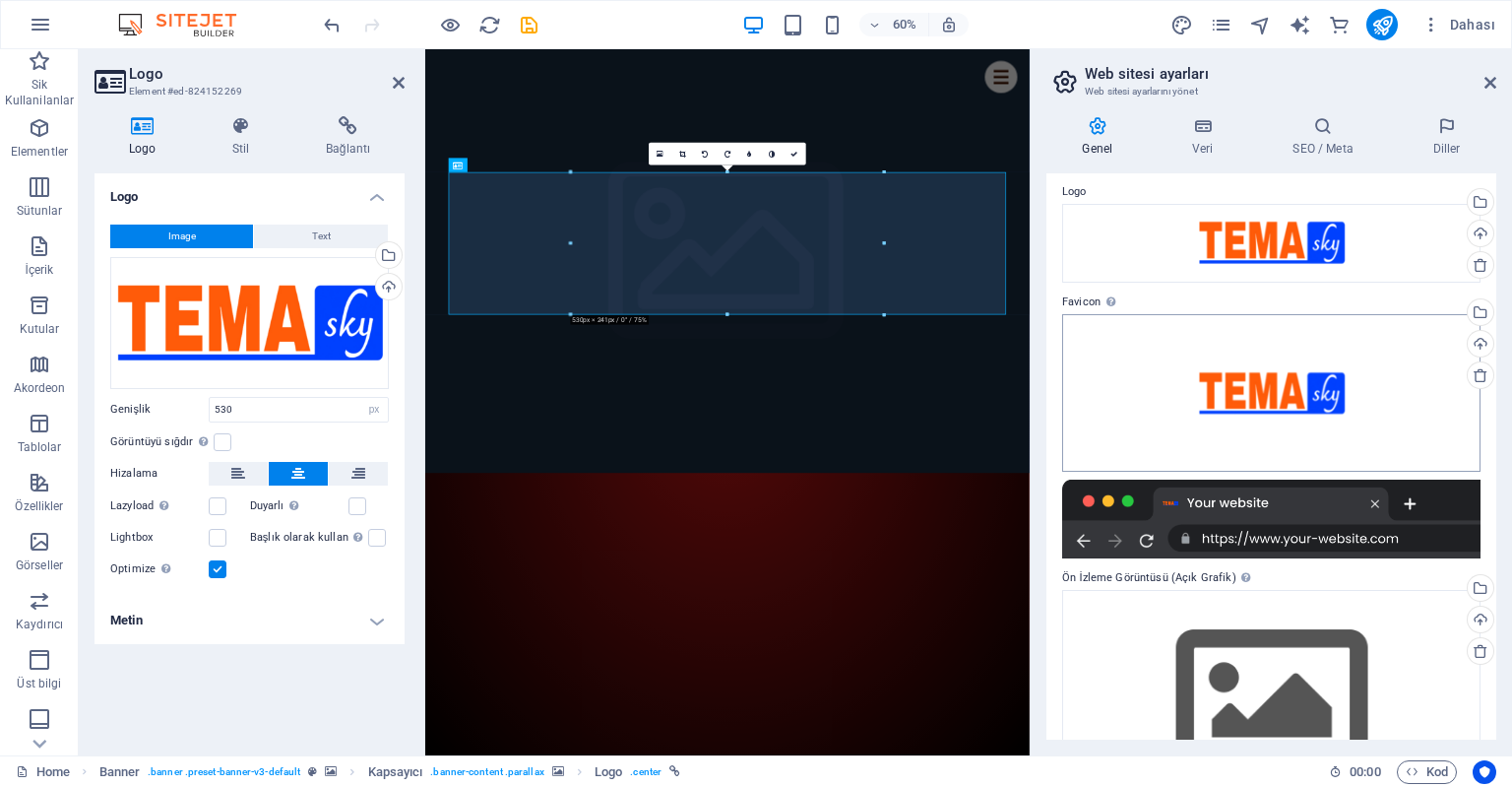 scroll, scrollTop: 155, scrollLeft: 0, axis: vertical 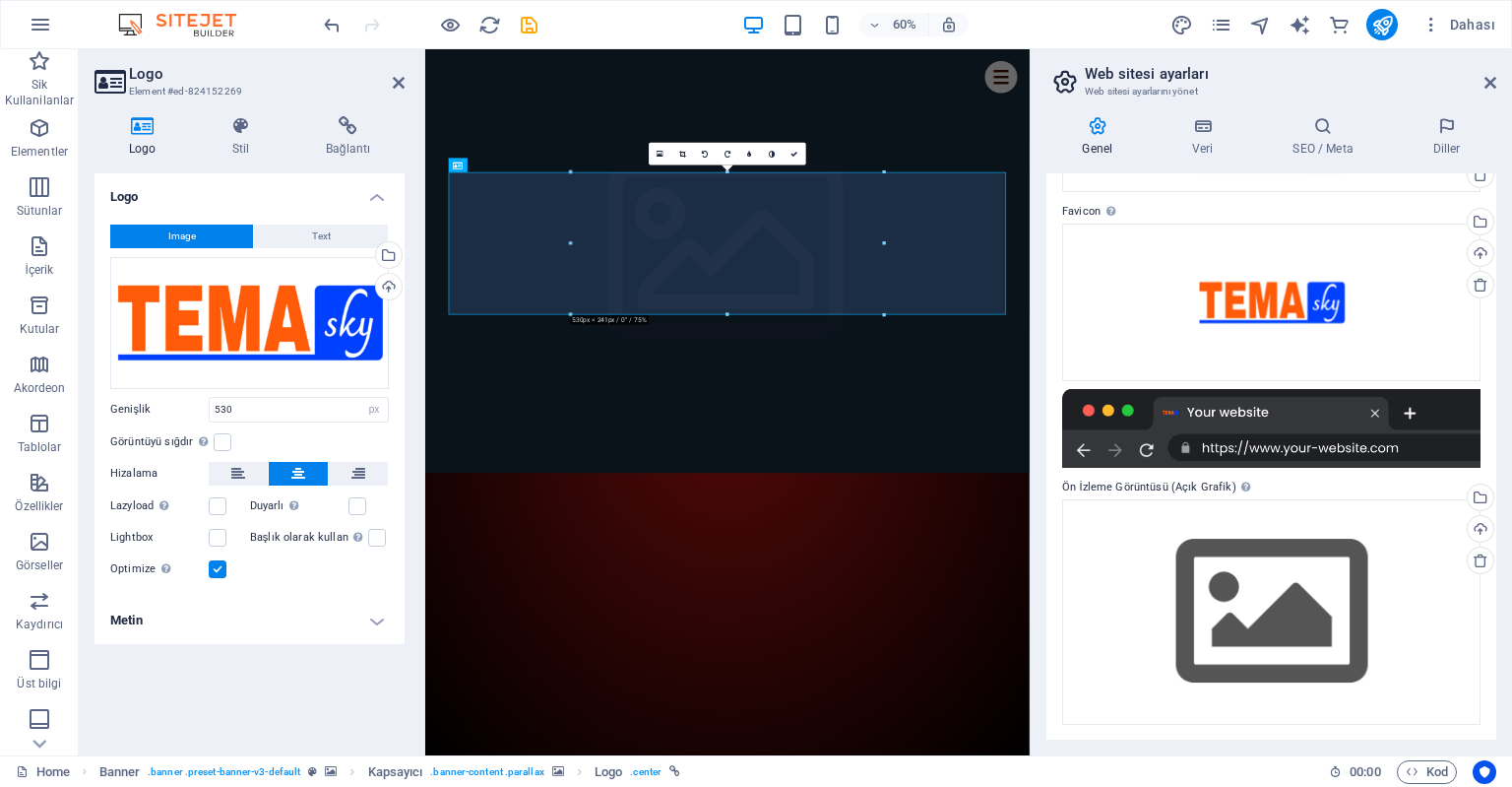 click at bounding box center (-2095, 755) 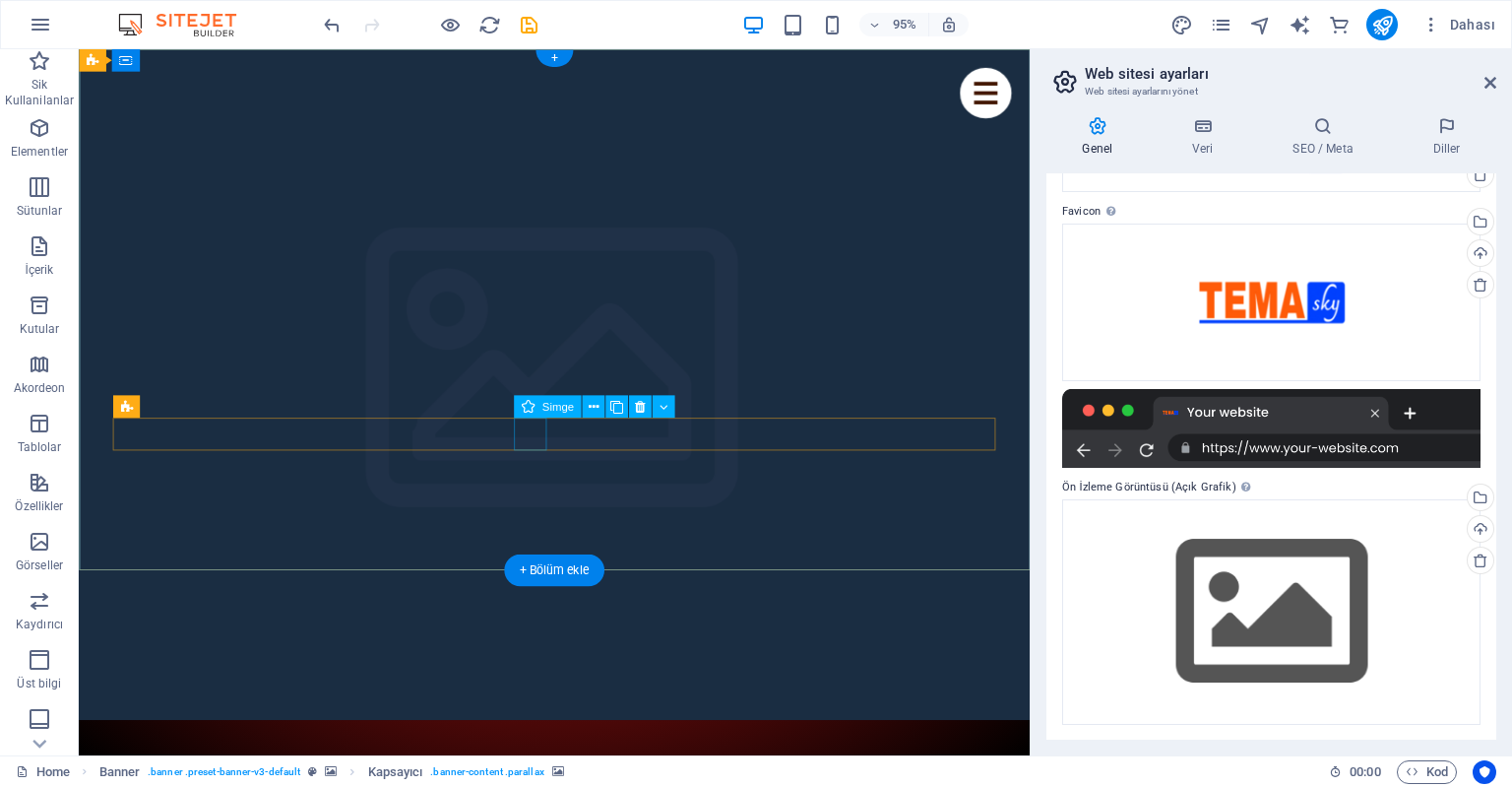 click at bounding box center (580, 2140) 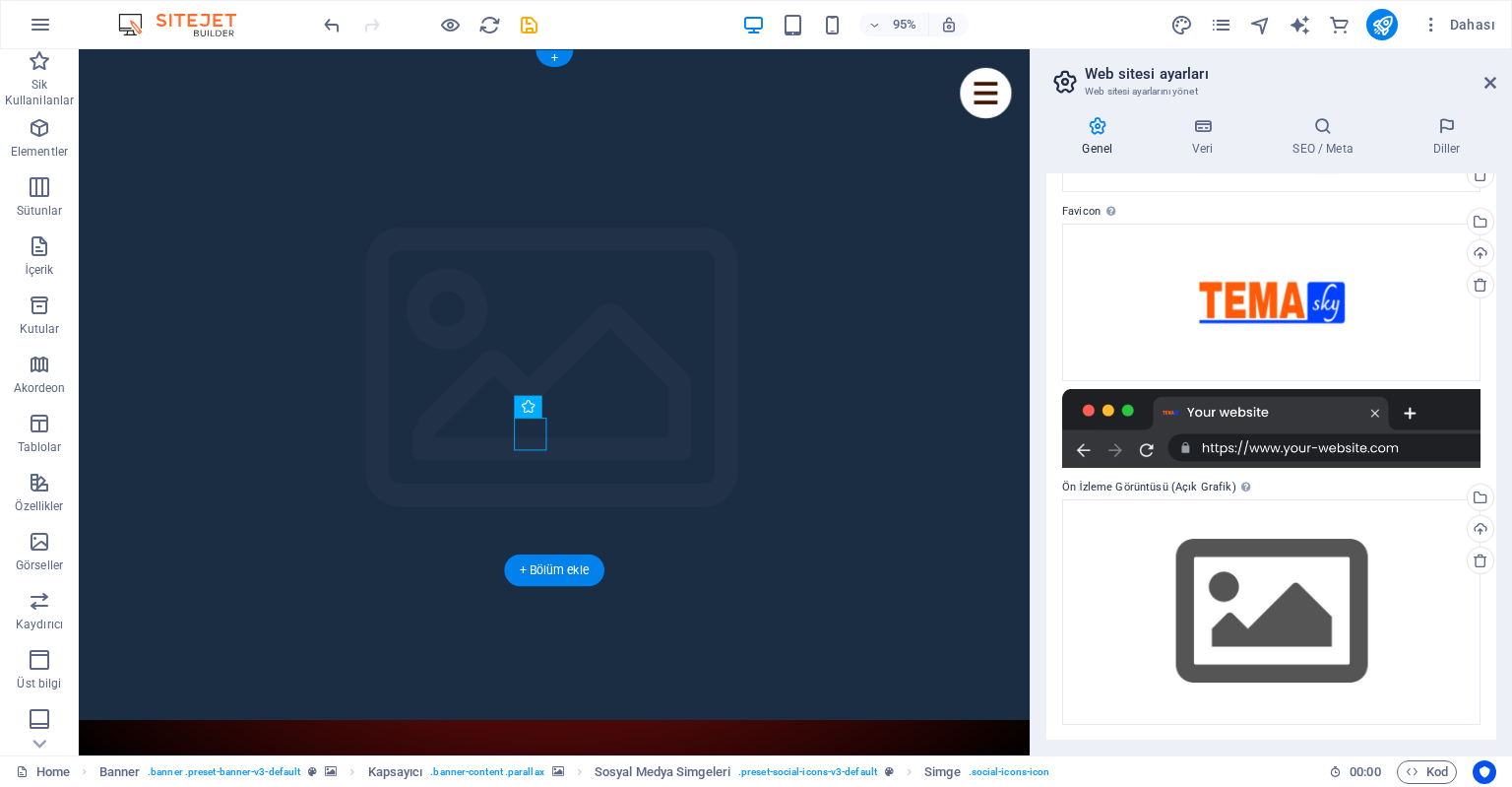 click at bounding box center [-2425, 755] 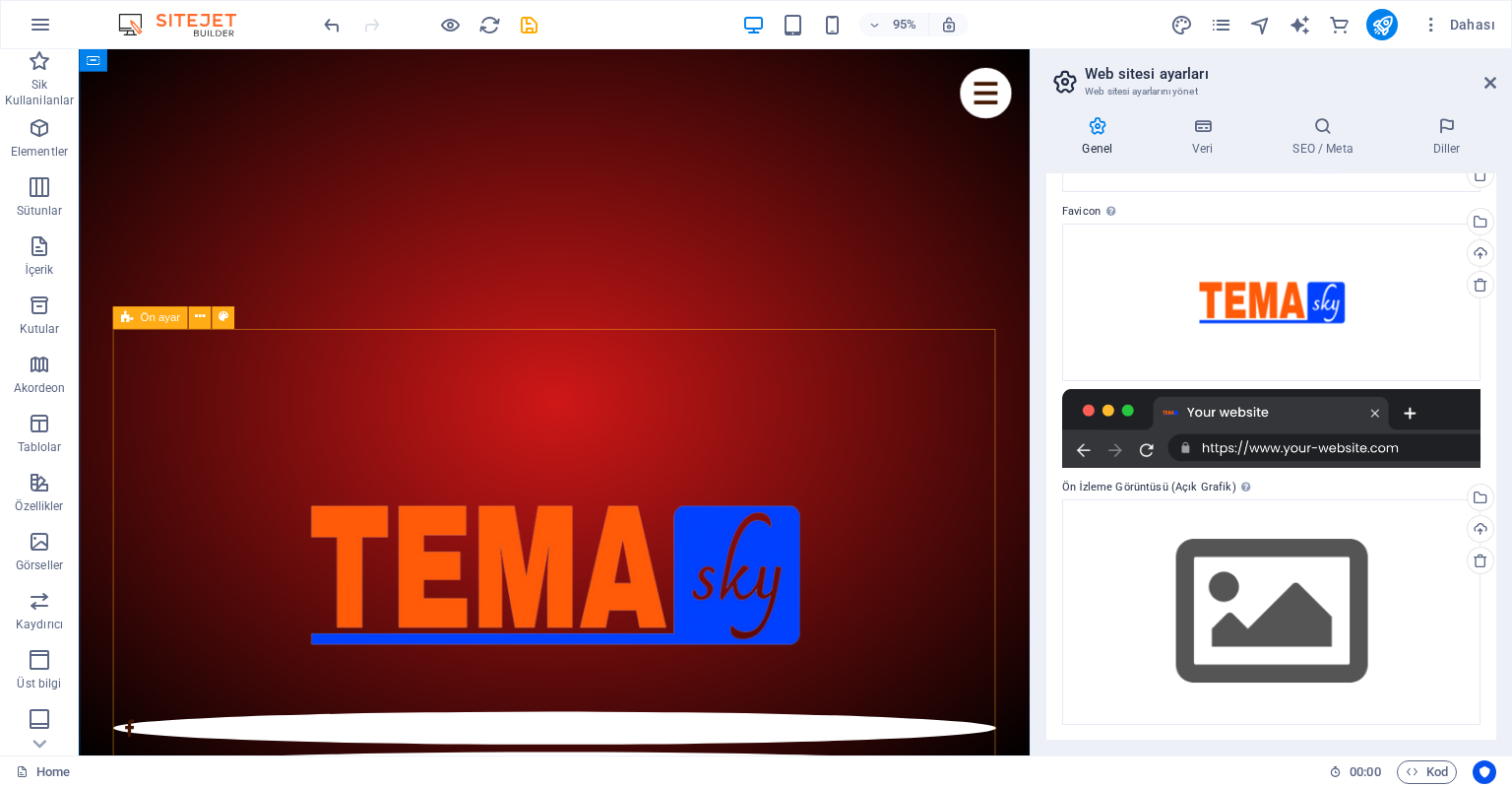scroll, scrollTop: 0, scrollLeft: 0, axis: both 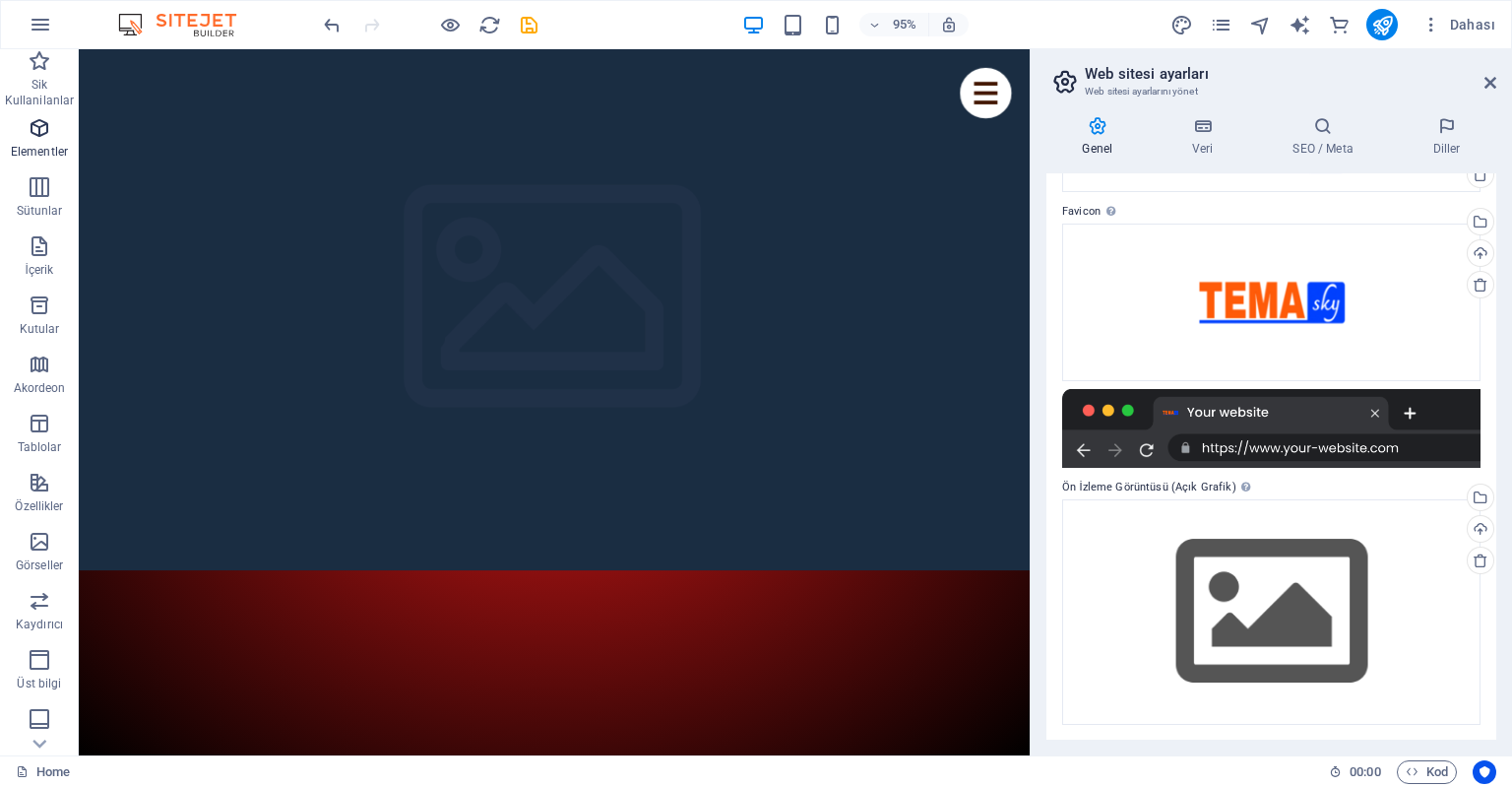 click on "Elementler" at bounding box center (39, 152) 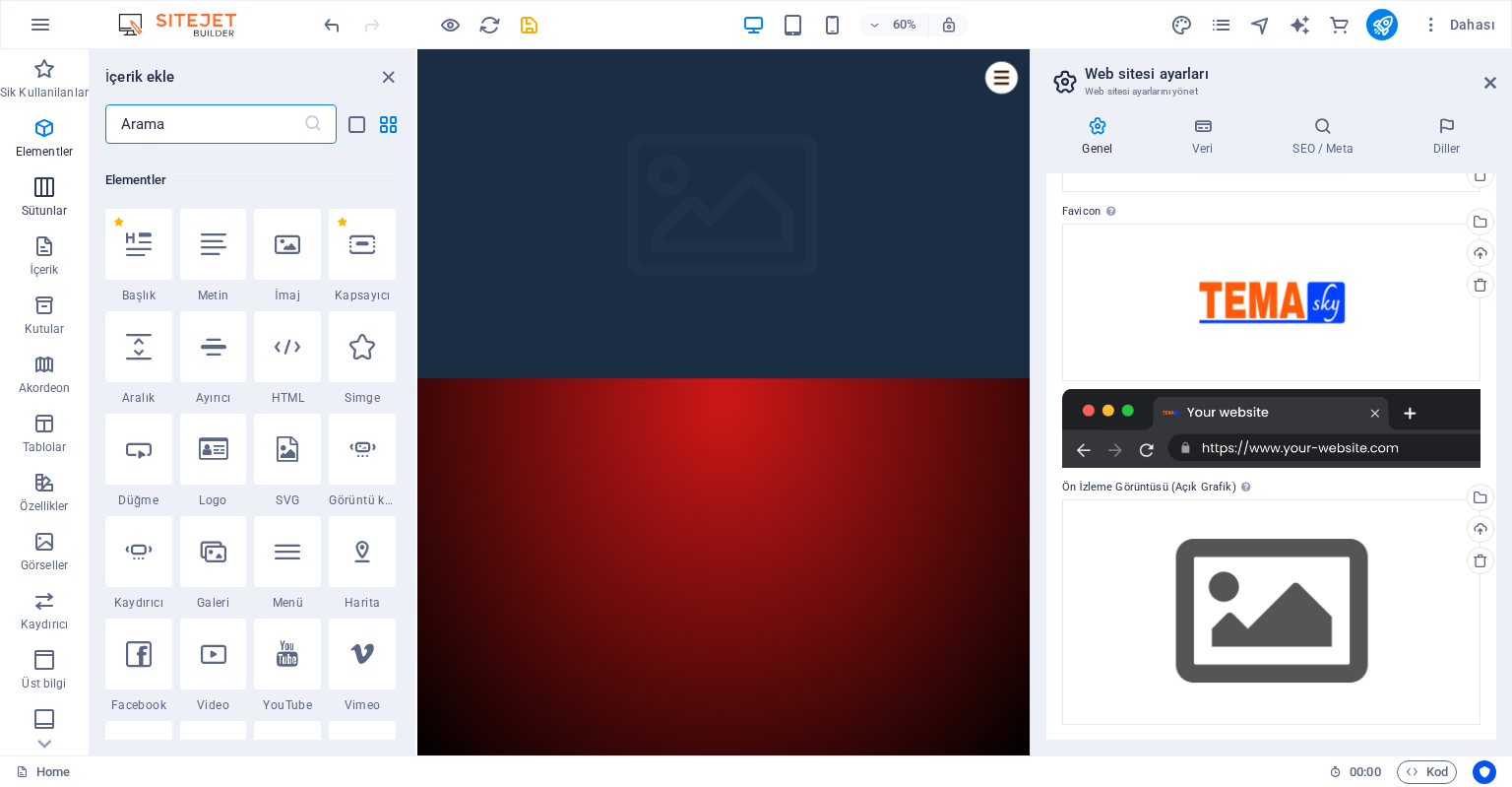 scroll, scrollTop: 209, scrollLeft: 0, axis: vertical 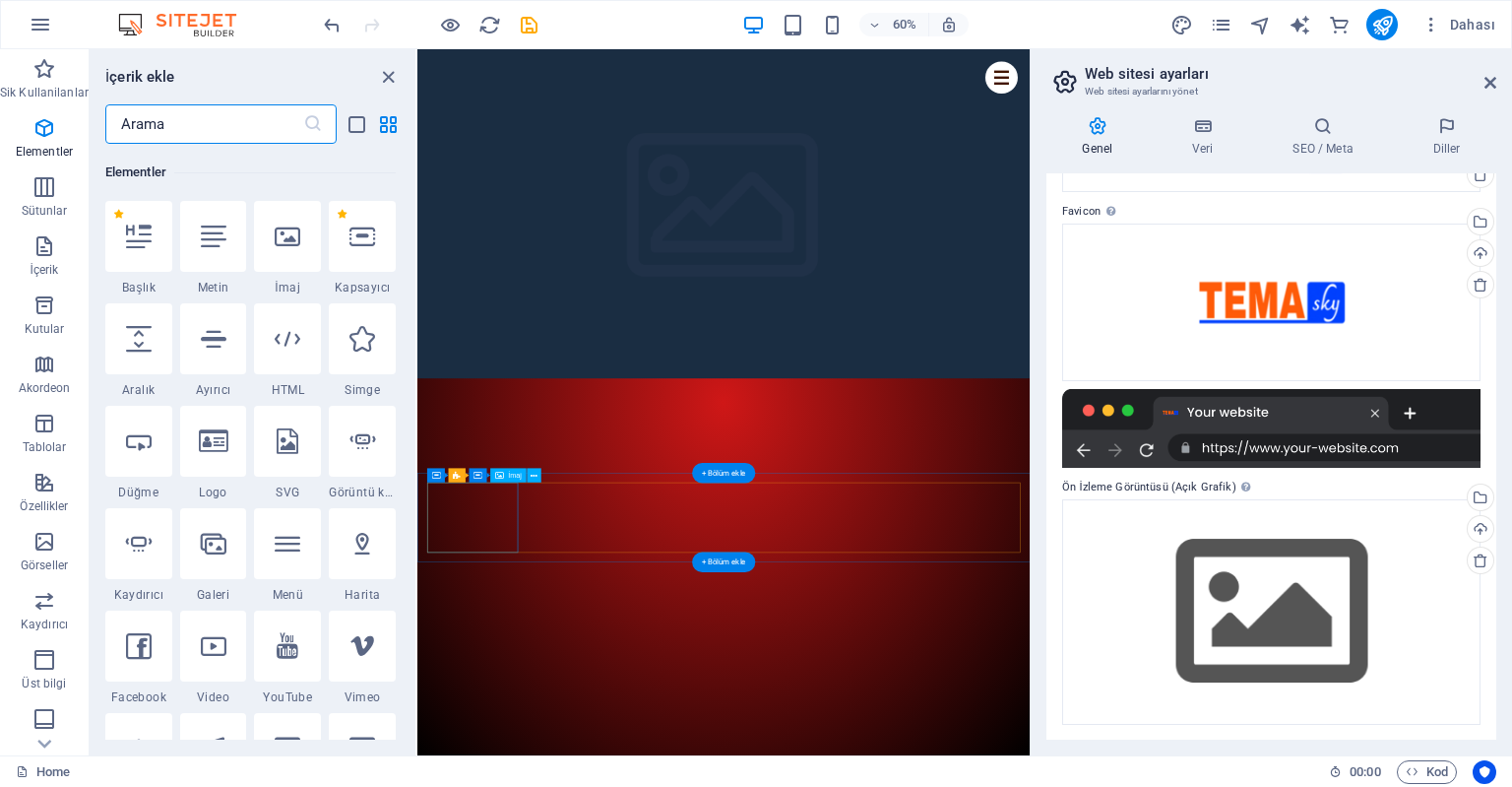 click on "Meet the noobs" at bounding box center [927, 2296] 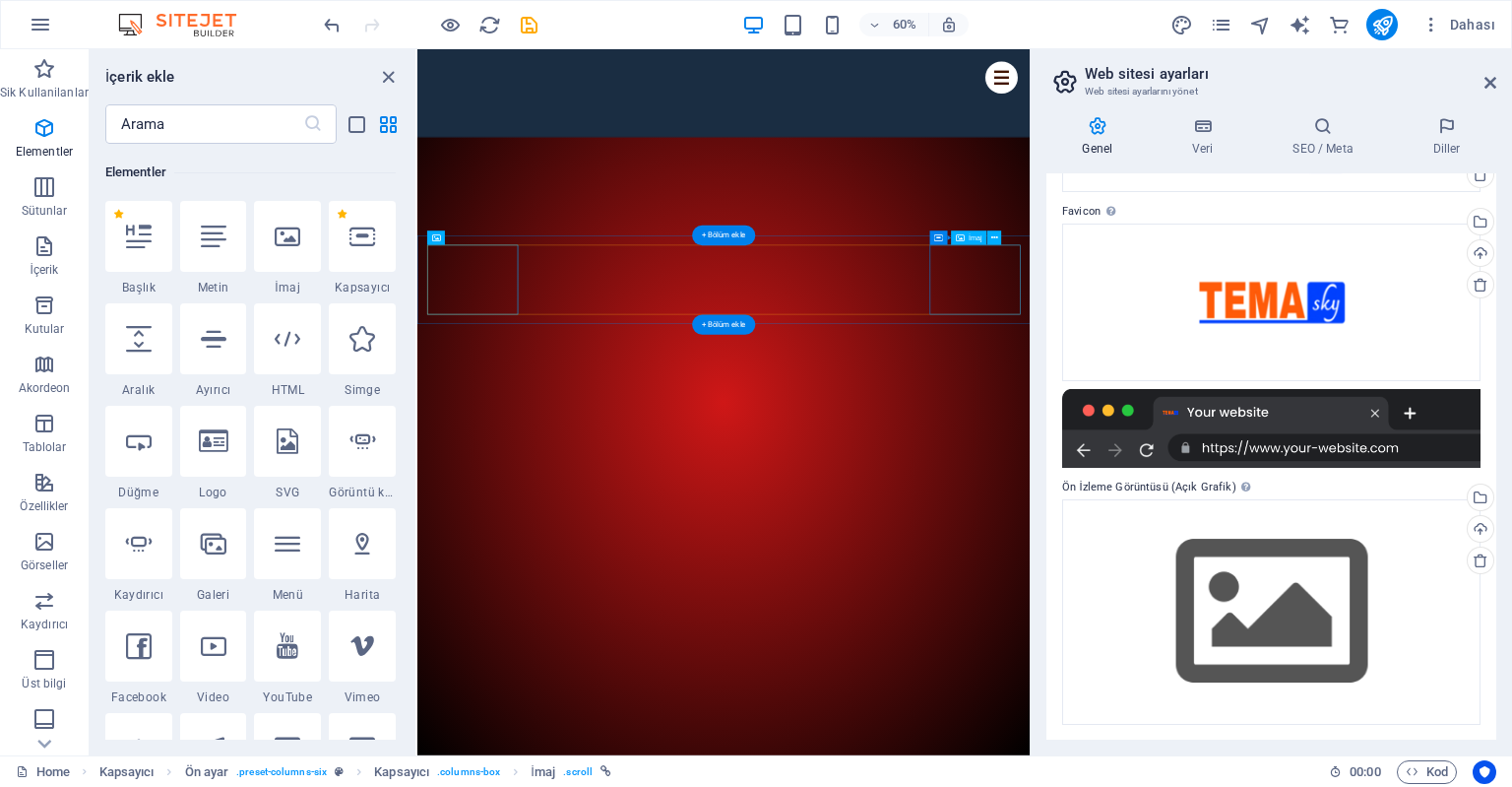 scroll, scrollTop: 693, scrollLeft: 0, axis: vertical 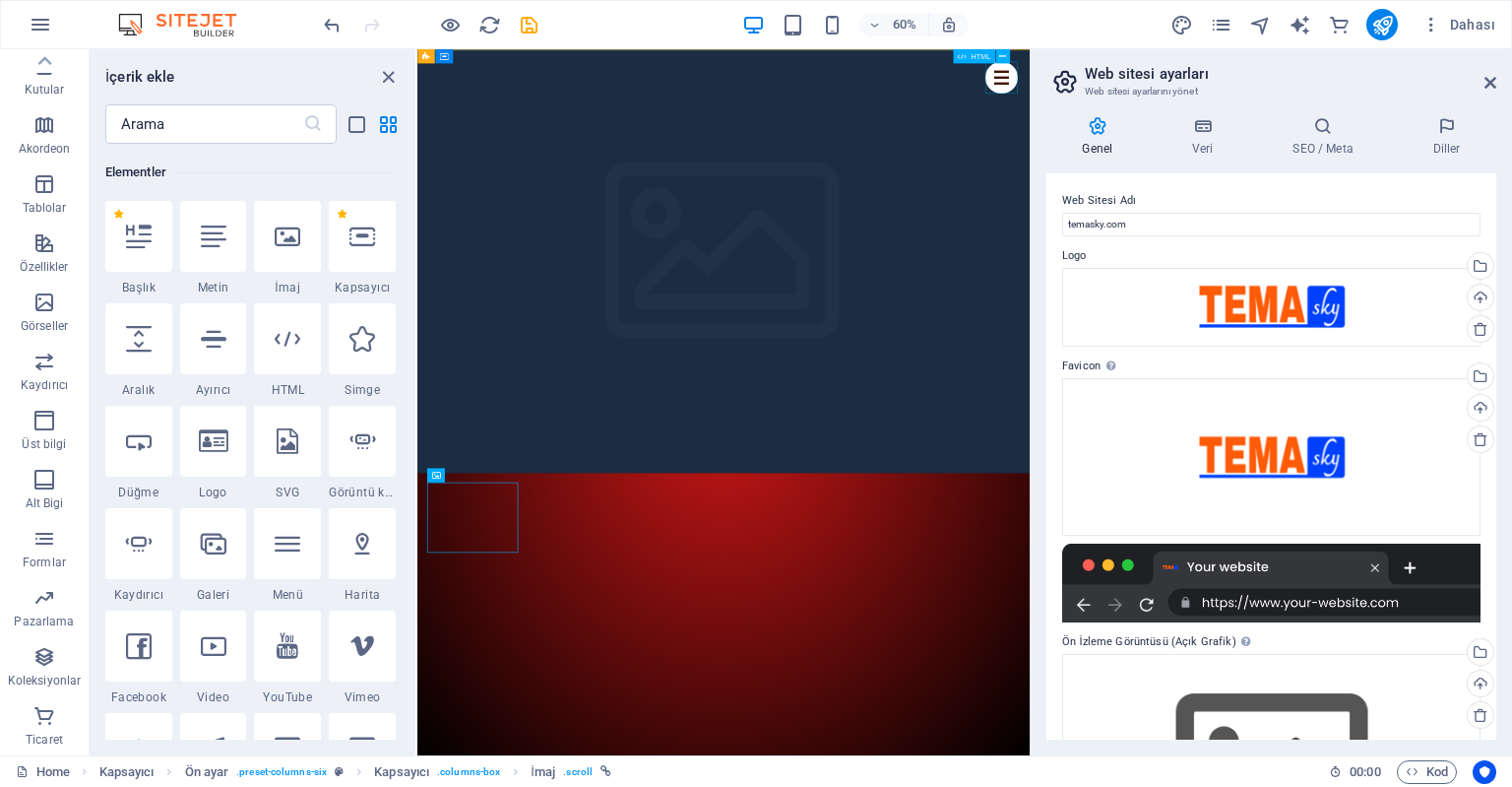 click at bounding box center [1390, 97] 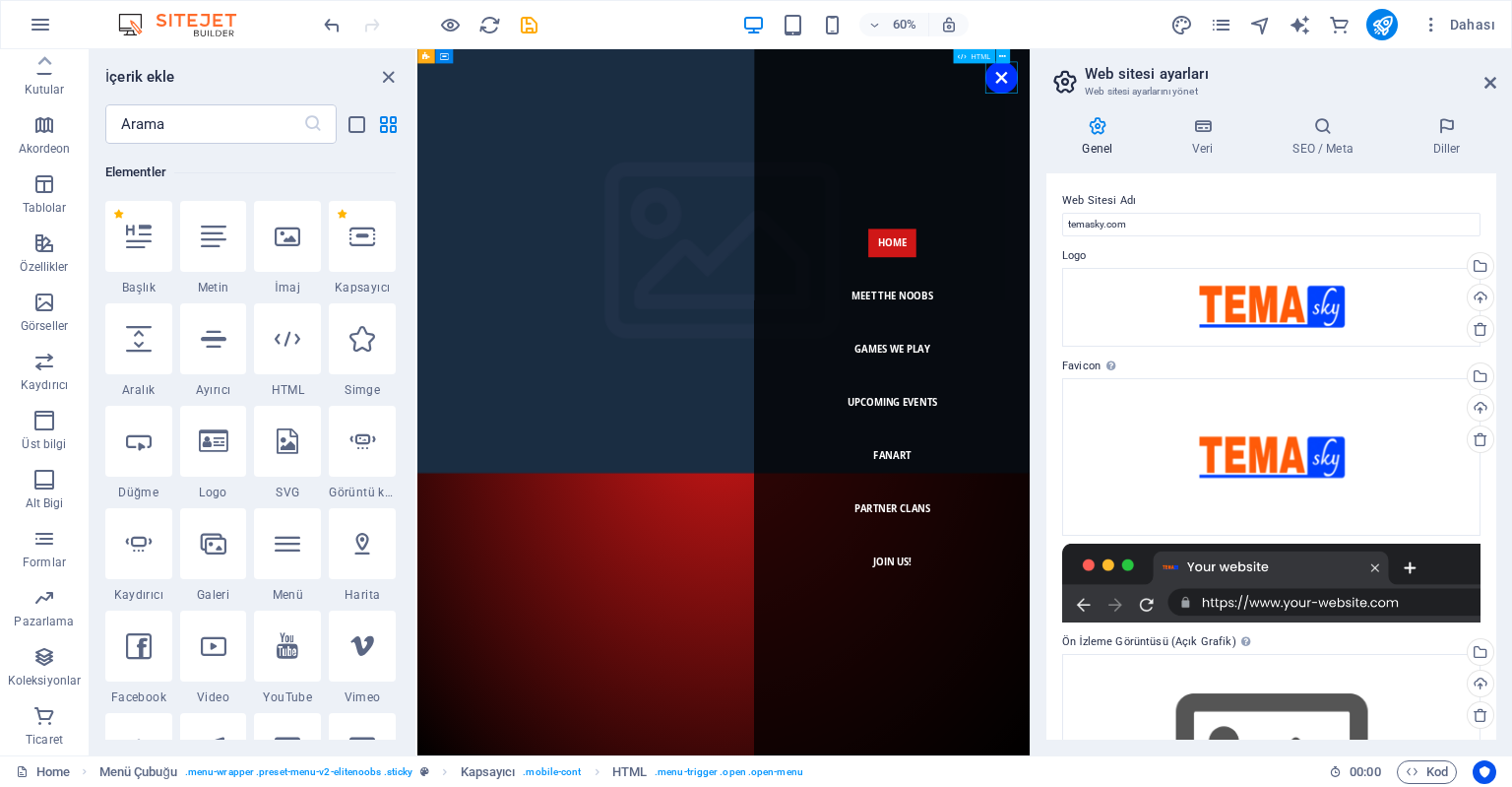 click at bounding box center (1390, 97) 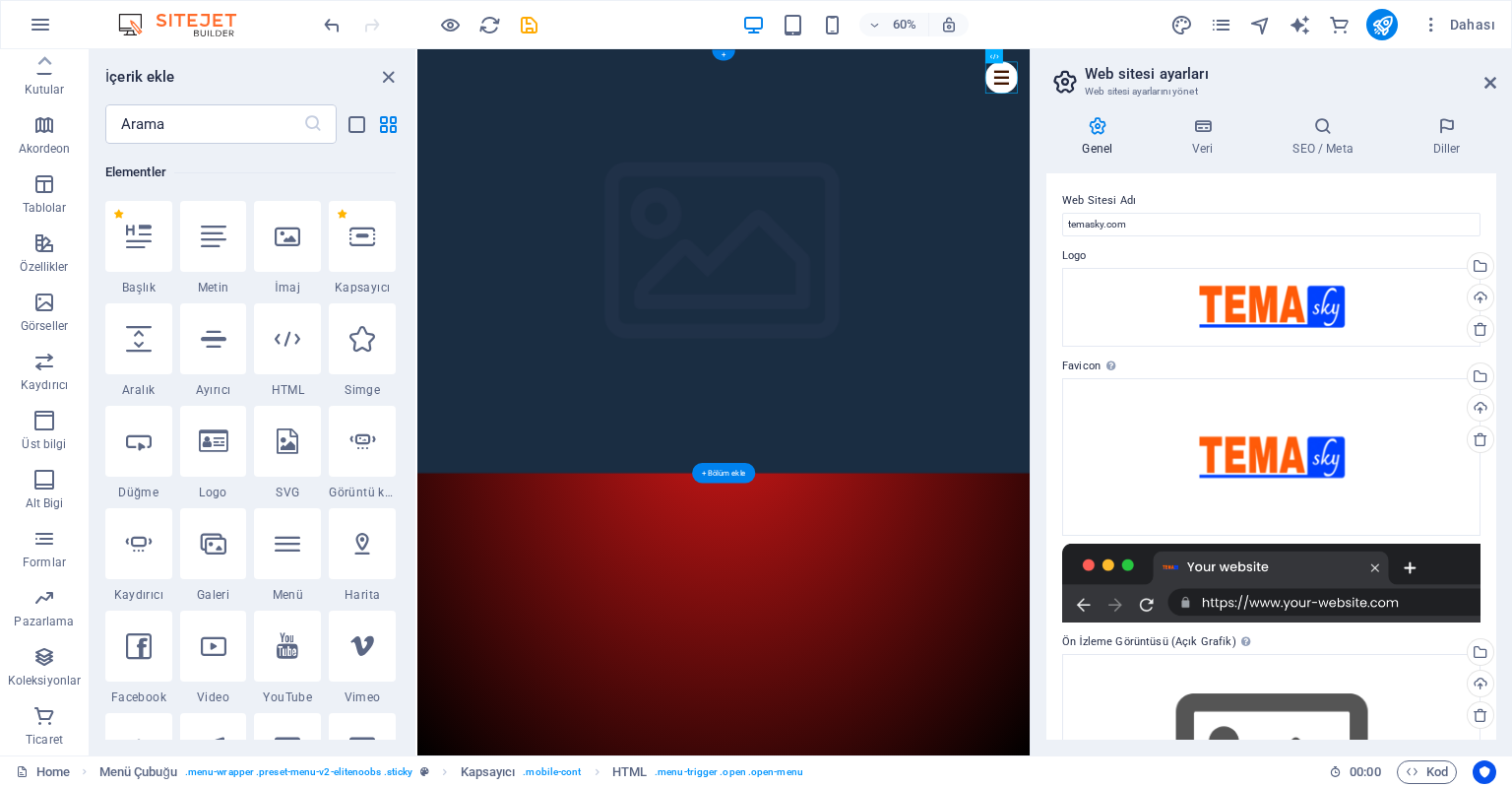 click at bounding box center (-94, 755) 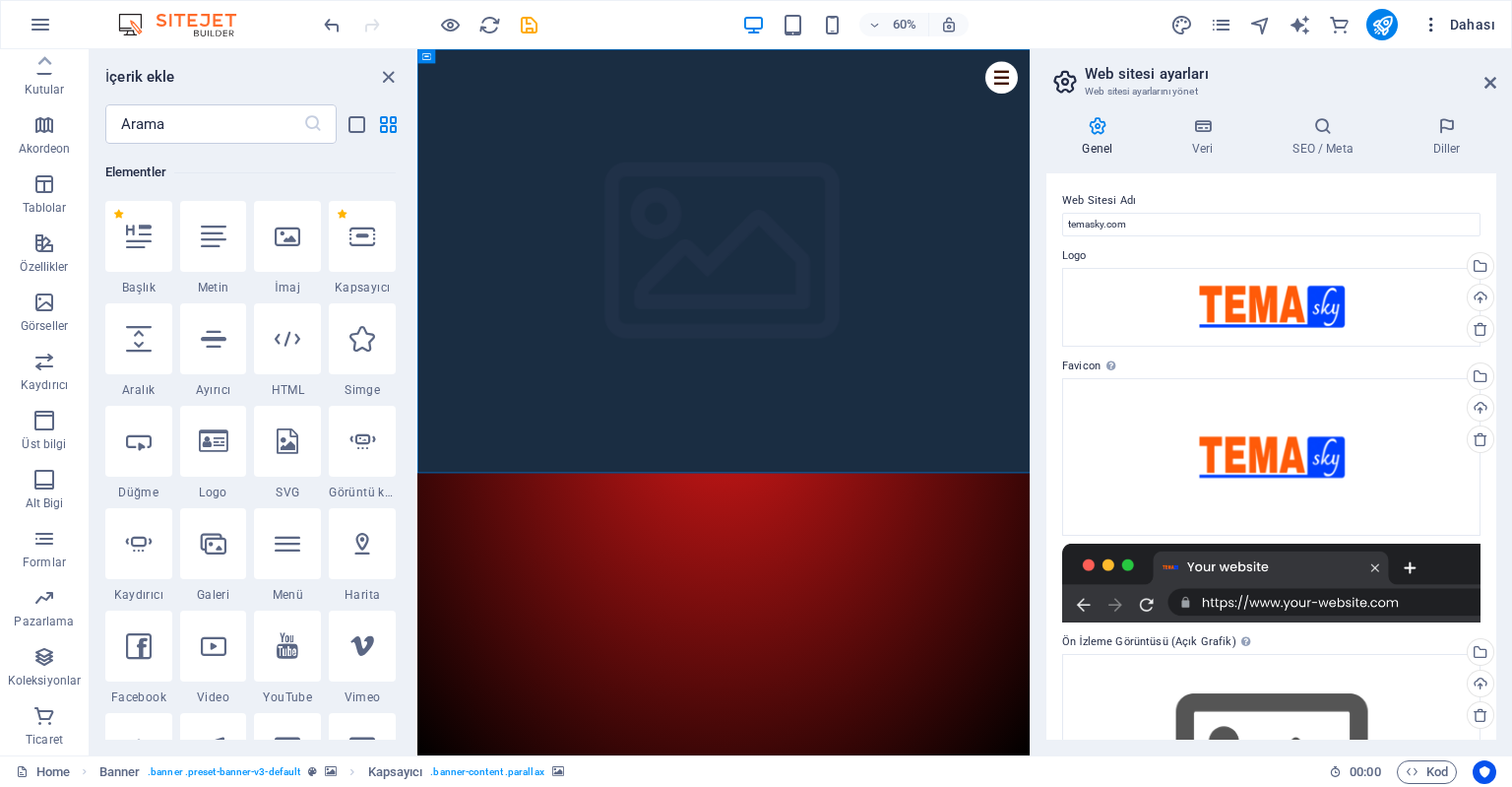 click on "Dahası" at bounding box center [1458, 25] 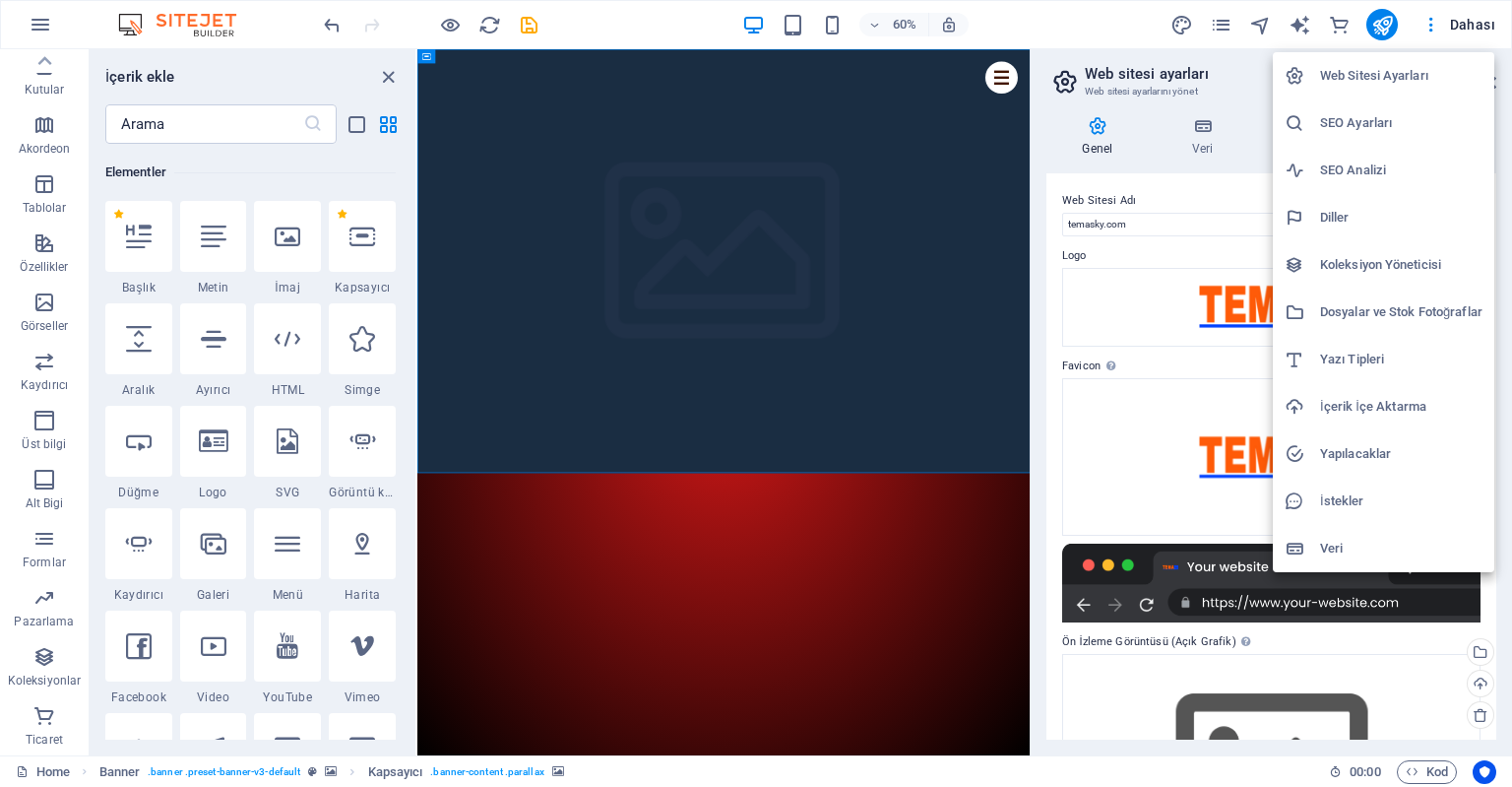 click on "SEO Ayarları" at bounding box center [1401, 123] 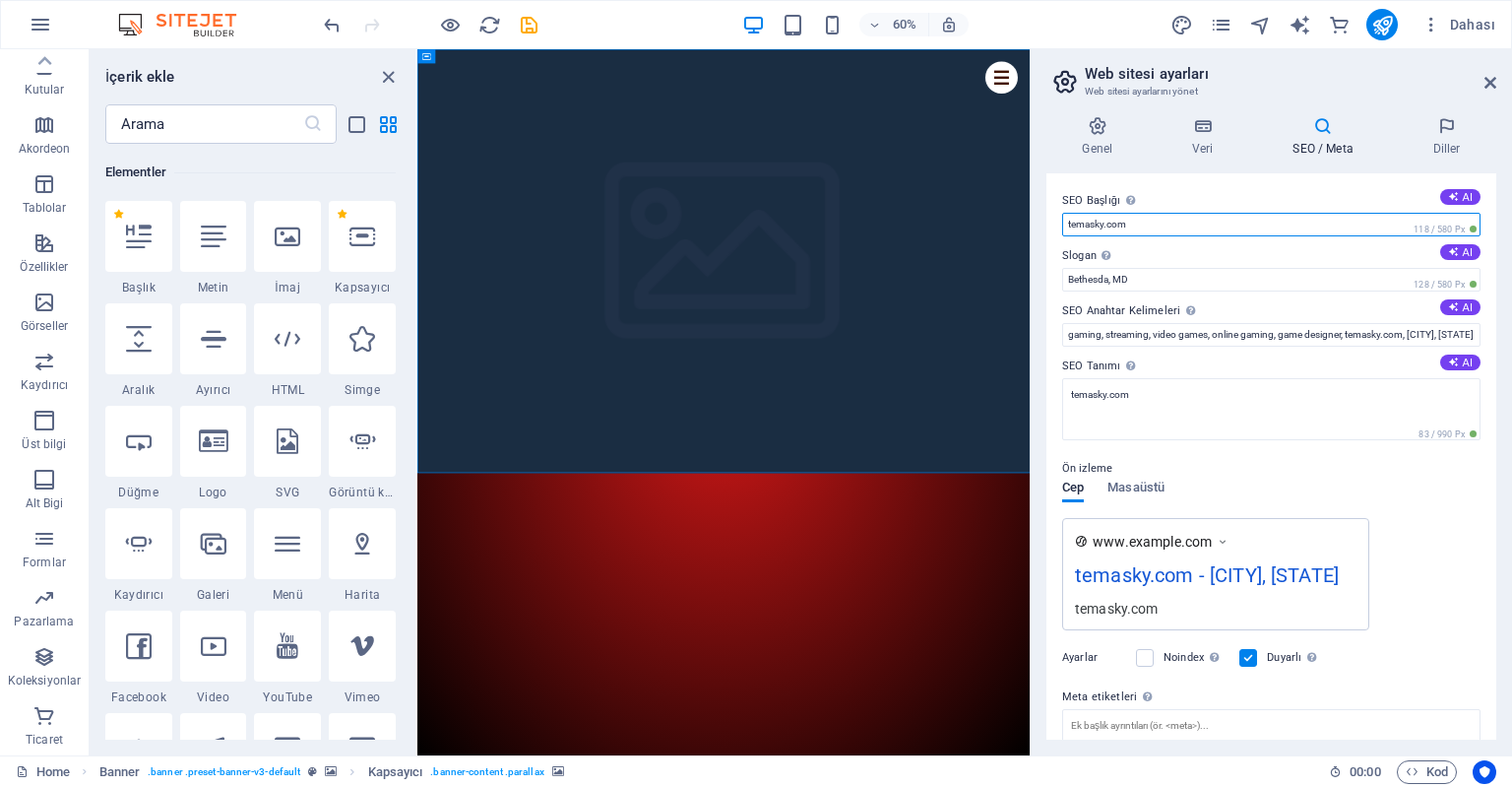 drag, startPoint x: 1156, startPoint y: 227, endPoint x: 990, endPoint y: 221, distance: 166.1084 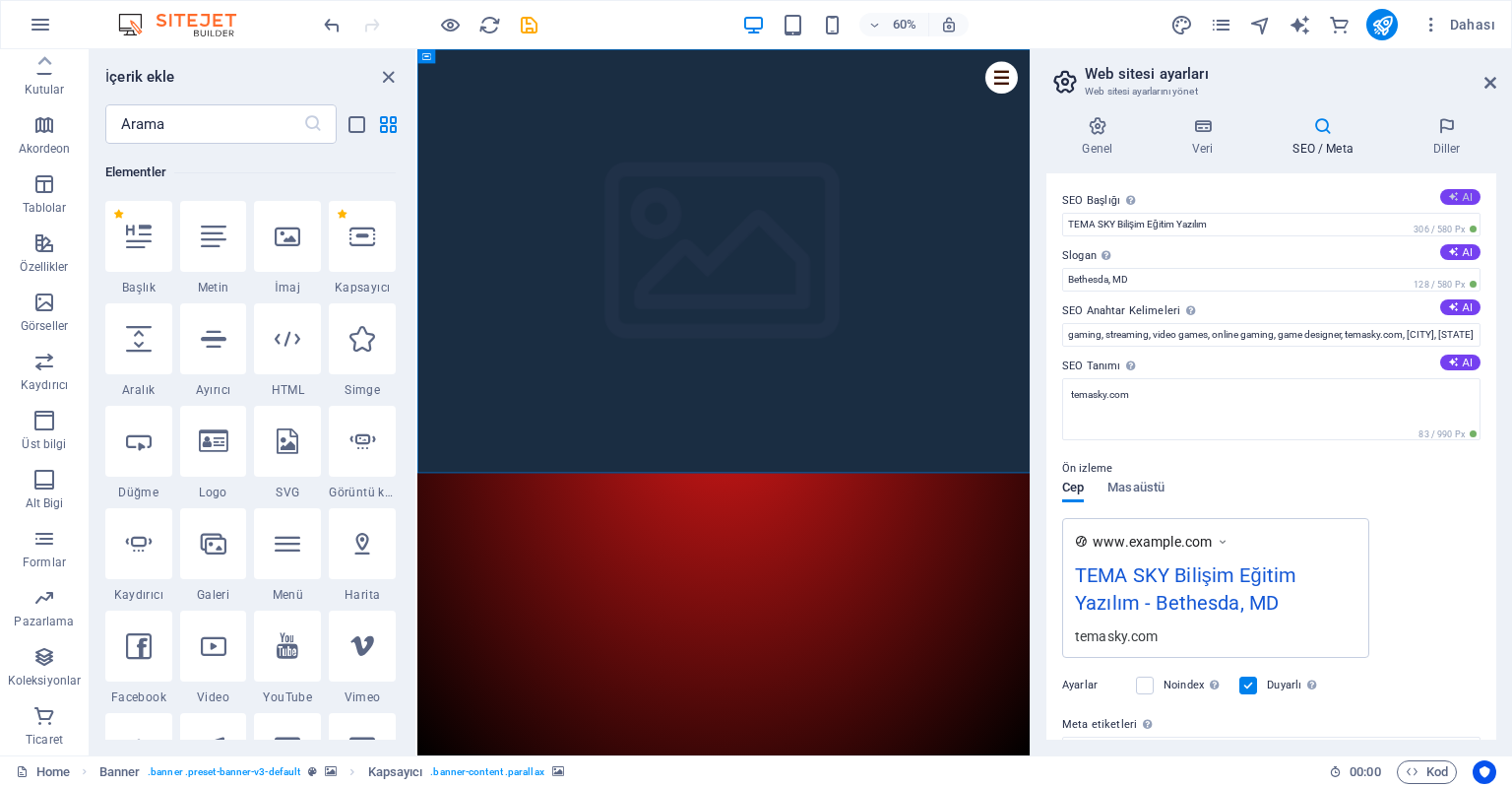 click on "AI" at bounding box center [1460, 197] 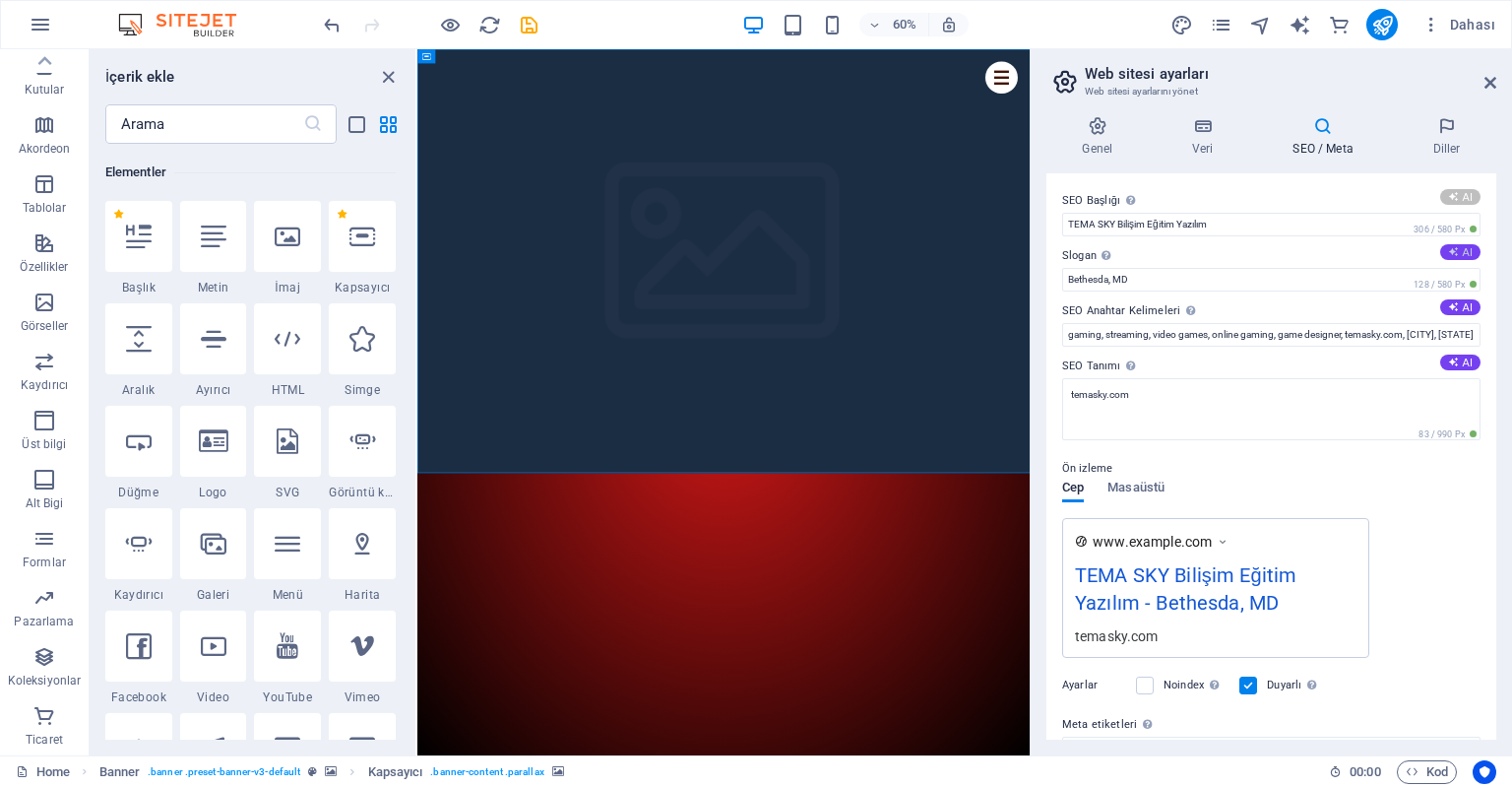 click on "AI" at bounding box center [1460, 252] 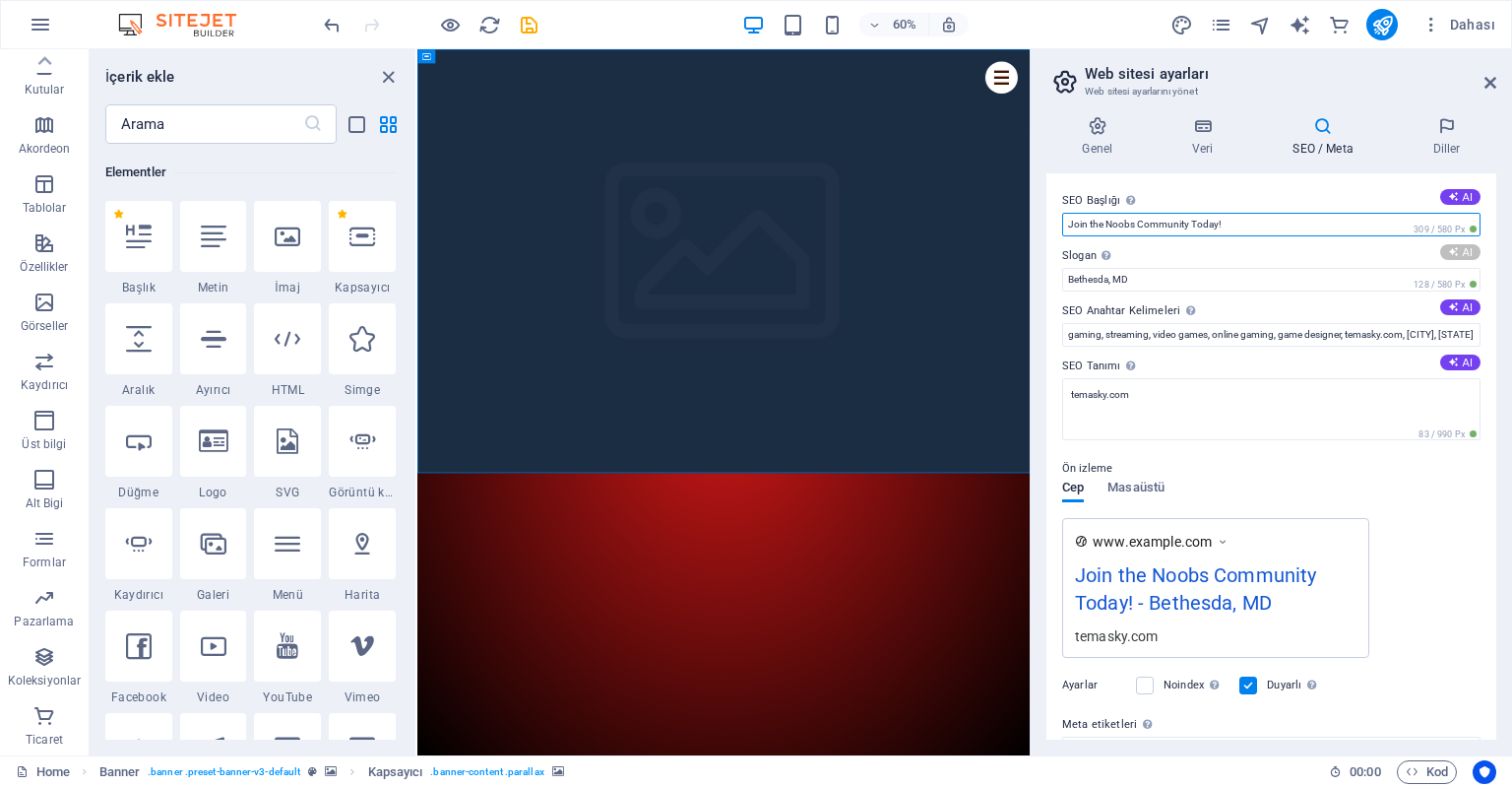 click on "Join the Noobs Community Today!" at bounding box center (1271, 225) 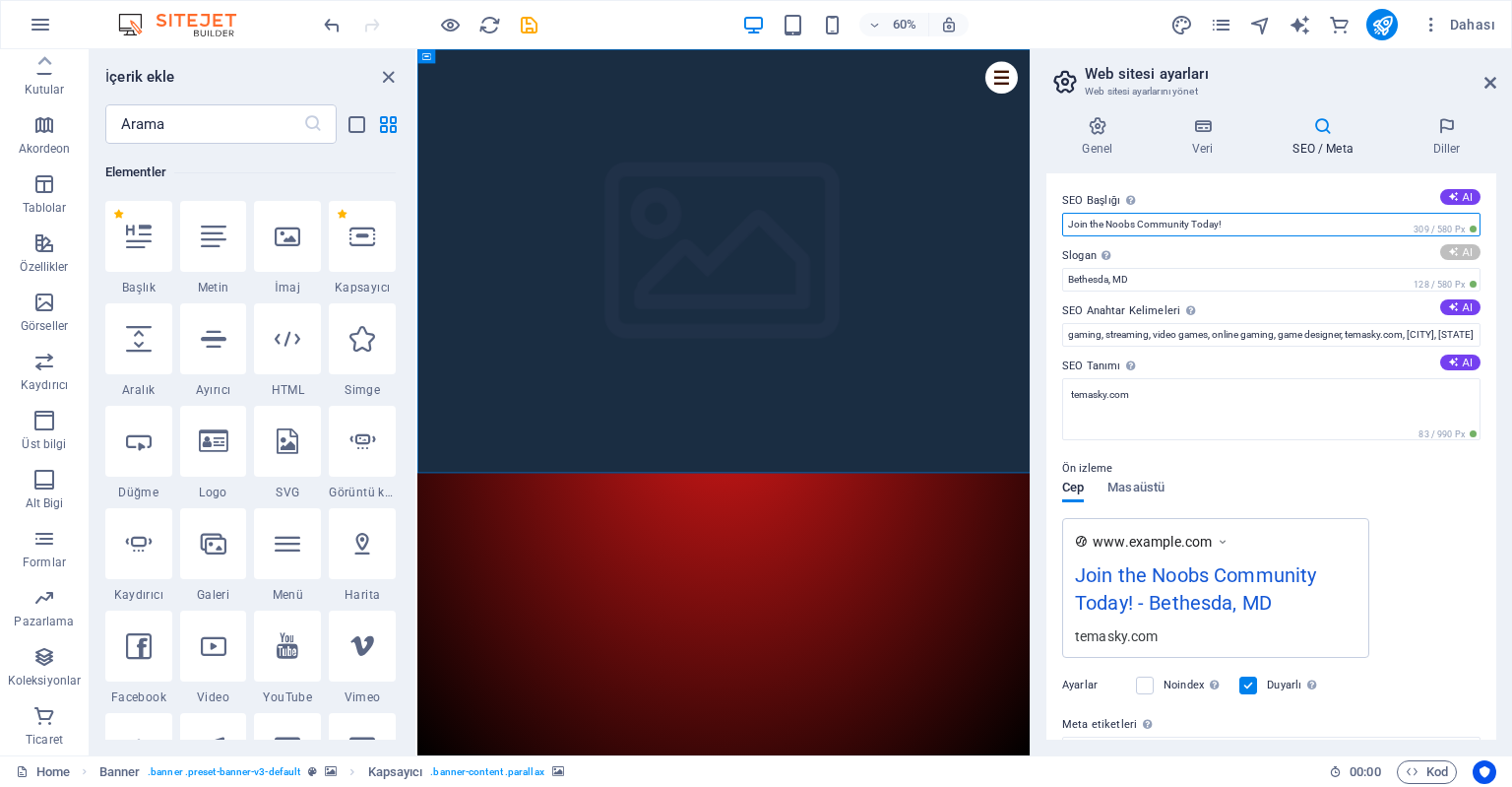 type on "TEMA SKY Bilişim Eğitim Yazılım" 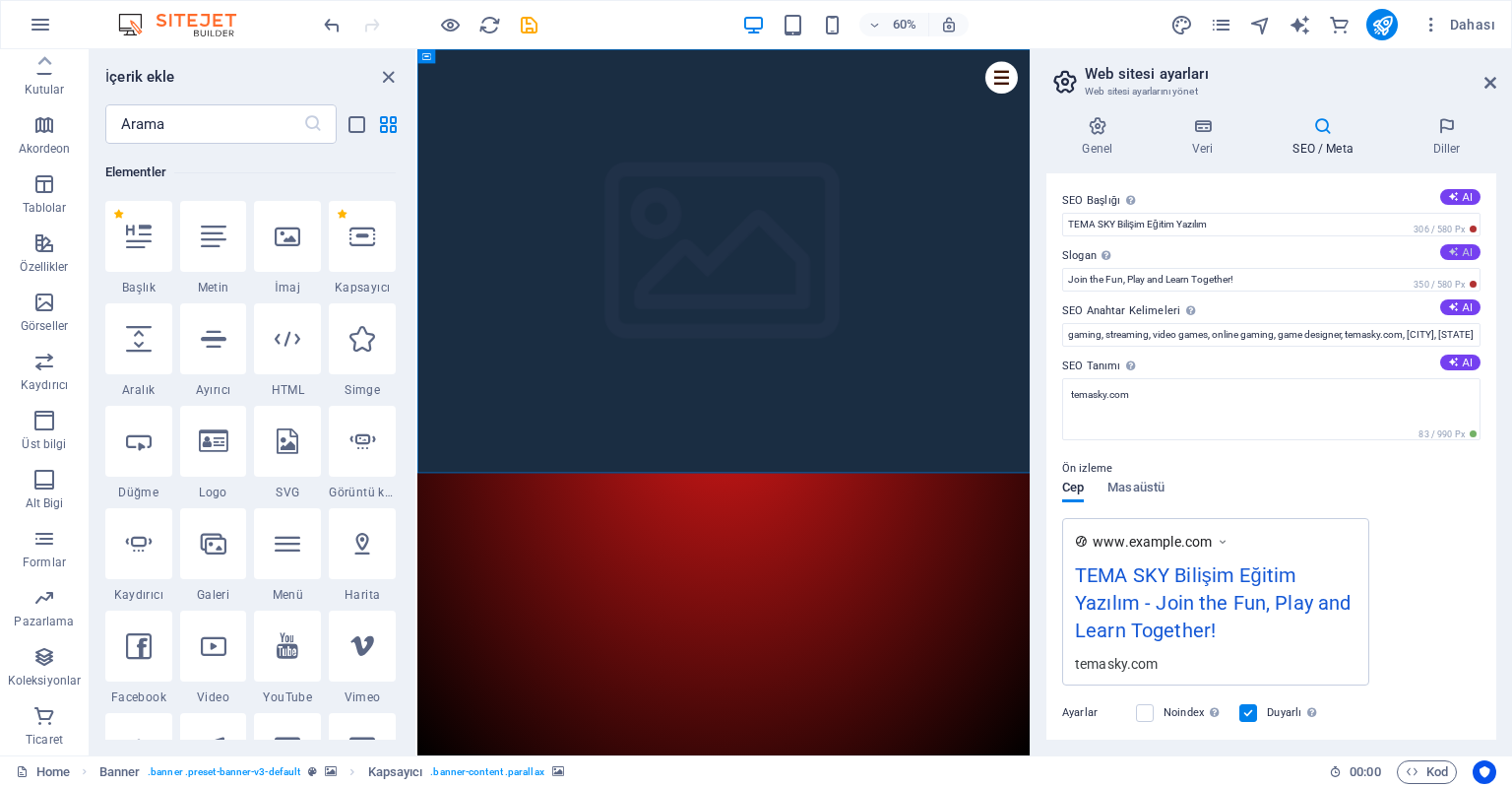 click on "AI" at bounding box center [1460, 252] 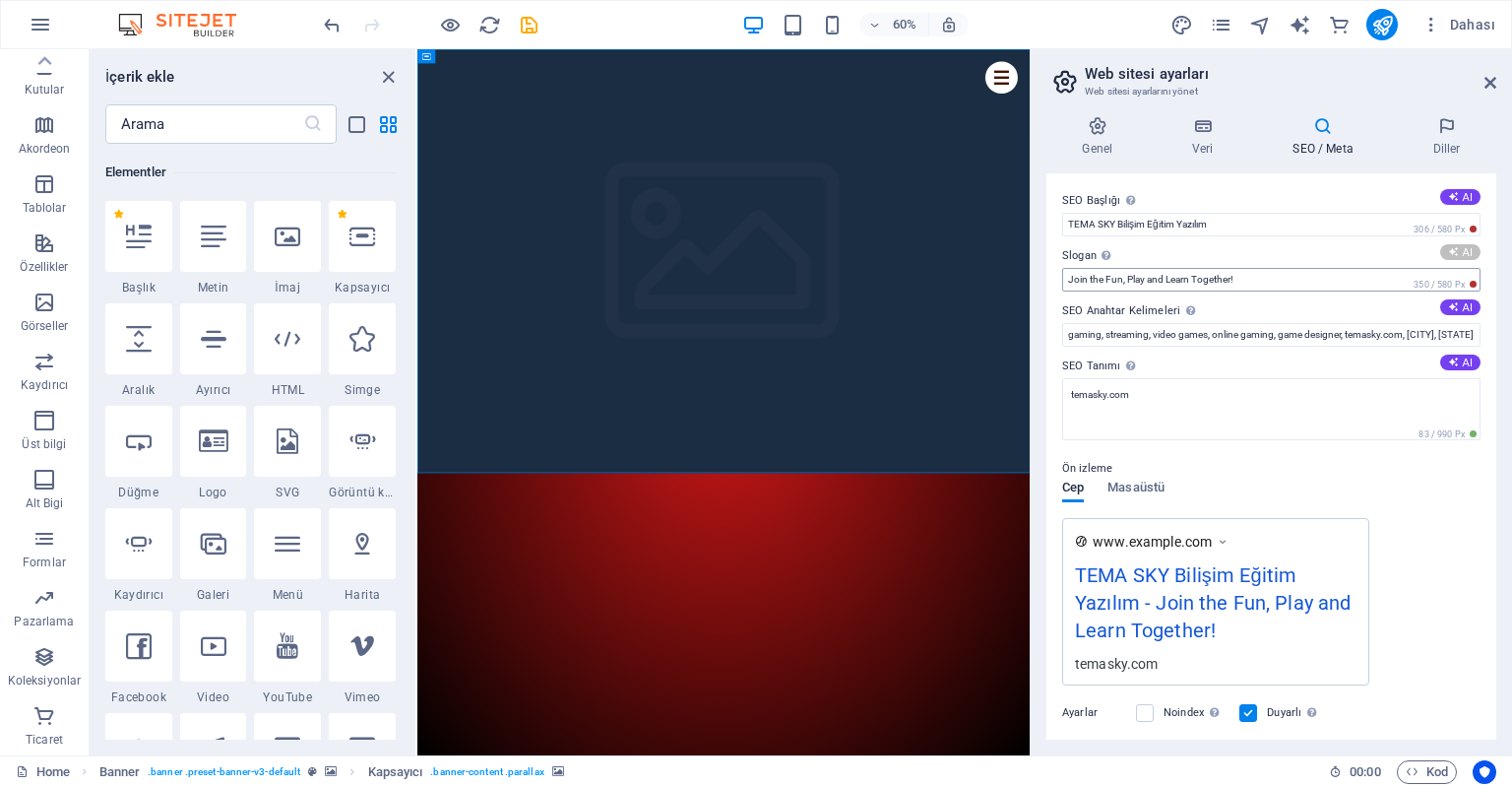 type on "Join the Fun, Level Up Together!" 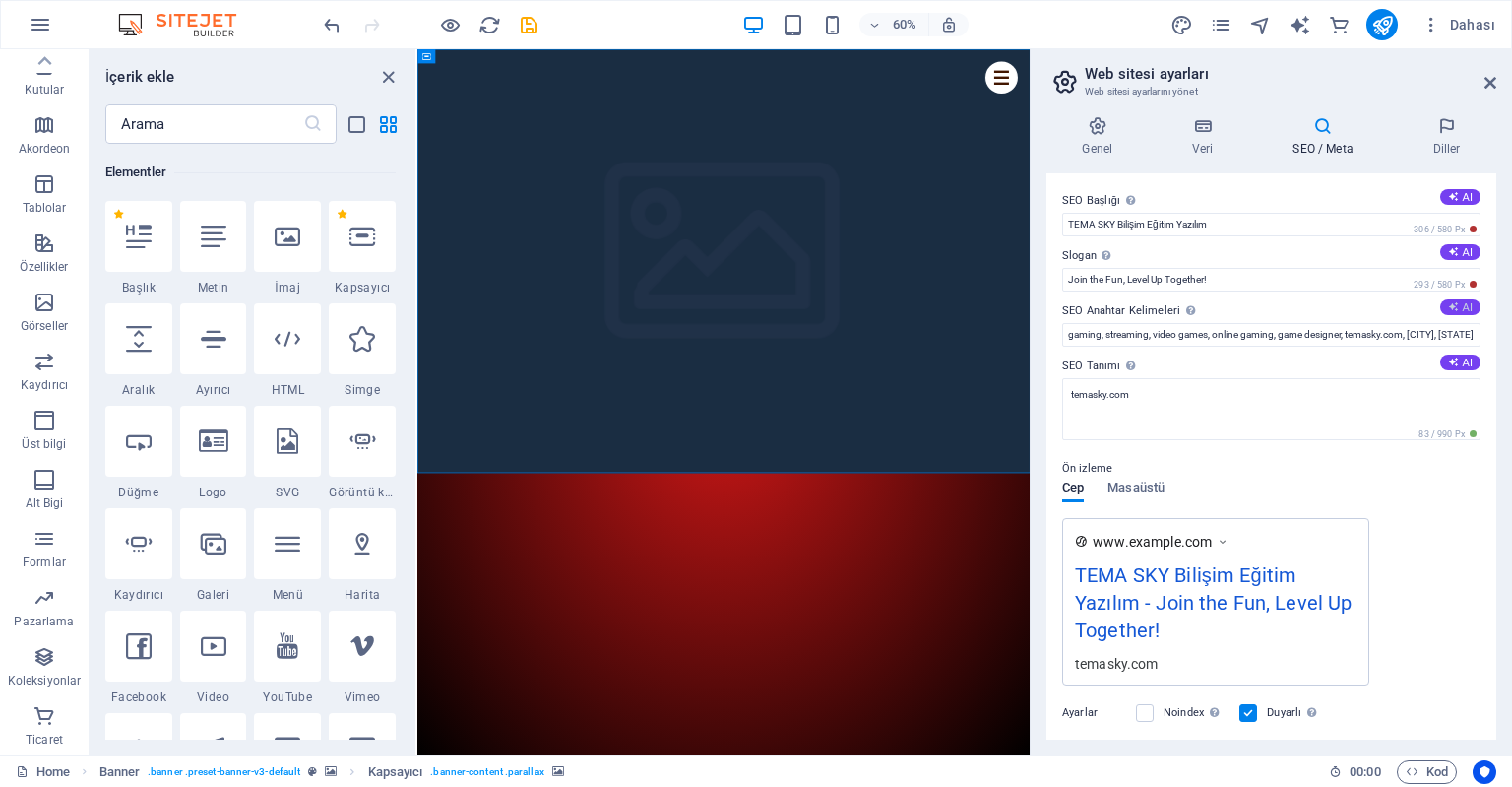 click on "AI" at bounding box center [1460, 307] 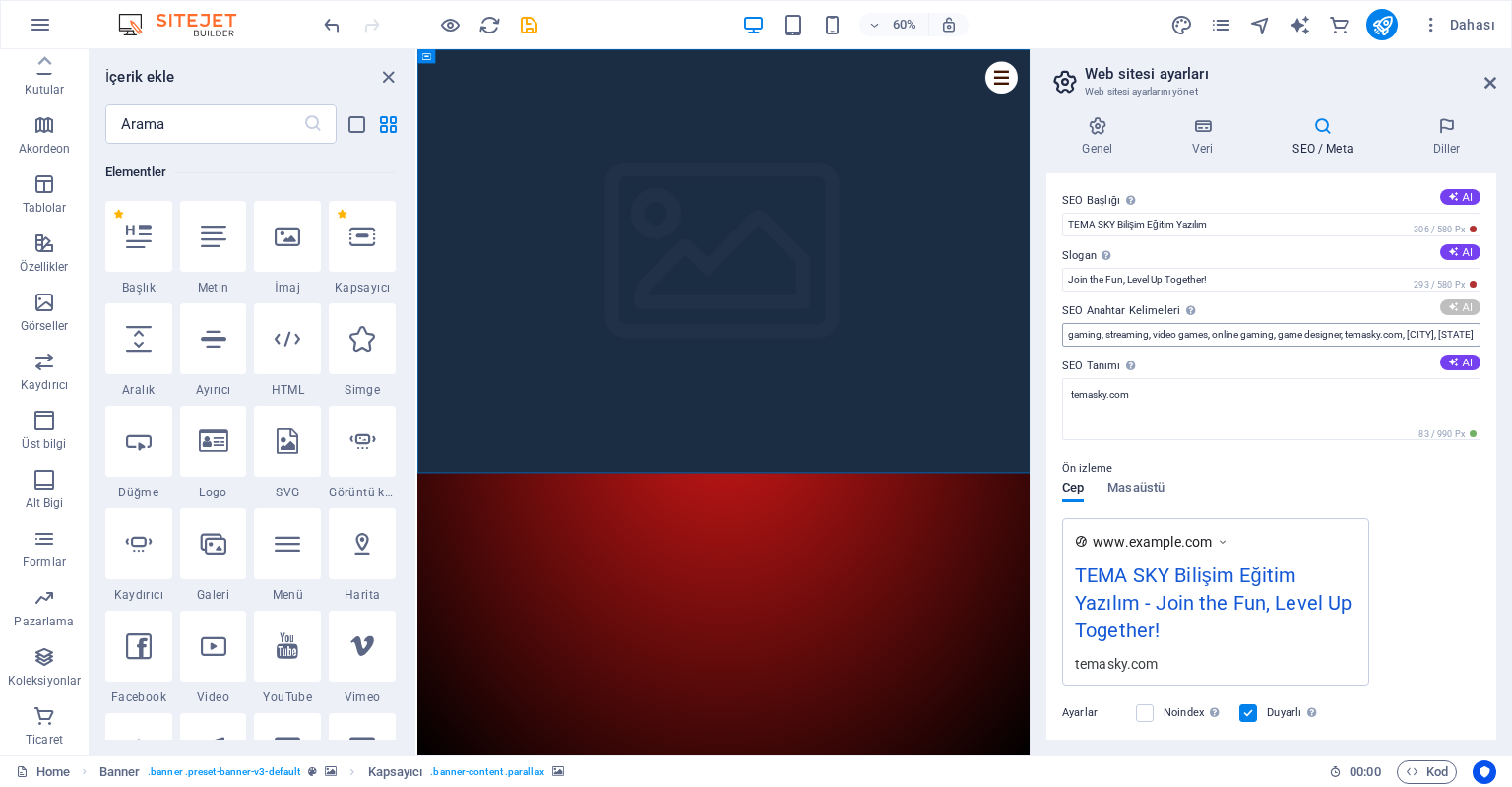 type on "gaming community, online tournaments, shooter games, clan meetups, strategy games, game giveaways" 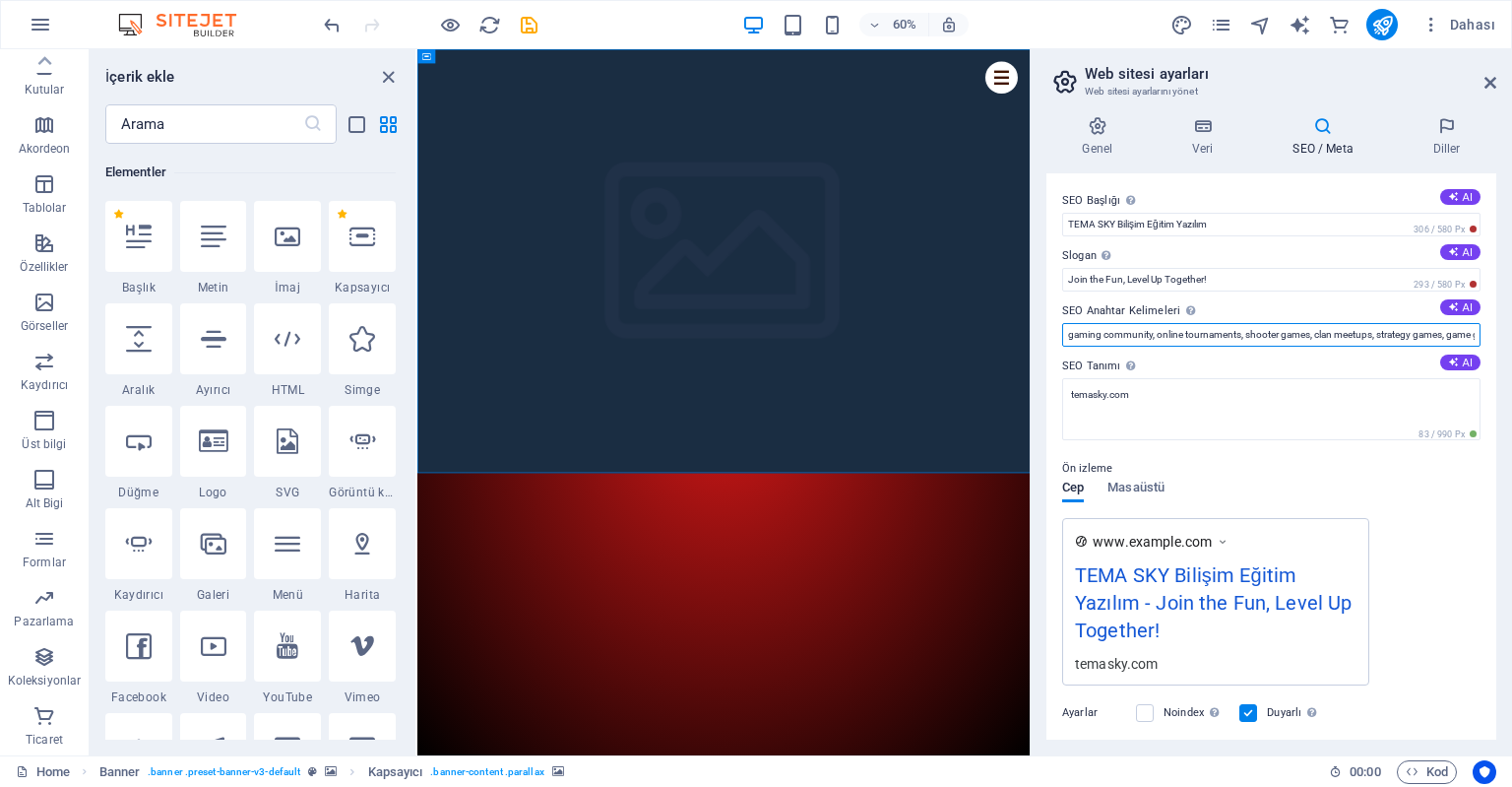 scroll, scrollTop: 0, scrollLeft: 48, axis: horizontal 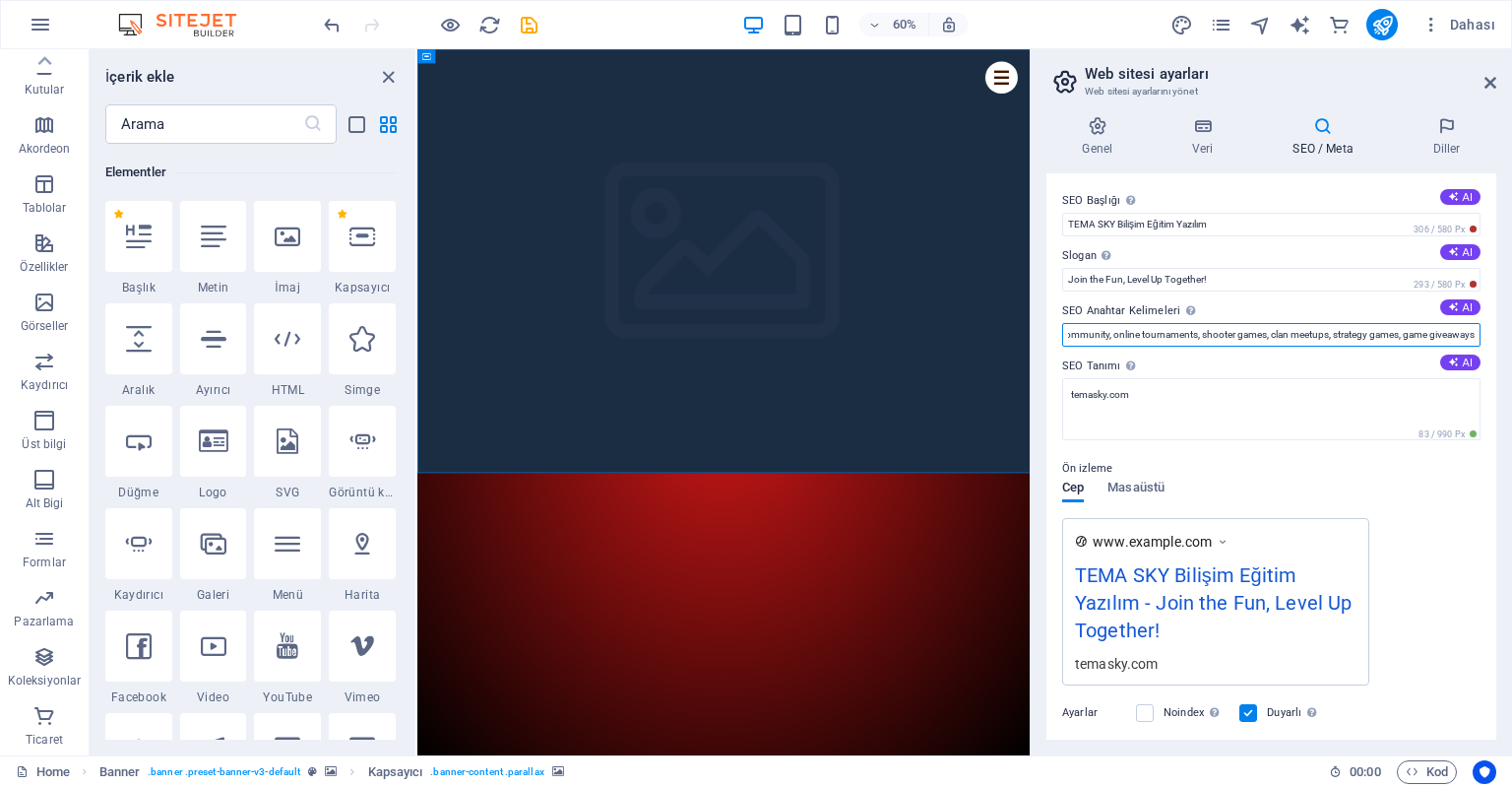 drag, startPoint x: 1135, startPoint y: 334, endPoint x: 1113, endPoint y: 338, distance: 22.36068 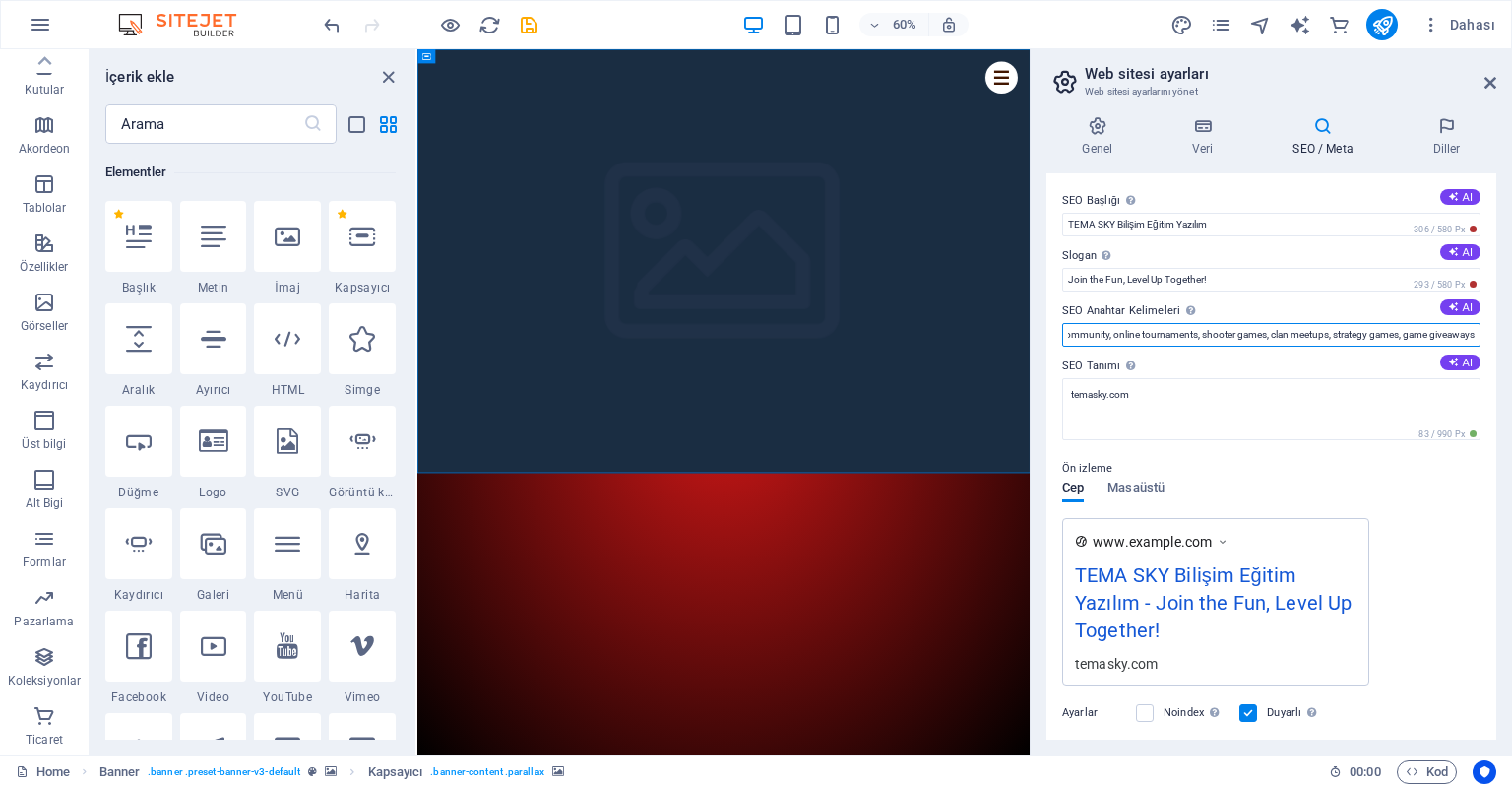 click on "gaming community, online tournaments, shooter games, clan meetups, strategy games, game giveaways" at bounding box center (1271, 335) 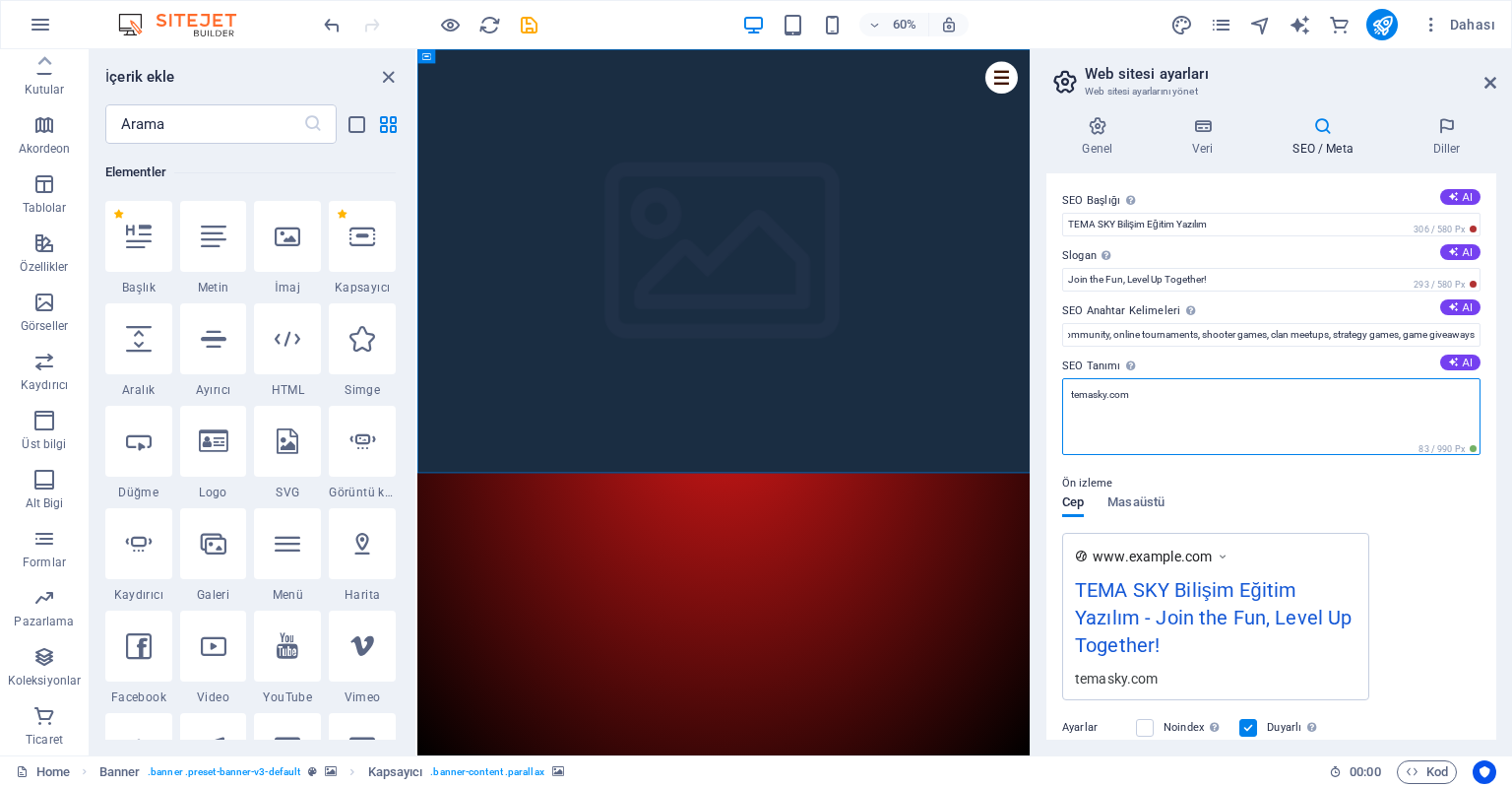 drag, startPoint x: 1166, startPoint y: 404, endPoint x: 1001, endPoint y: 394, distance: 165.30275 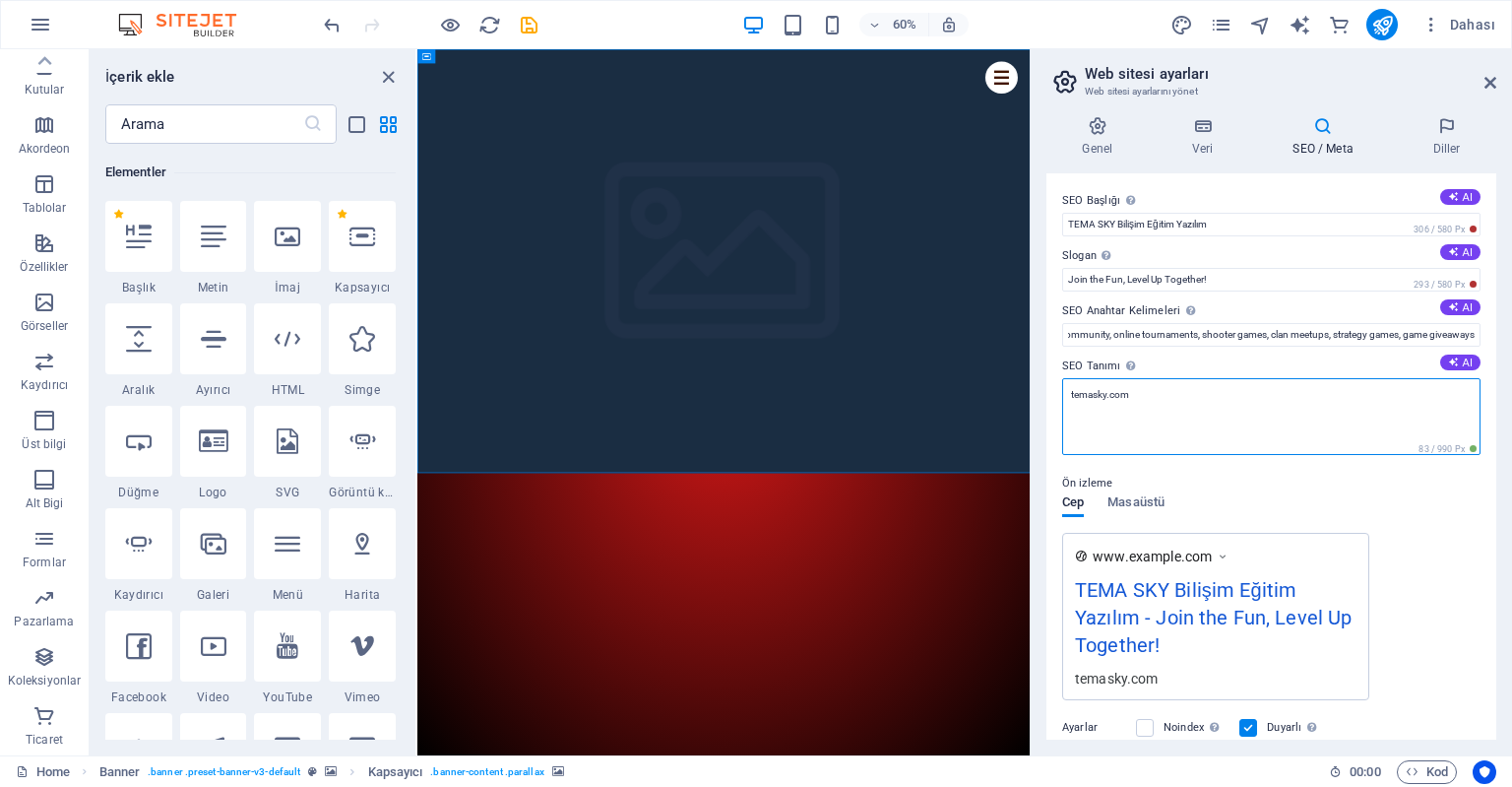 click on "temasky.com" at bounding box center (1271, 417) 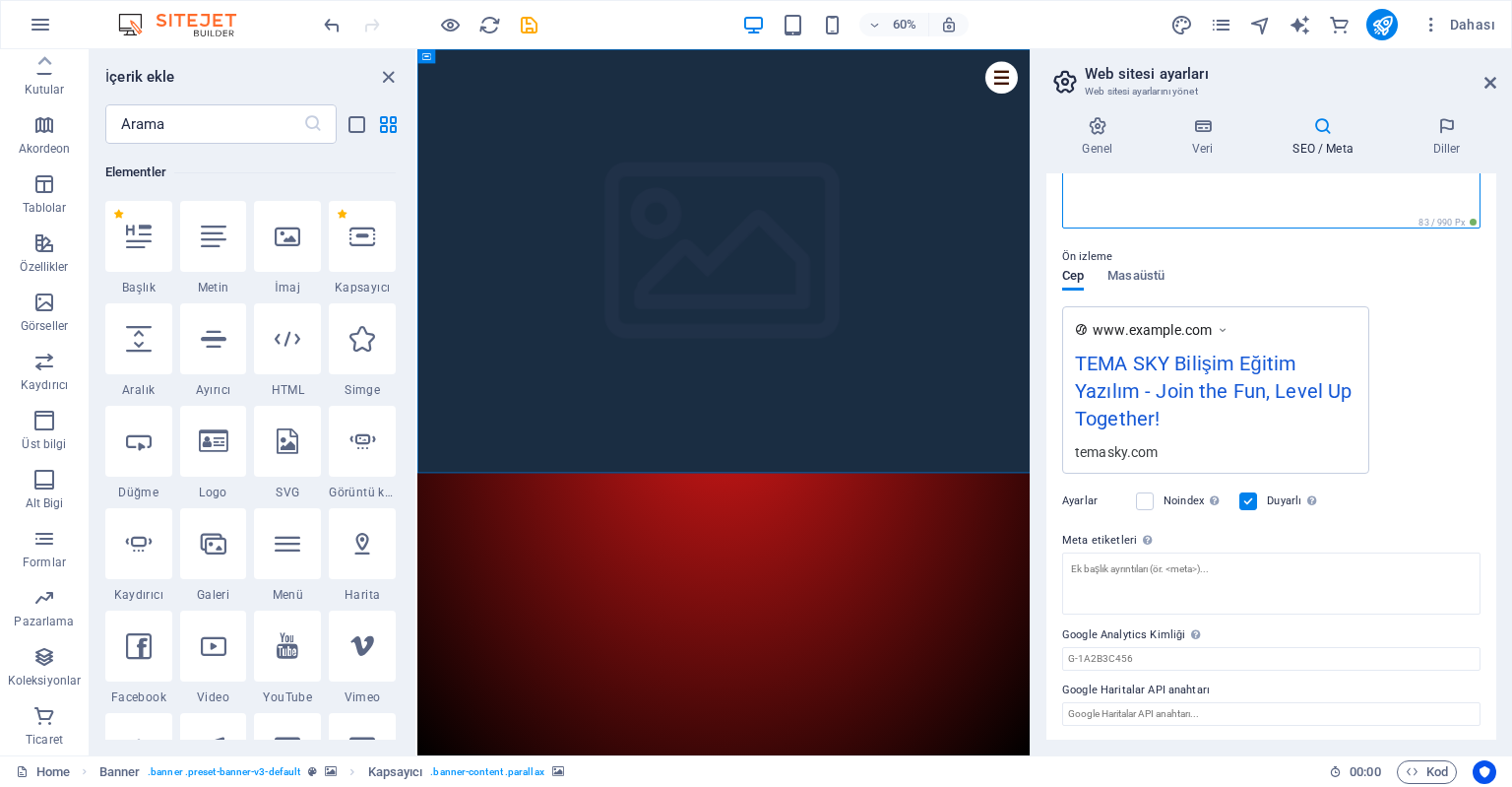 scroll, scrollTop: 0, scrollLeft: 0, axis: both 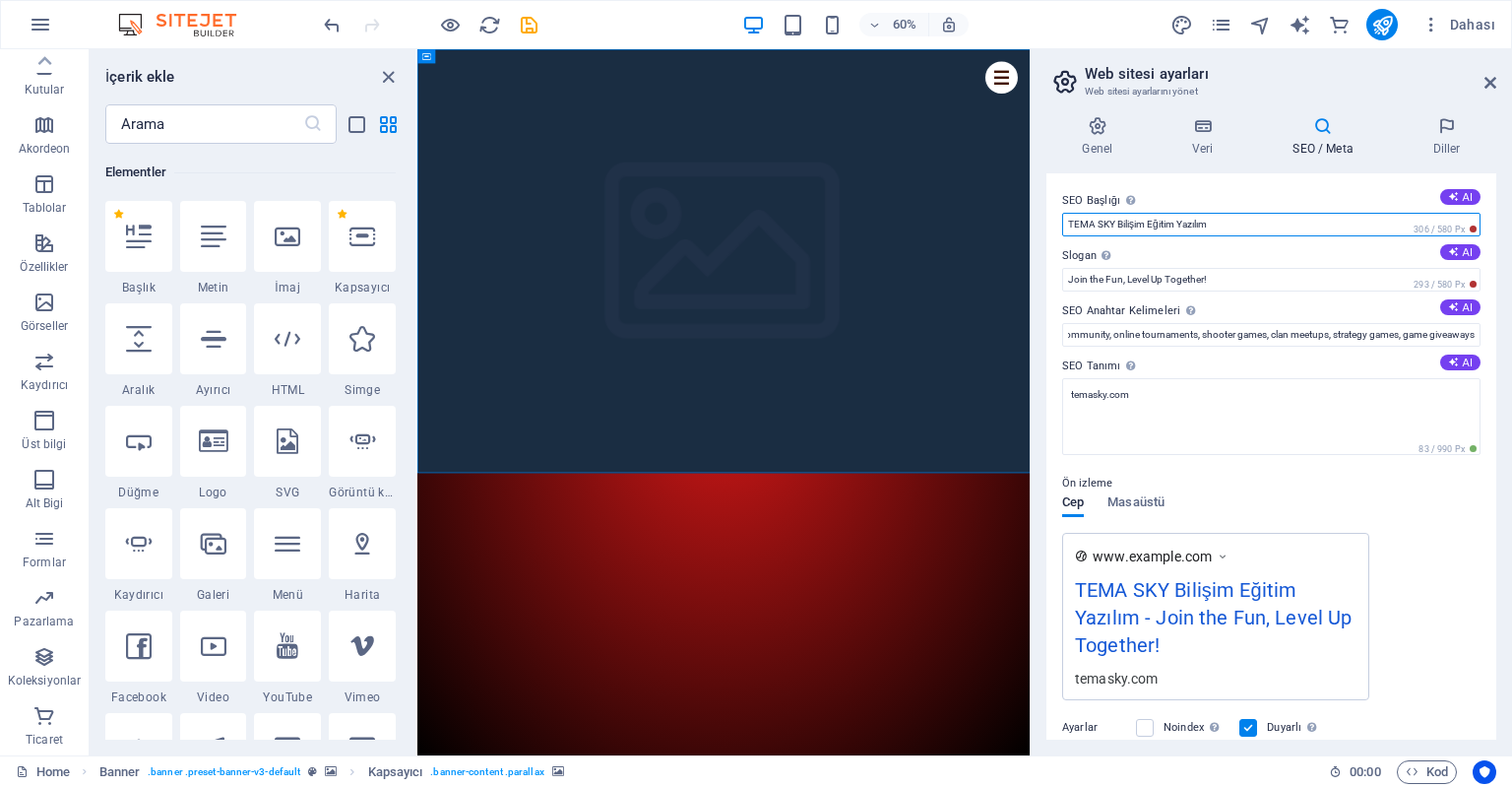 click on "TEMA SKY Bilişim Eğitim Yazılım" at bounding box center [1271, 225] 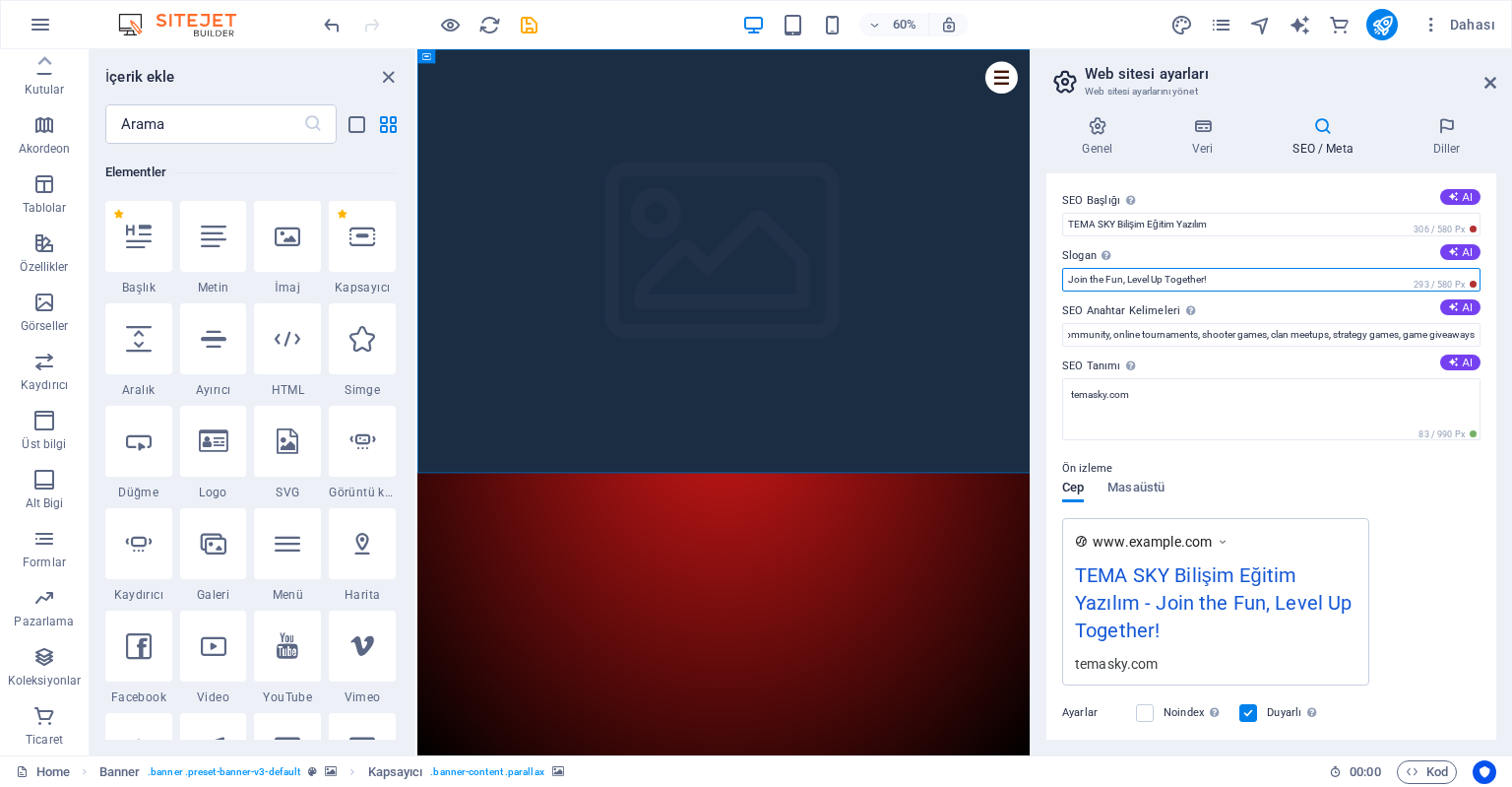 drag, startPoint x: 1238, startPoint y: 282, endPoint x: 795, endPoint y: 286, distance: 443.0181 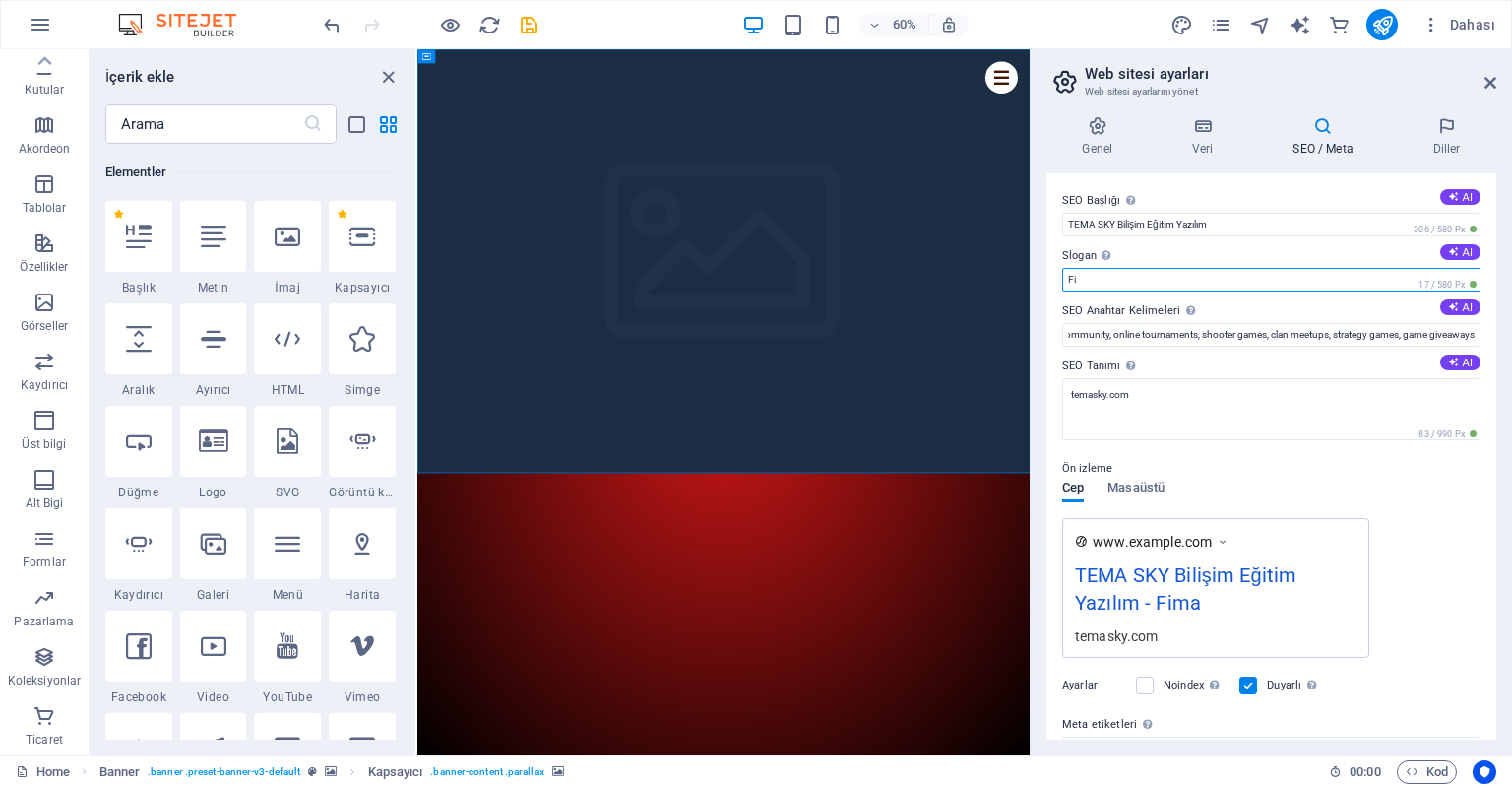 type on "F" 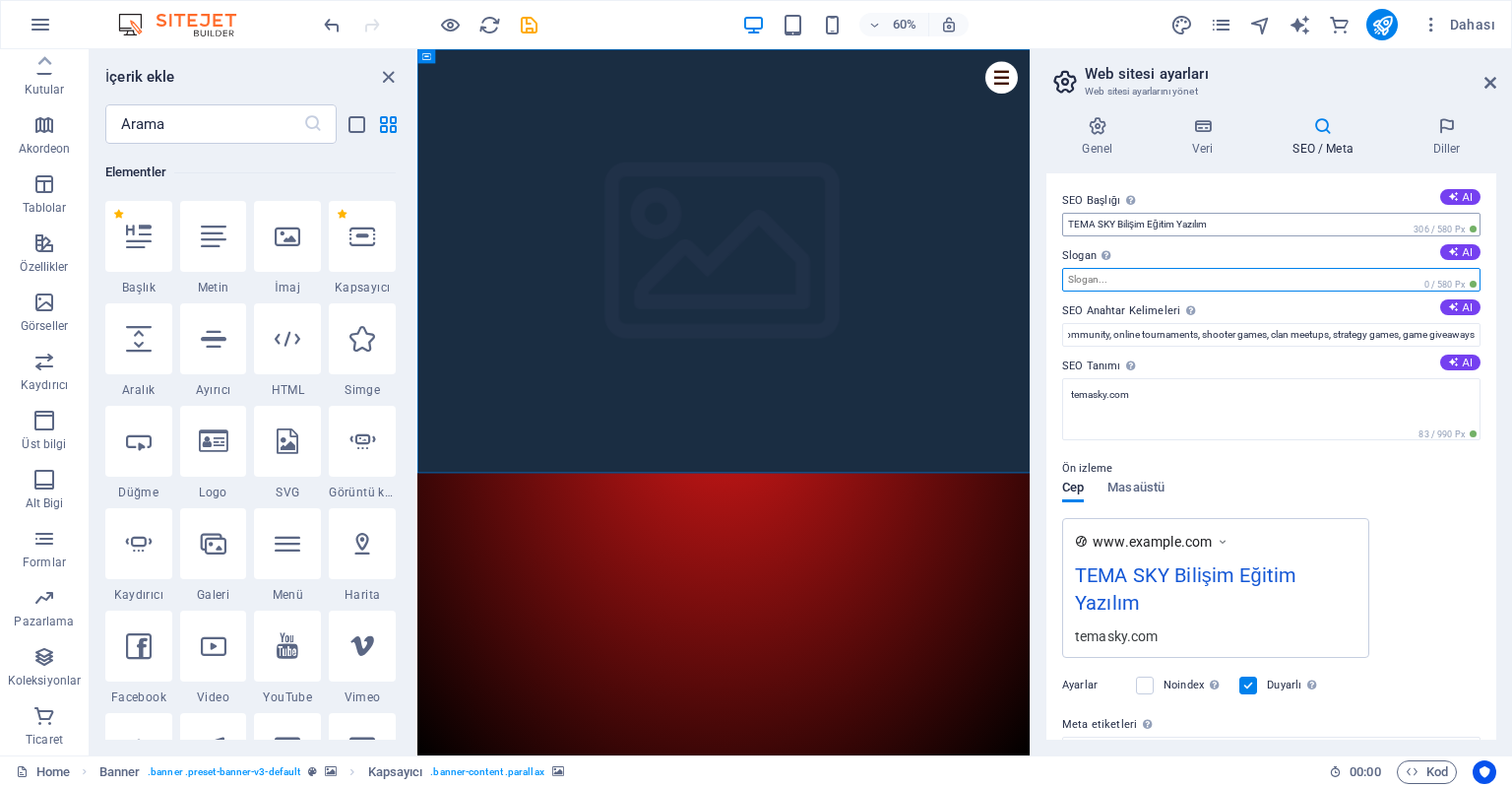type 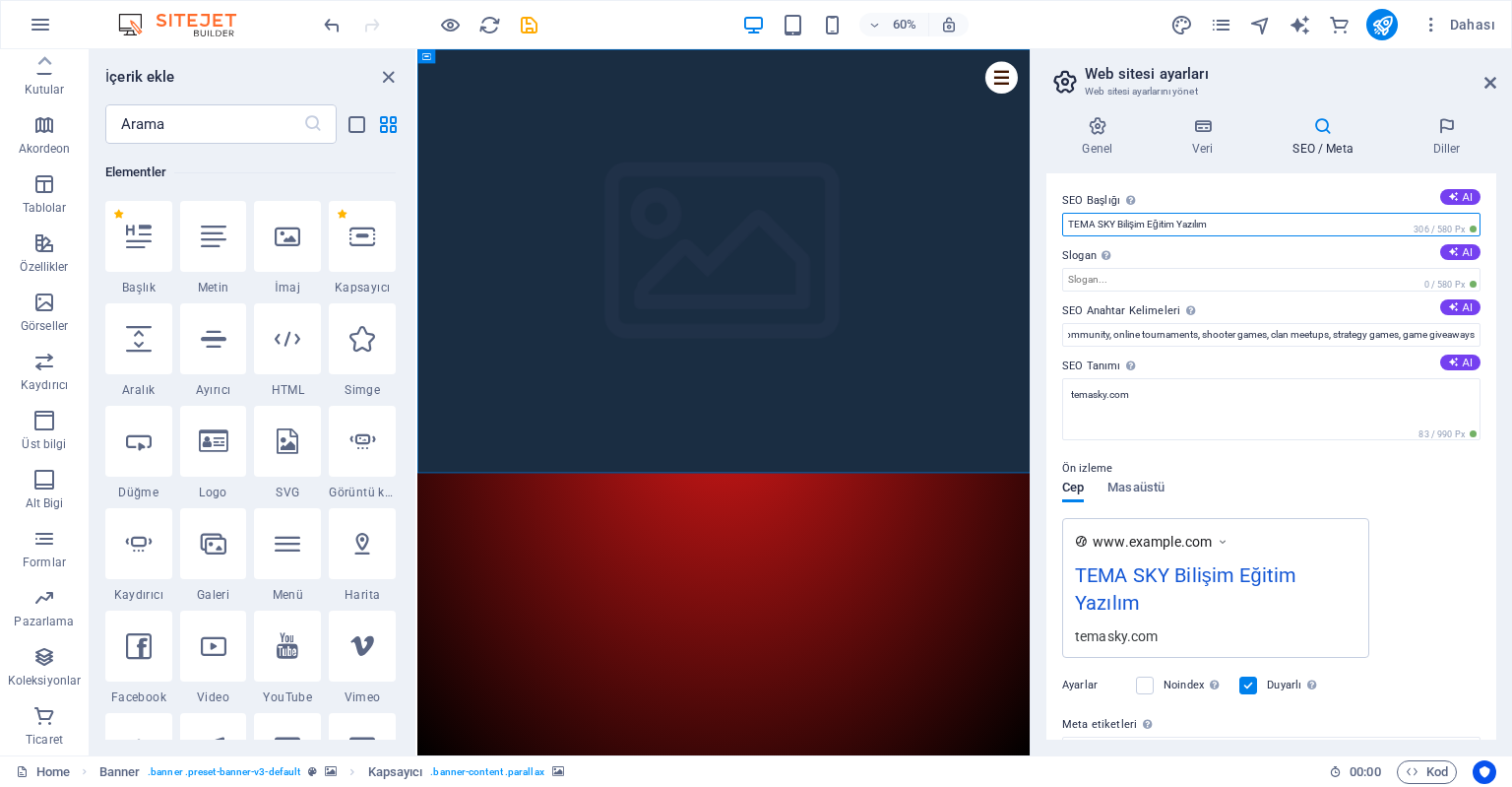 click on "TEMA SKY Bilişim Eğitim Yazılım" at bounding box center [1271, 225] 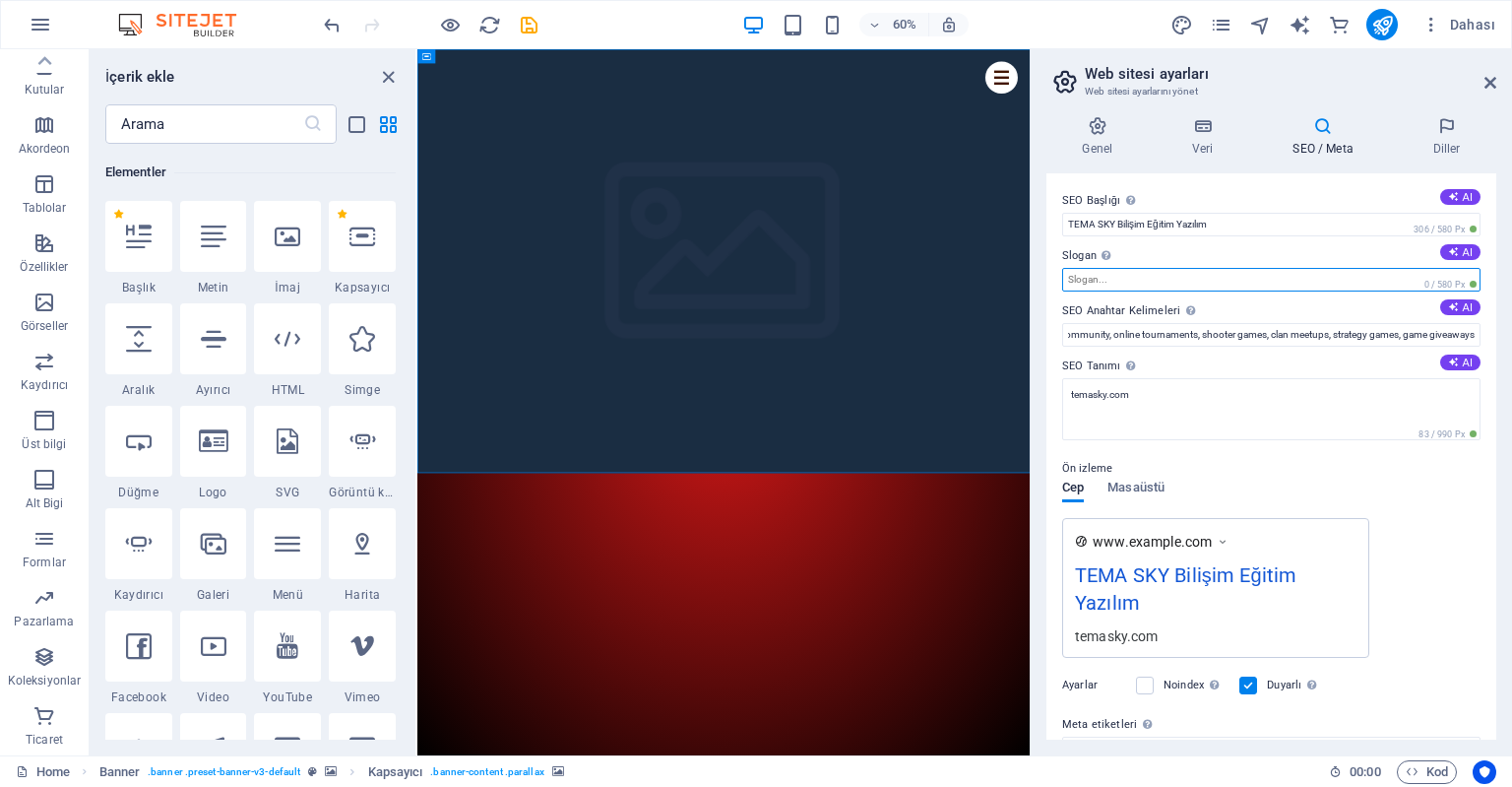 click on "Slogan Web sitenin sloganı. AI" at bounding box center (1271, 280) 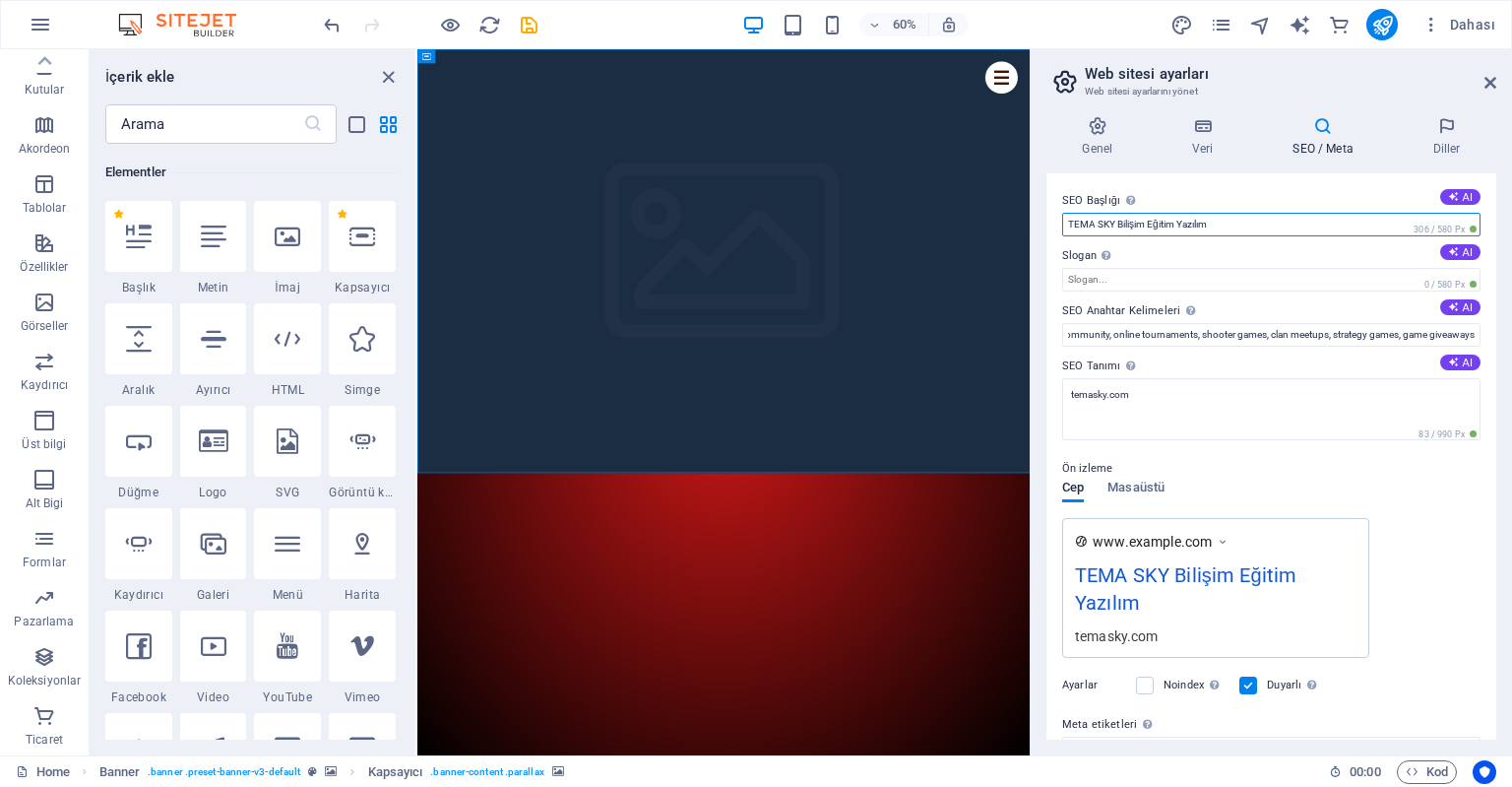 click on "TEMA SKY Bilişim Eğitim Yazılım" at bounding box center [1271, 225] 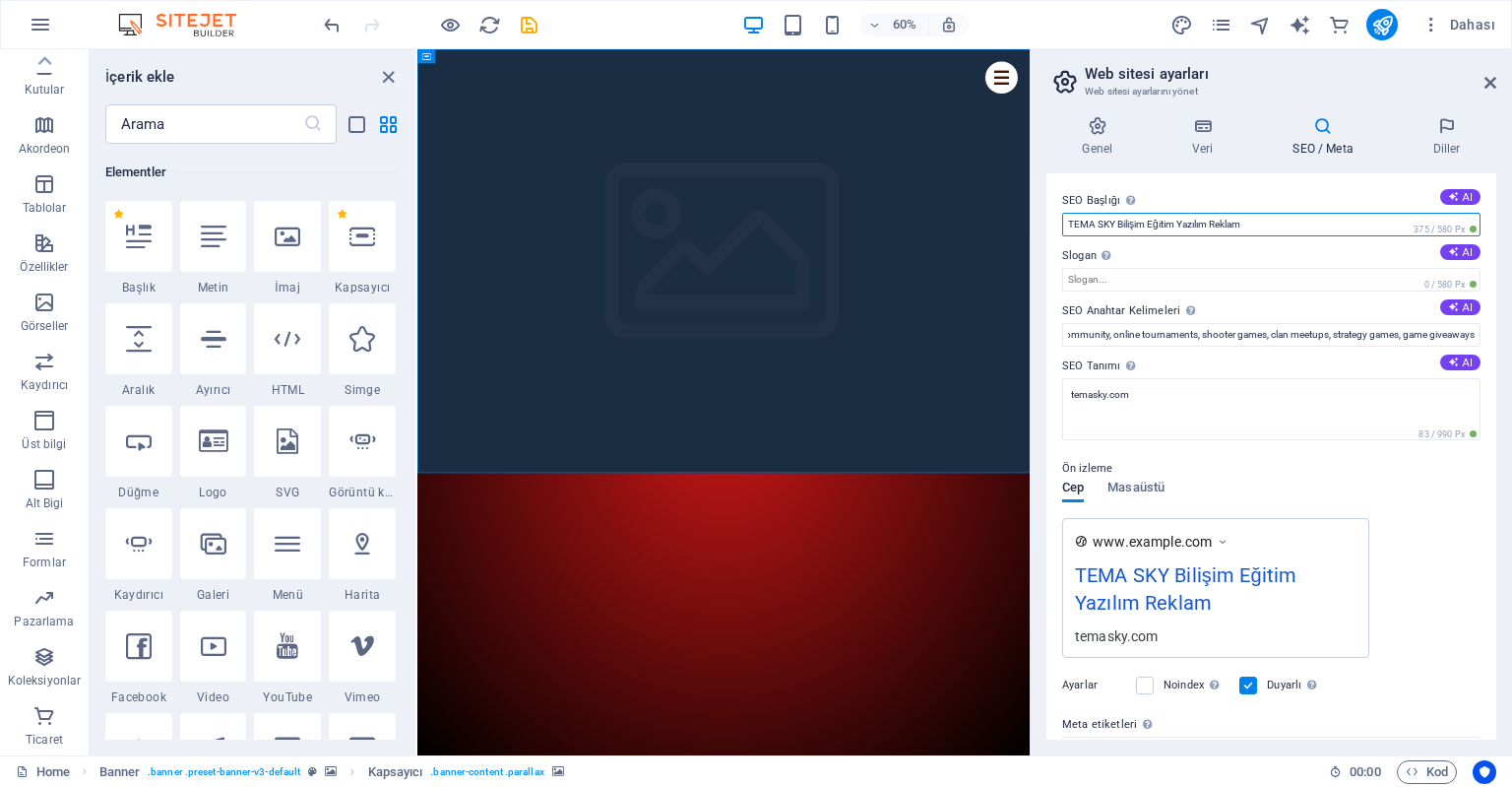 type on "TEMA SKY Bilişim Eğitim Yazılım Reklam" 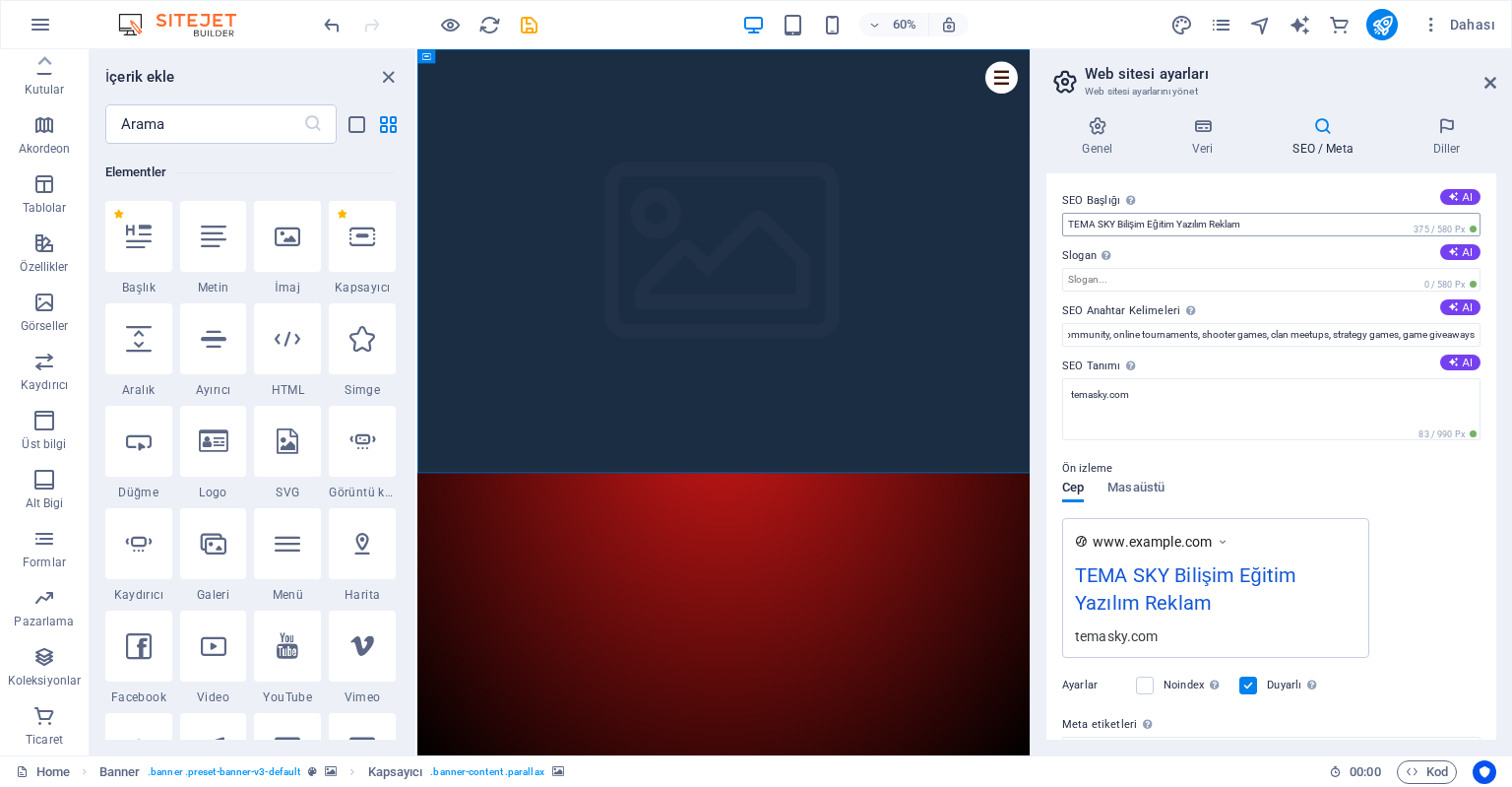 type 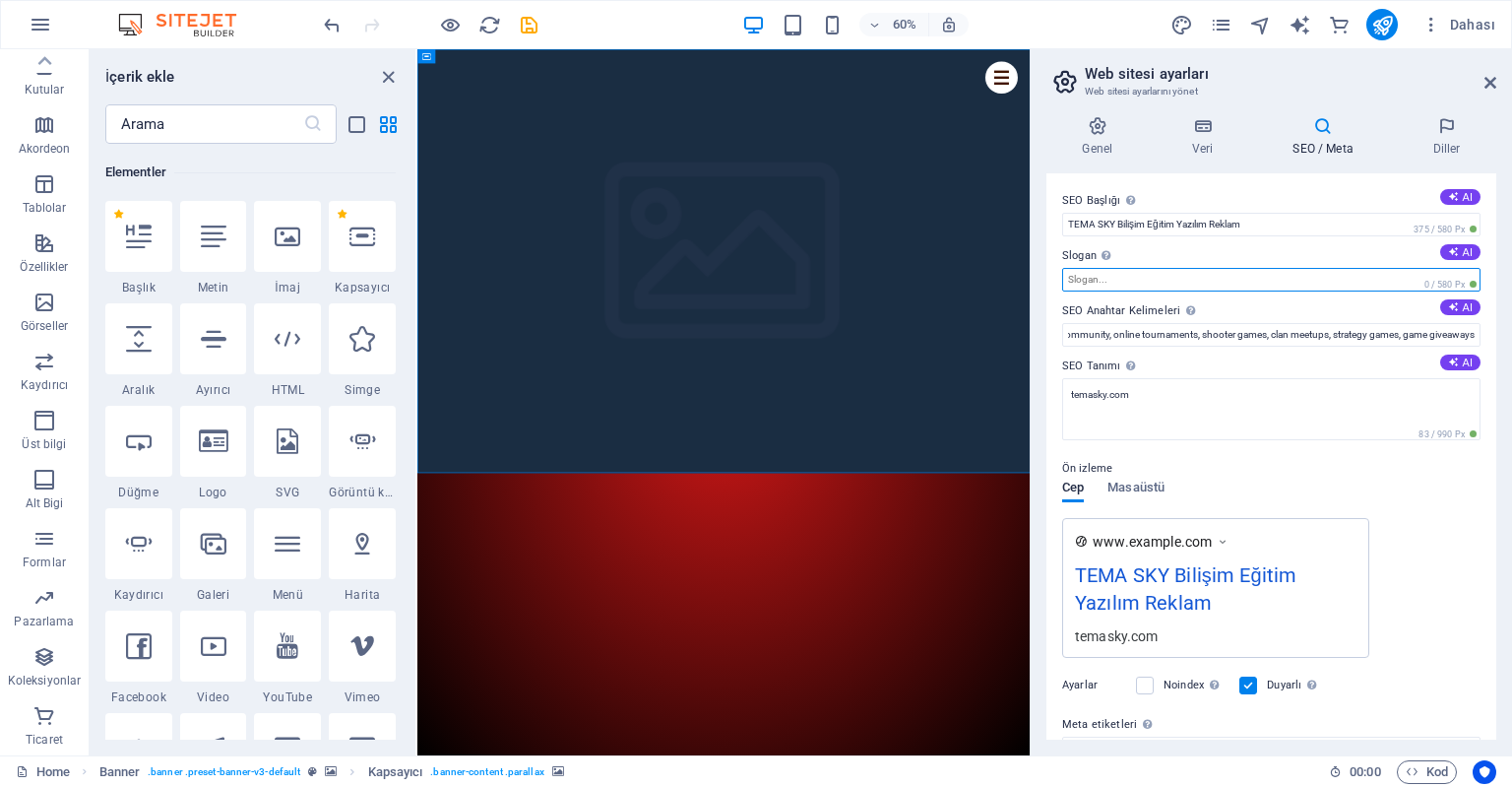 click on "Slogan Web sitenin sloganı. AI" at bounding box center (1271, 280) 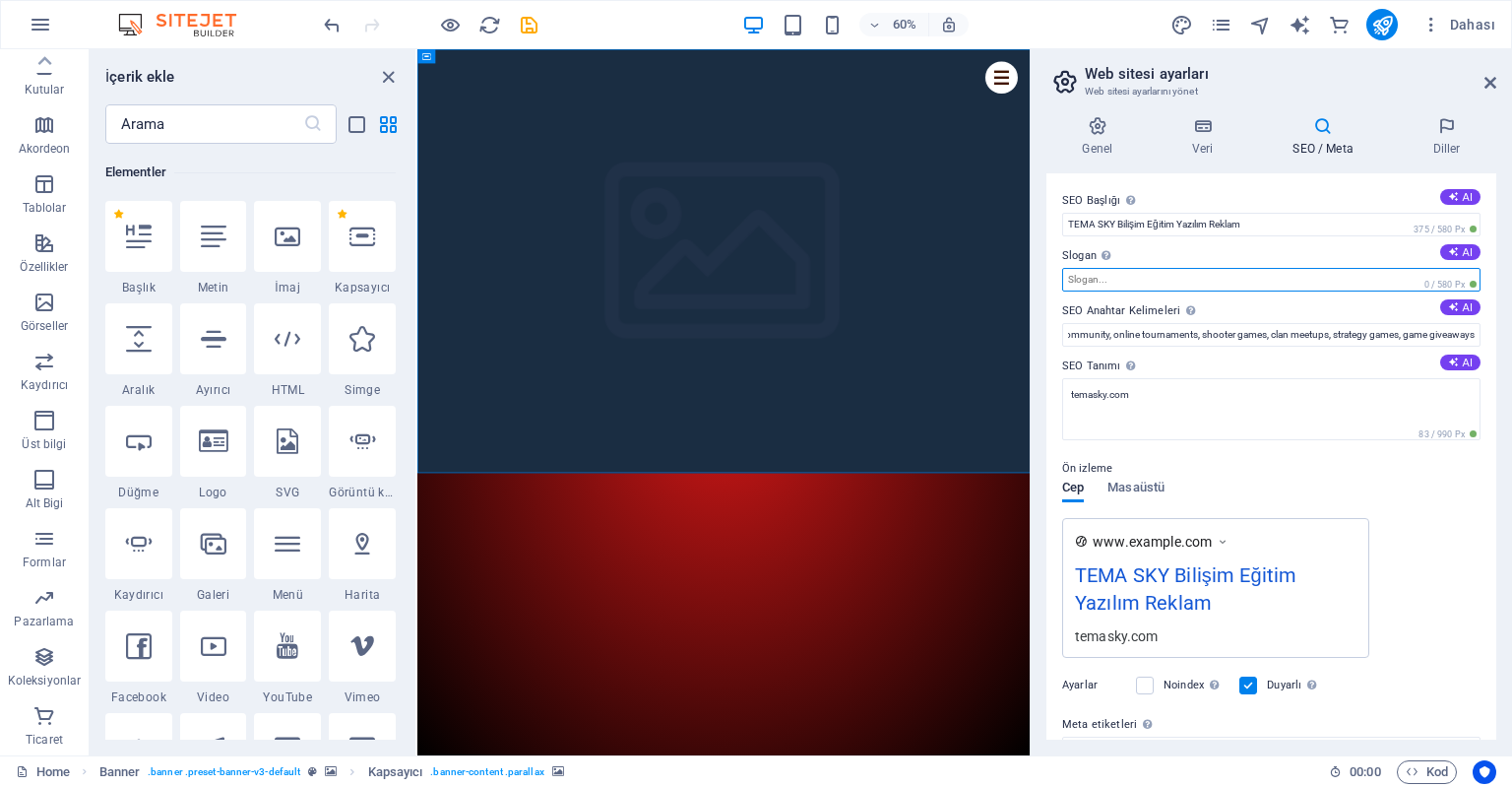 type on "f" 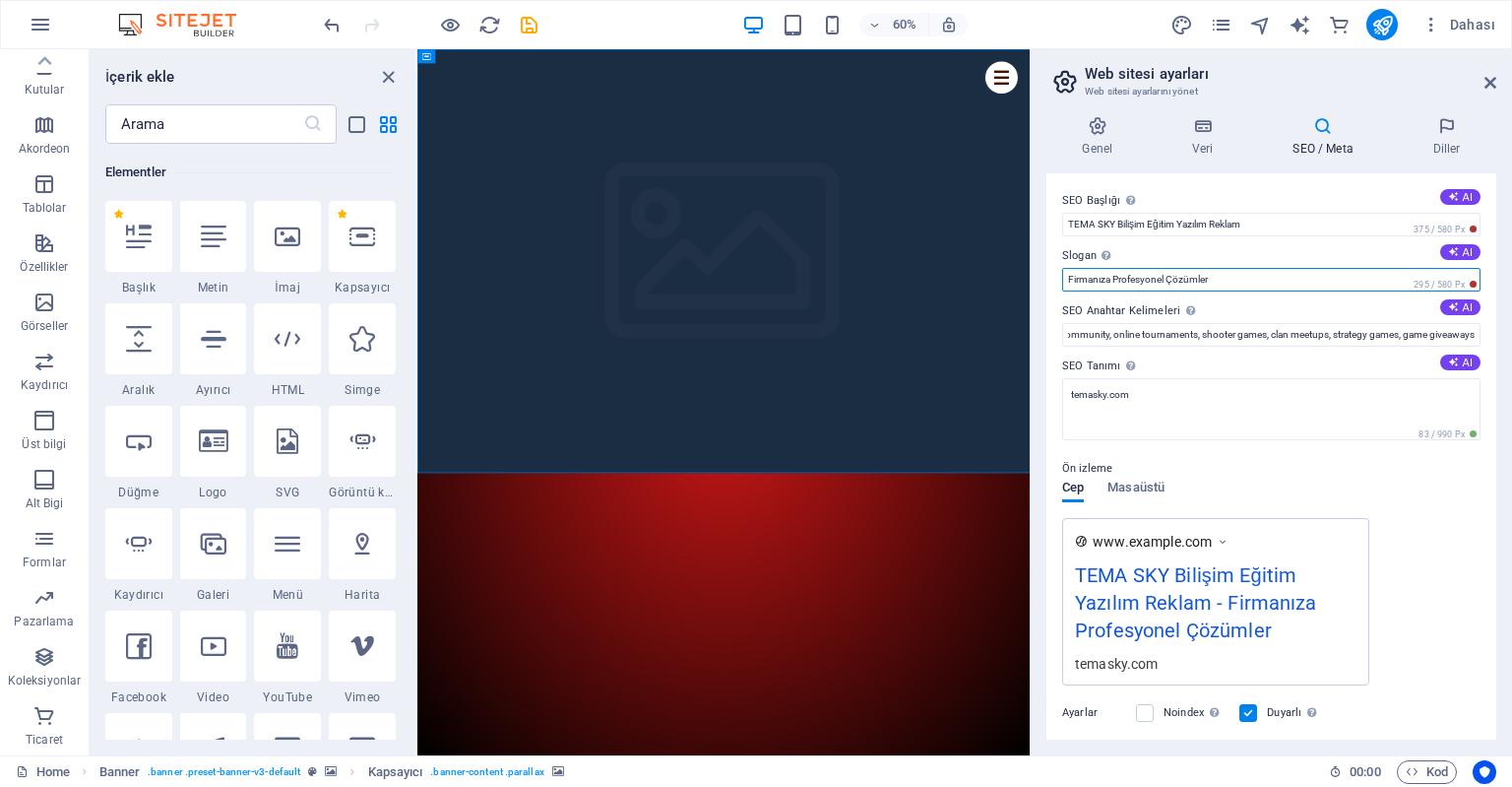 click on "Firmanıza Profesyonel Çözümler" at bounding box center [1271, 280] 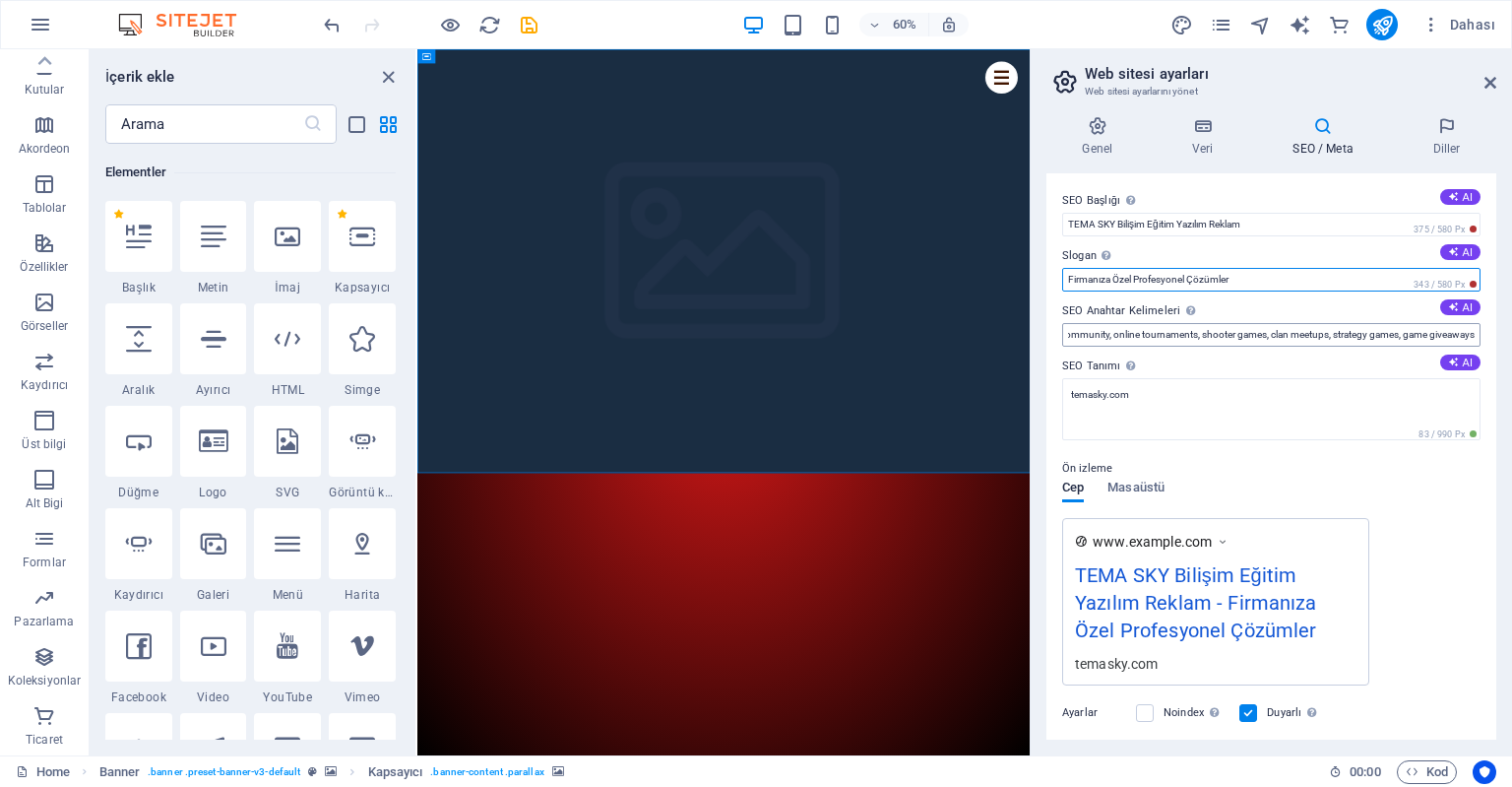 type on "Firmanıza Özel Profesyonel Çözümler" 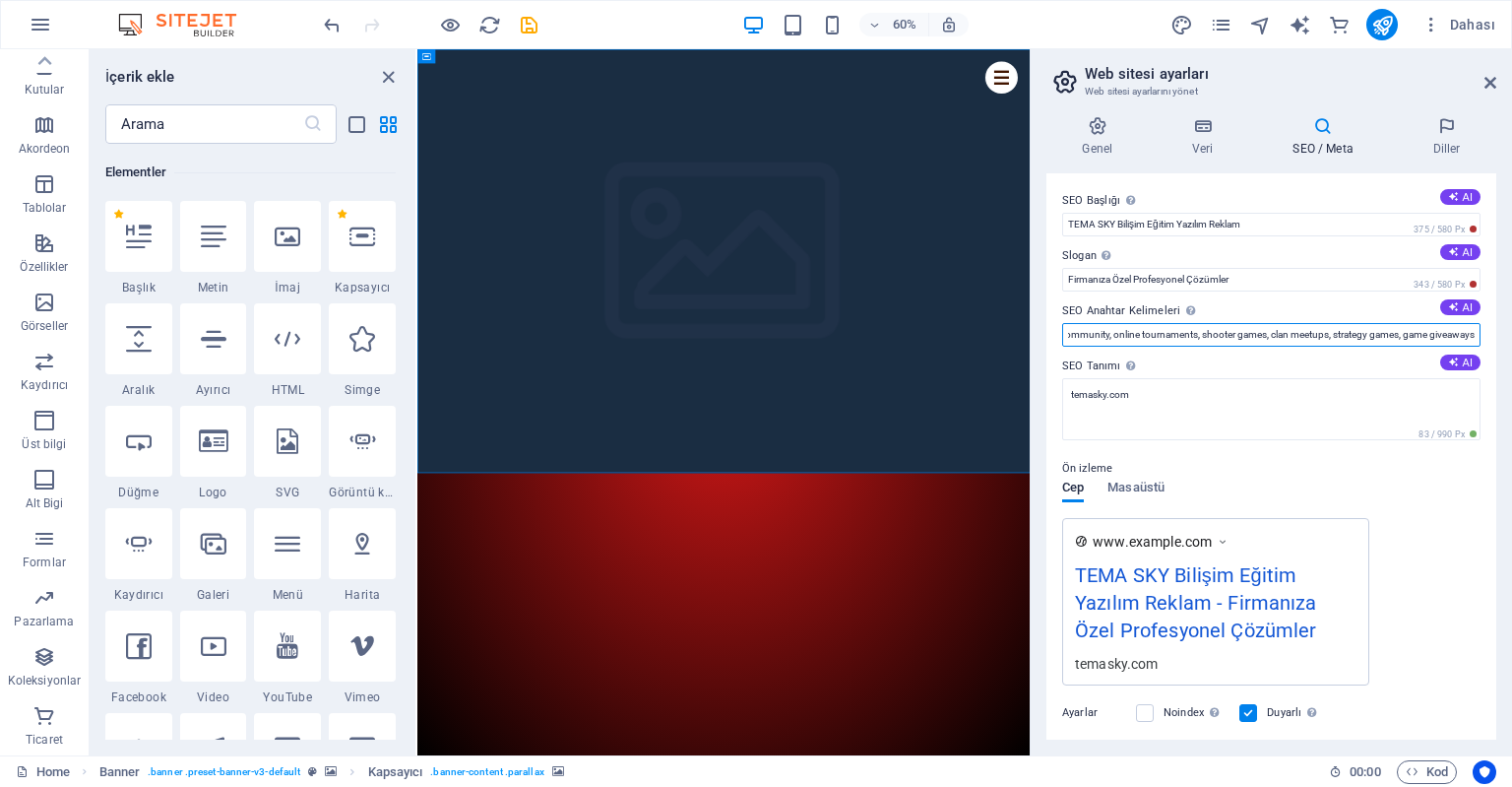 click on "gaming community, online tournaments, shooter games, clan meetups, strategy games, game giveaways" at bounding box center (1271, 335) 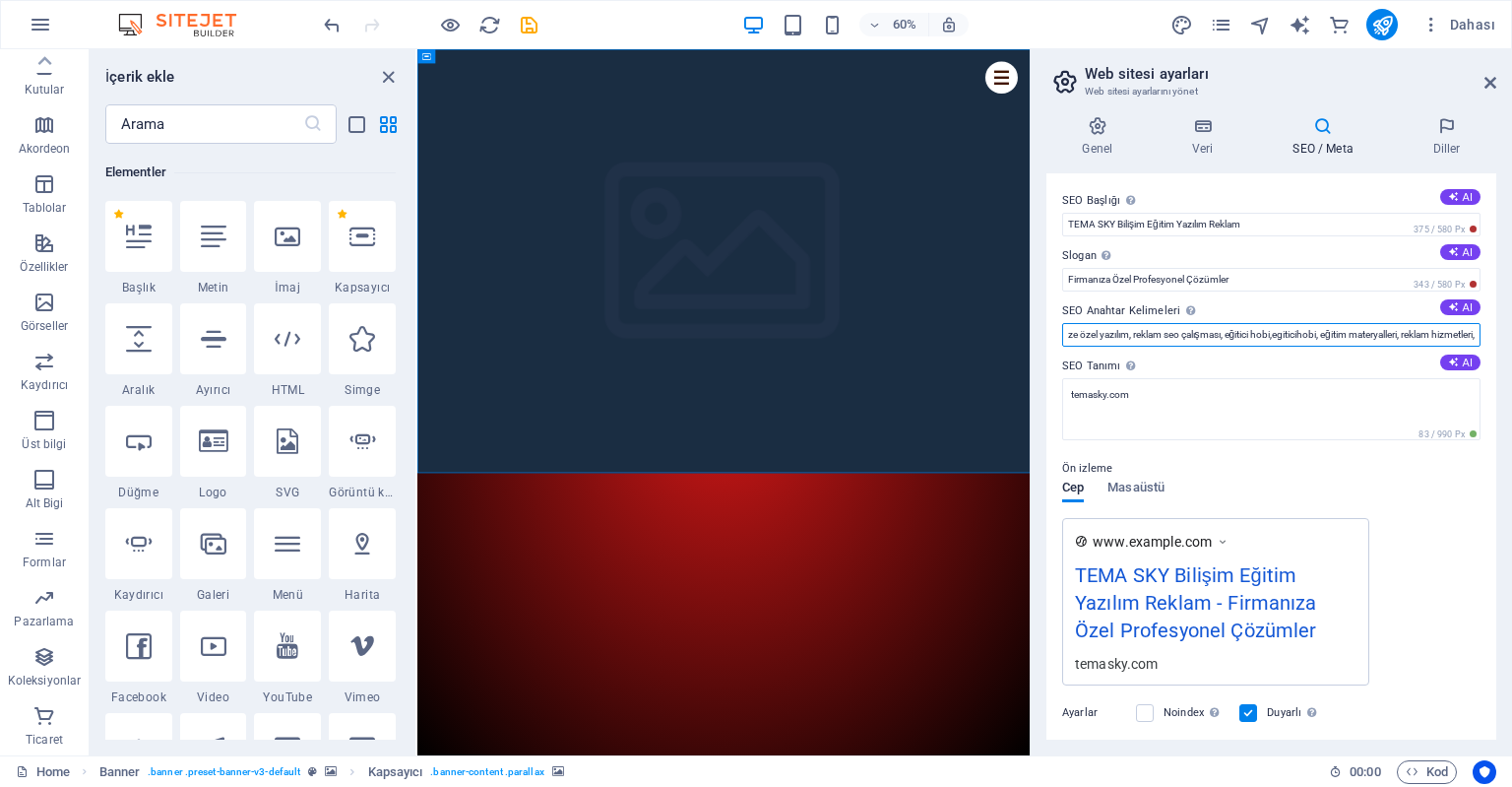 scroll, scrollTop: 0, scrollLeft: 161, axis: horizontal 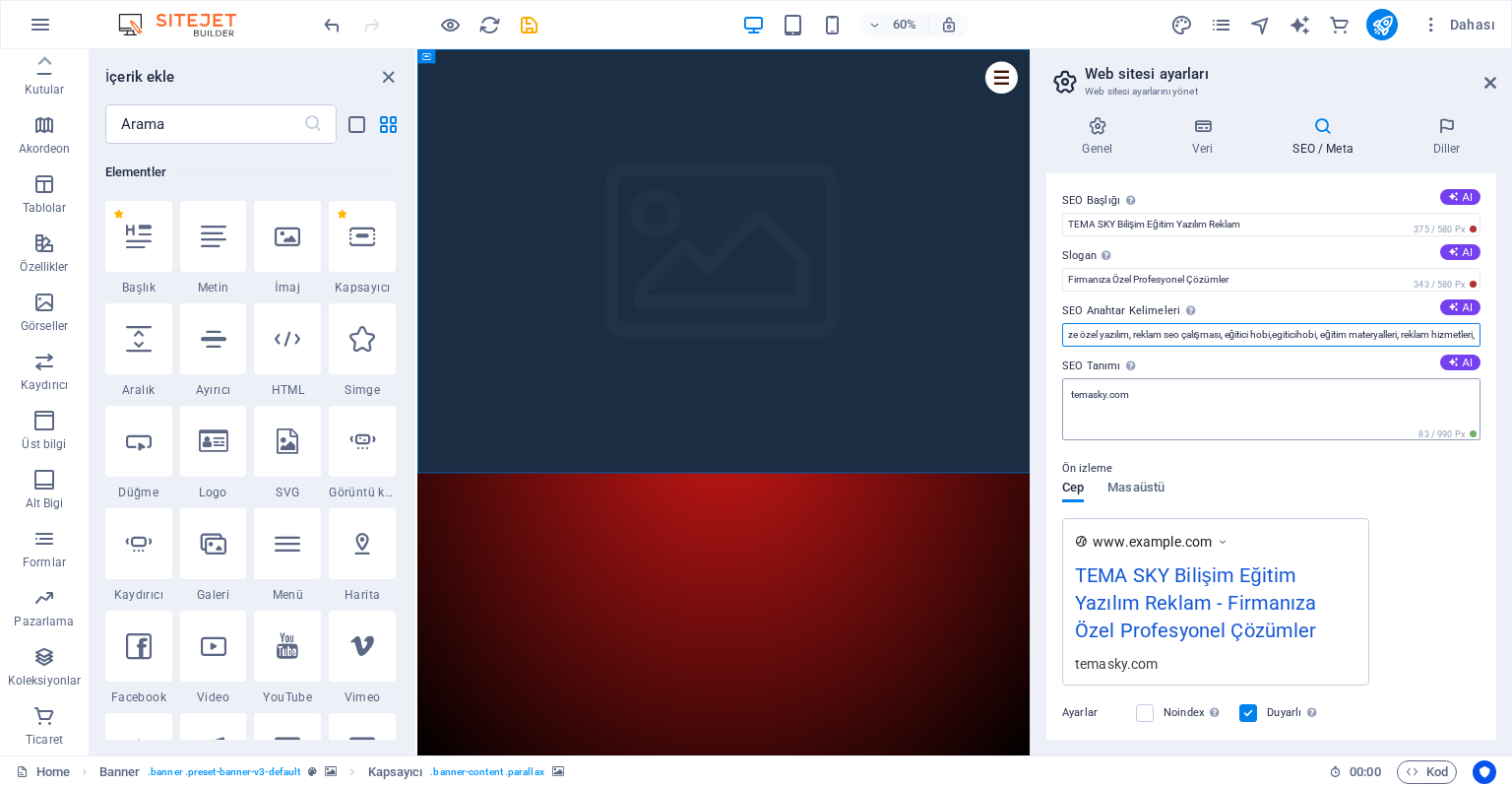 type on "stem eğitim materyalleri, firmanıze özel yazılım, reklam seo çalışması, eğitici hobi,egiticihobi, eğitim materyalleri, reklam hizmetleri," 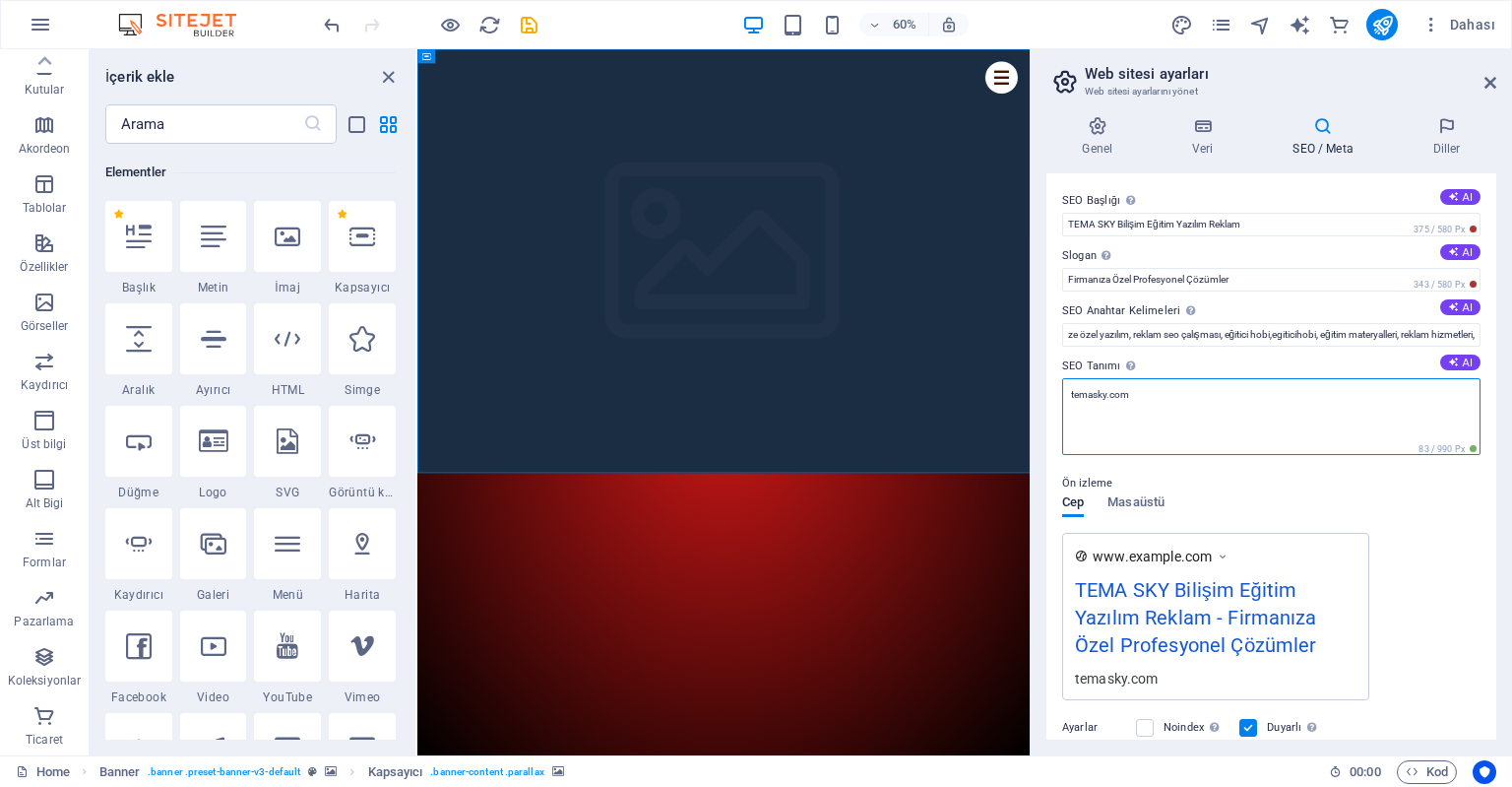 drag, startPoint x: 978, startPoint y: 388, endPoint x: 948, endPoint y: 382, distance: 30.594117 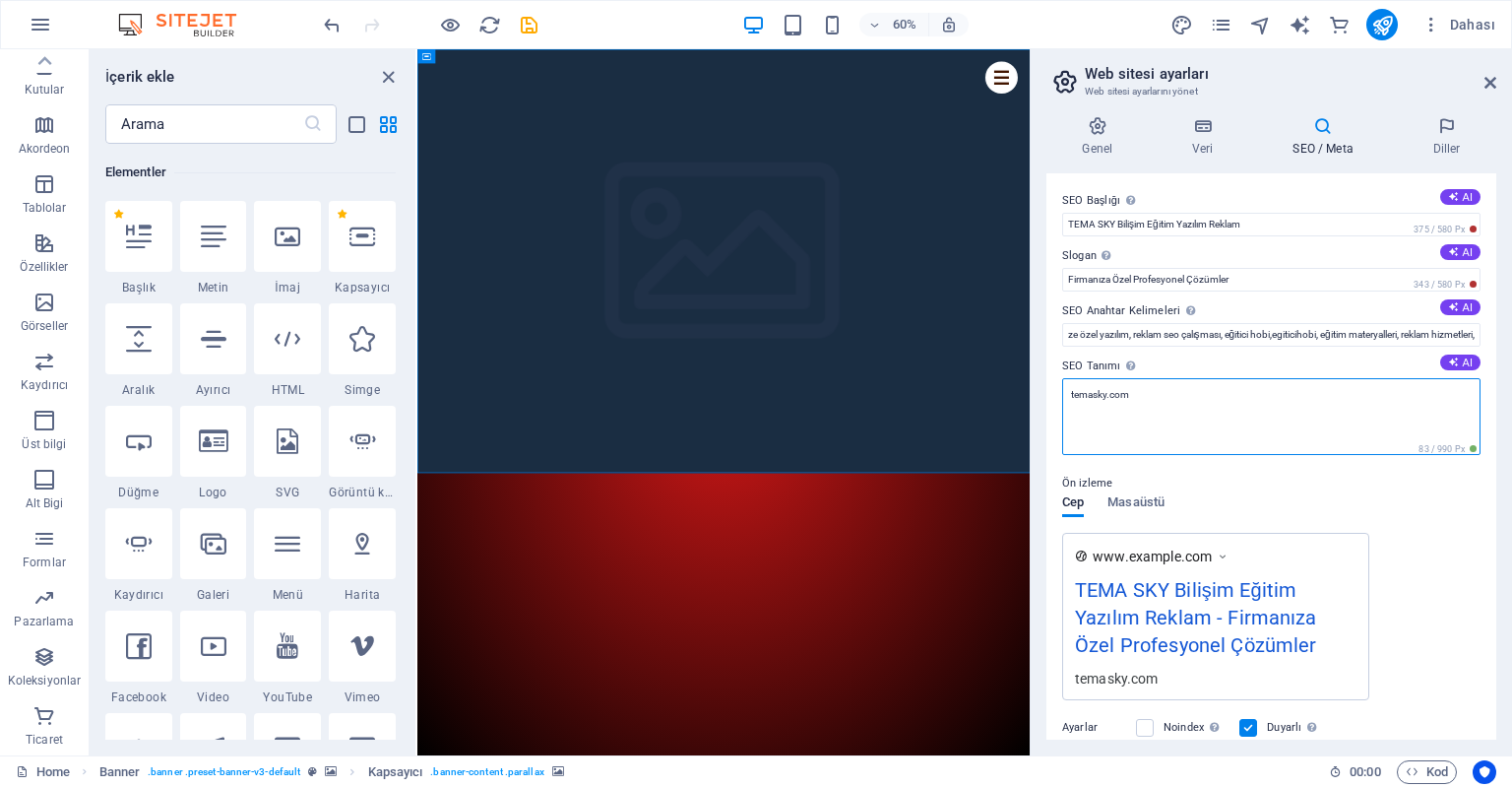 click on "temasky.com" at bounding box center [1271, 417] 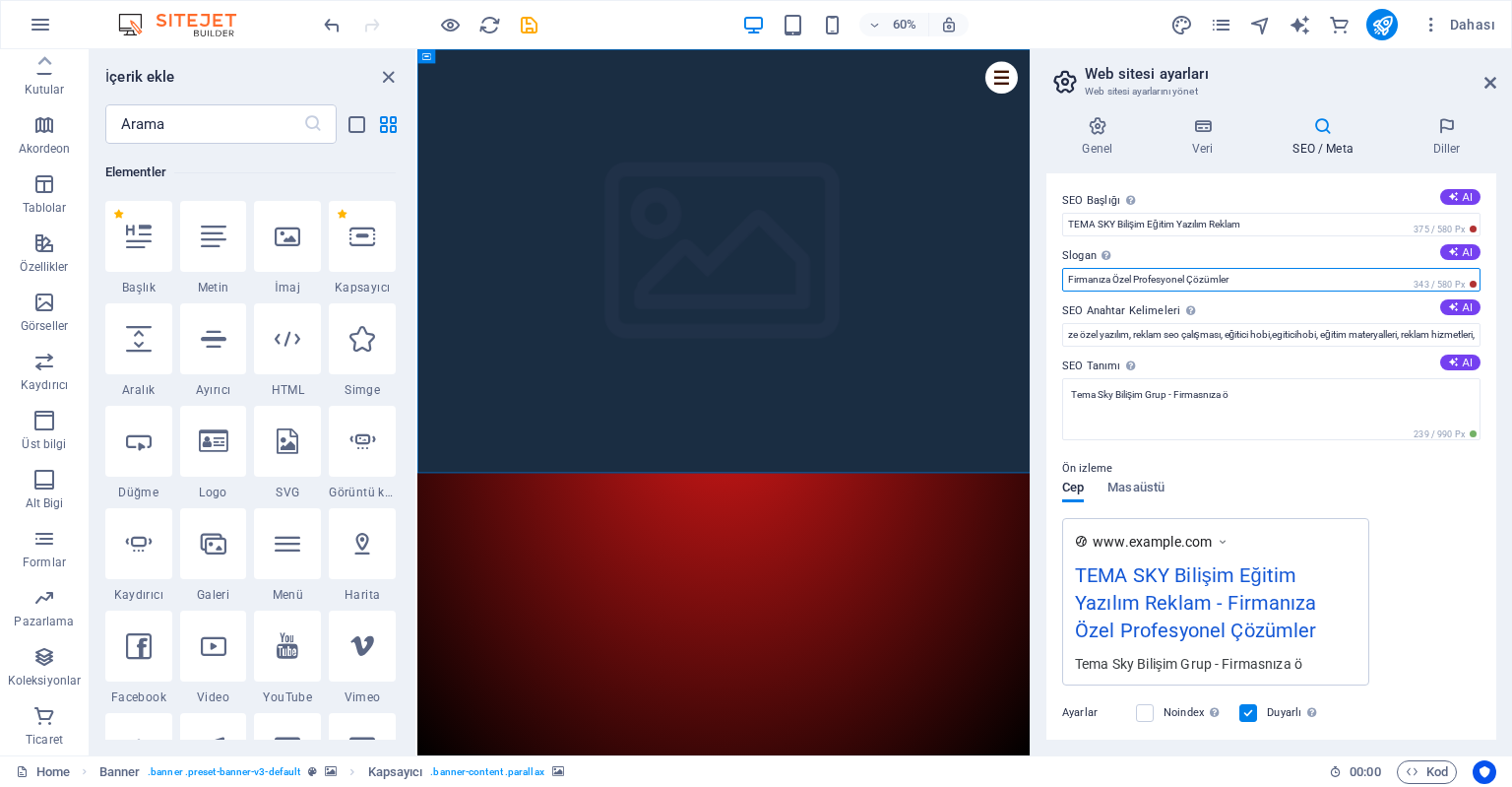 drag, startPoint x: 1245, startPoint y: 278, endPoint x: 944, endPoint y: 278, distance: 301 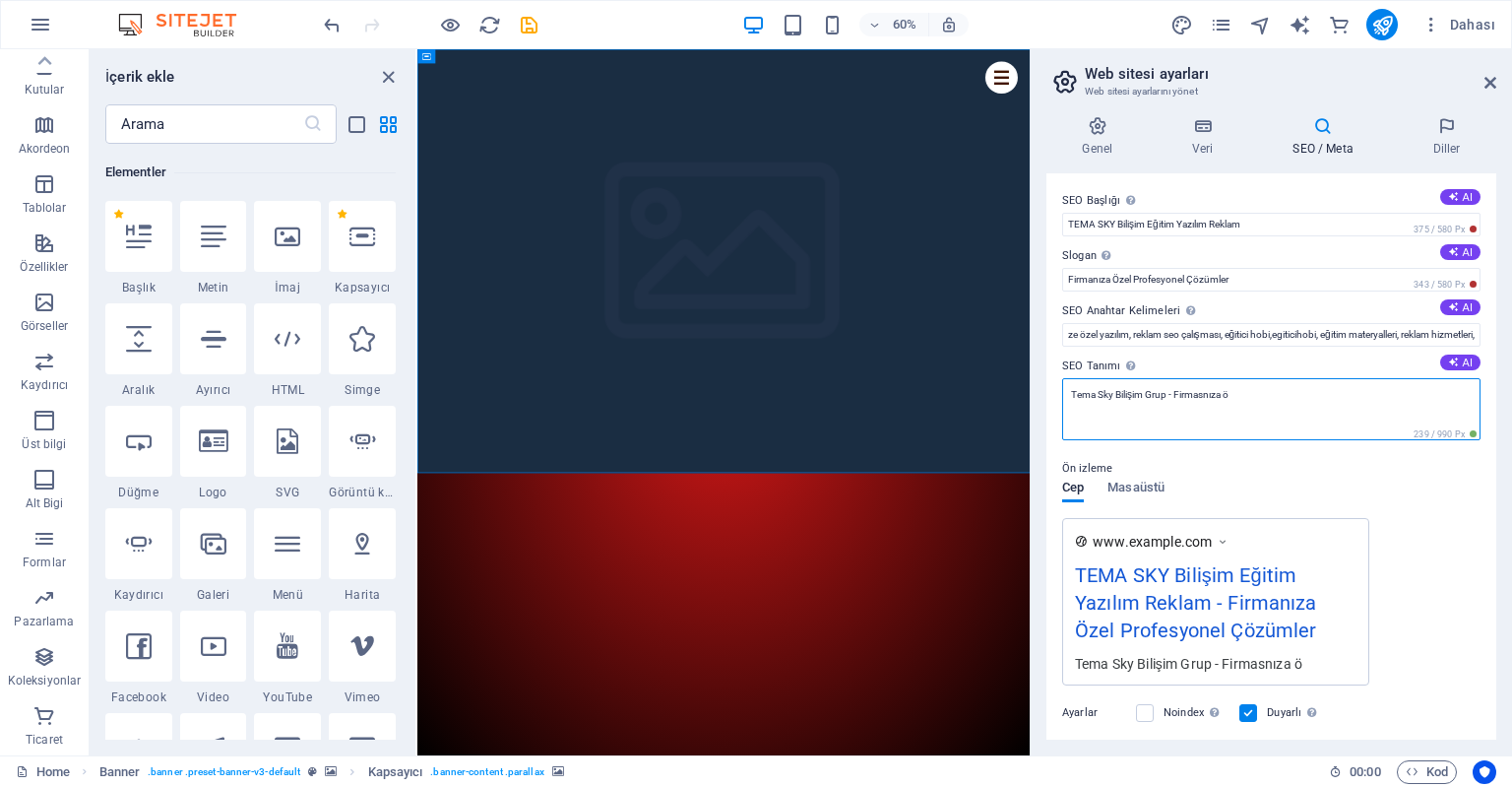 click on "Tema Sky Bilişim Grup - Firmasnıza ö" at bounding box center (1271, 409) 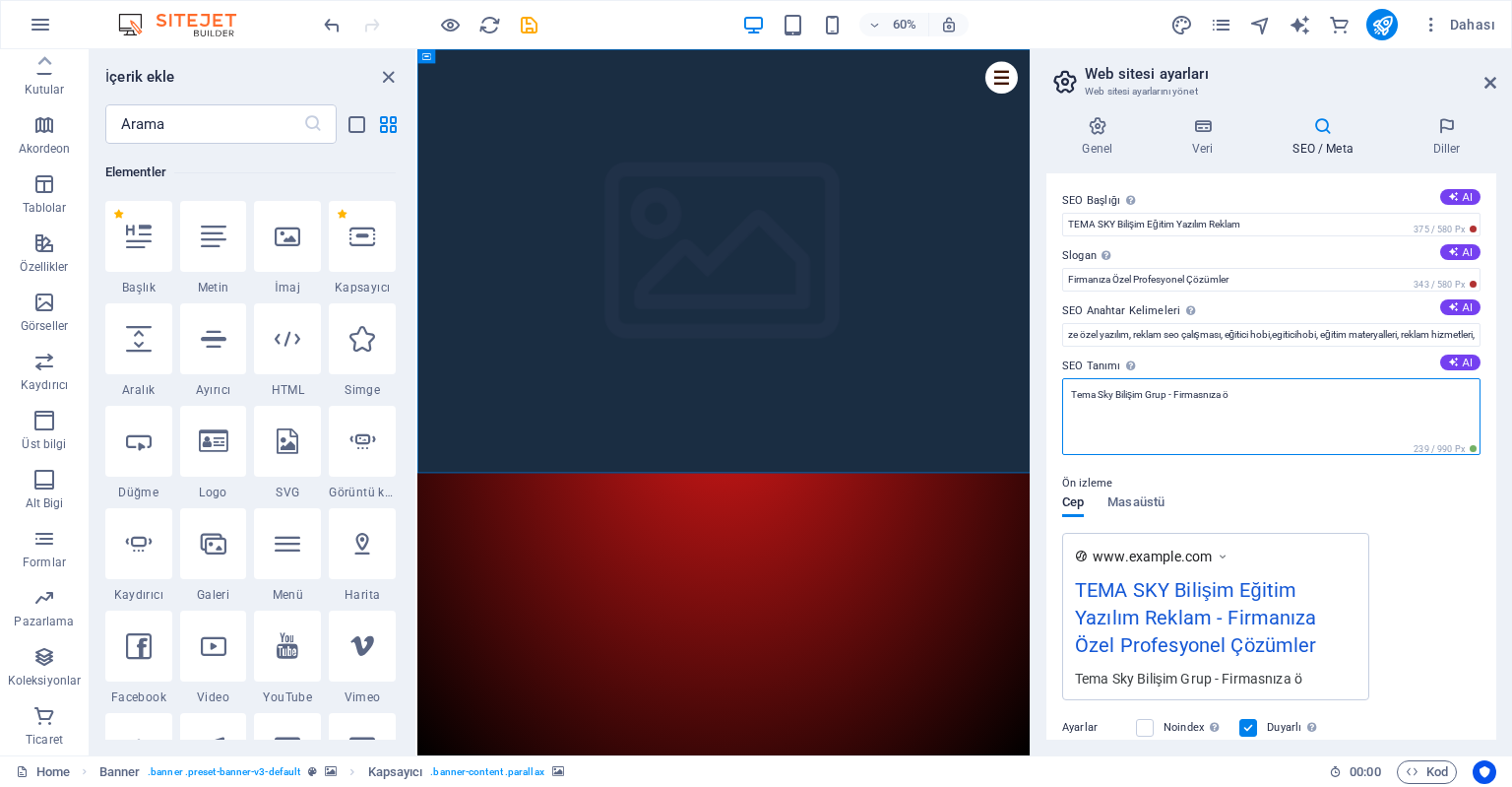 drag, startPoint x: 1259, startPoint y: 392, endPoint x: 1175, endPoint y: 396, distance: 84.09518 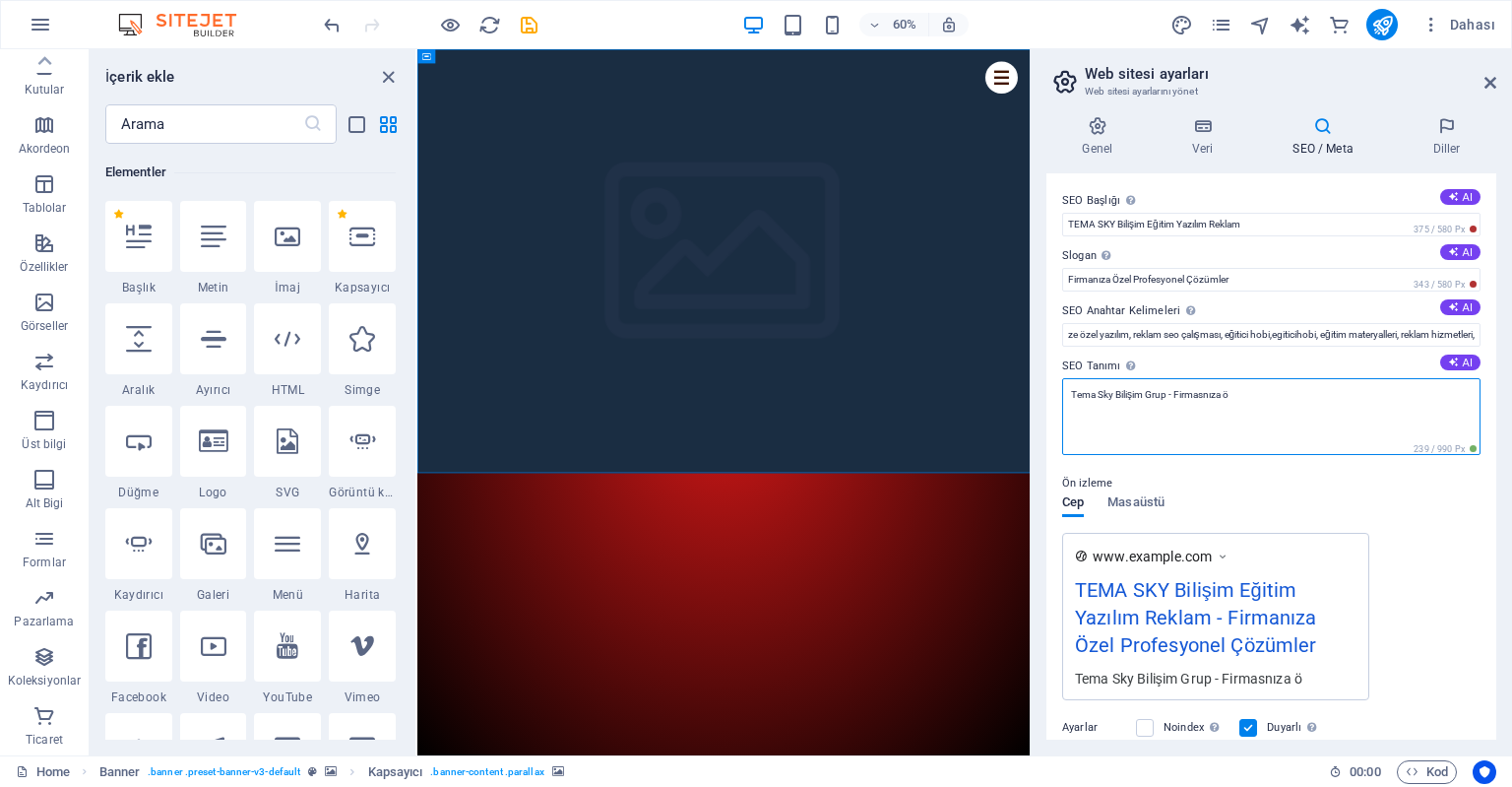 click on "Tema Sky Bilişim Grup - Firmasnıza ö" at bounding box center (1271, 417) 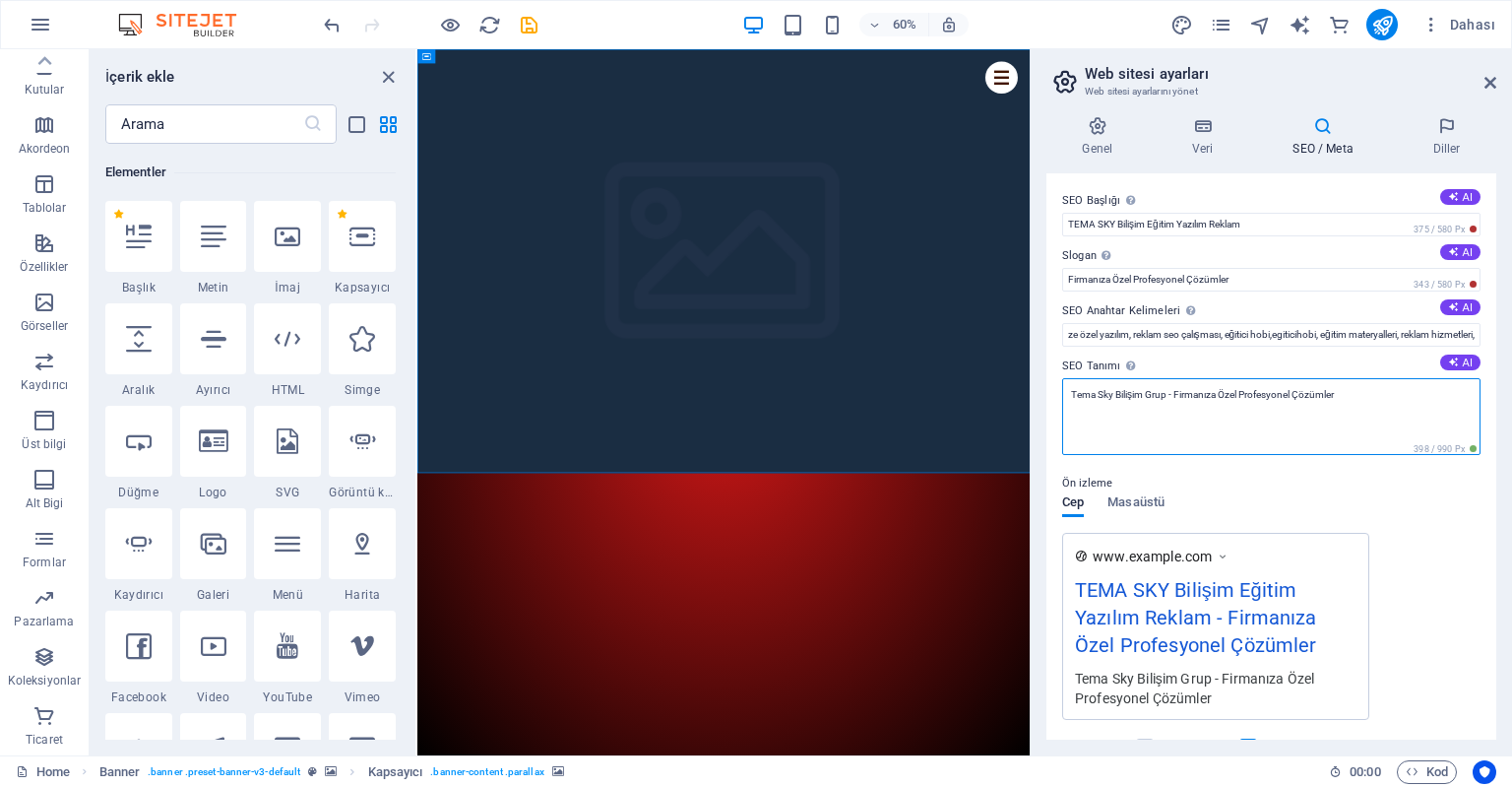 click on "Tema Sky Bilişim Grup - Firmanıza Özel Profesyonel Çözümler" at bounding box center (1271, 417) 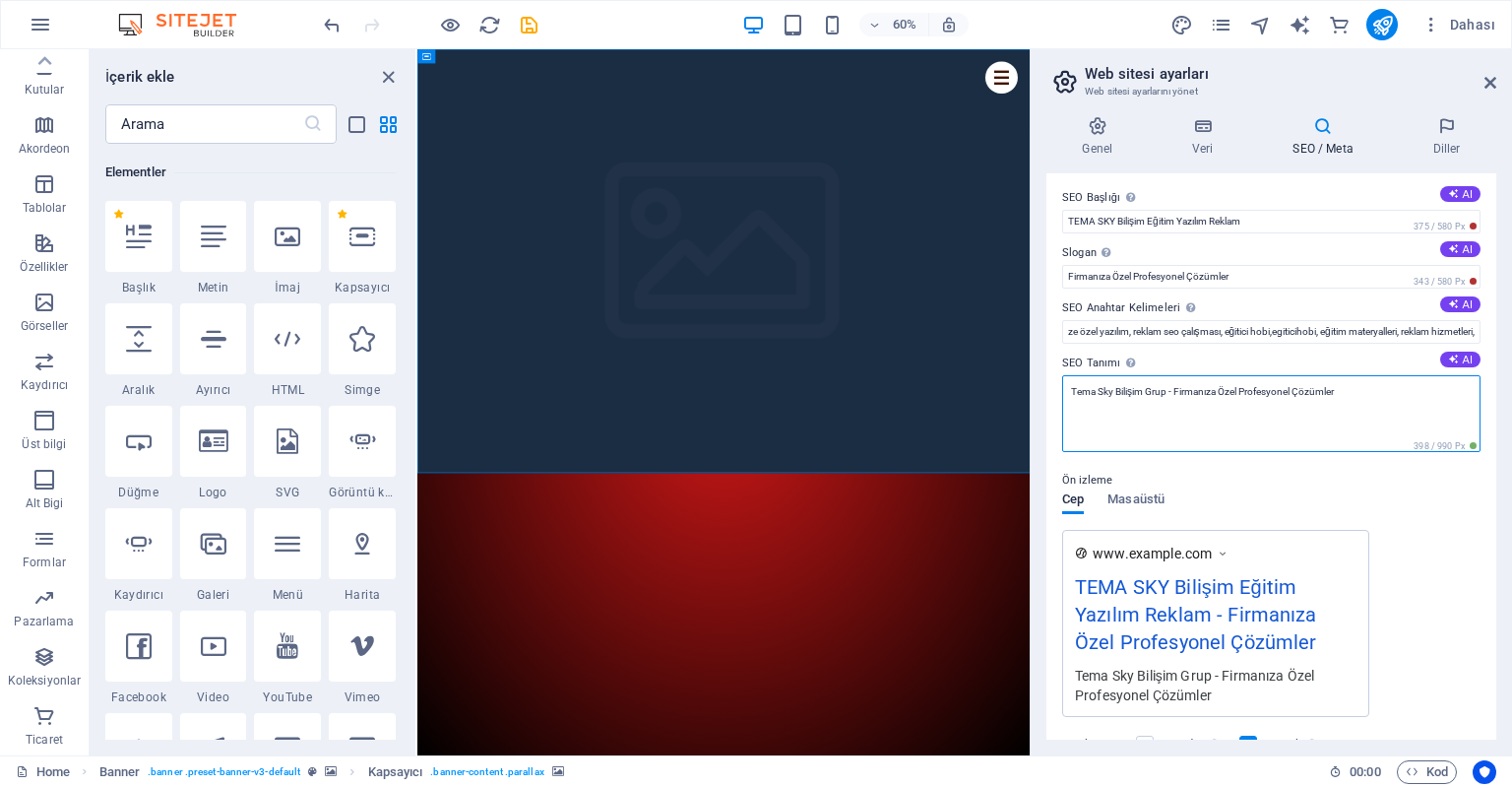 scroll, scrollTop: 0, scrollLeft: 0, axis: both 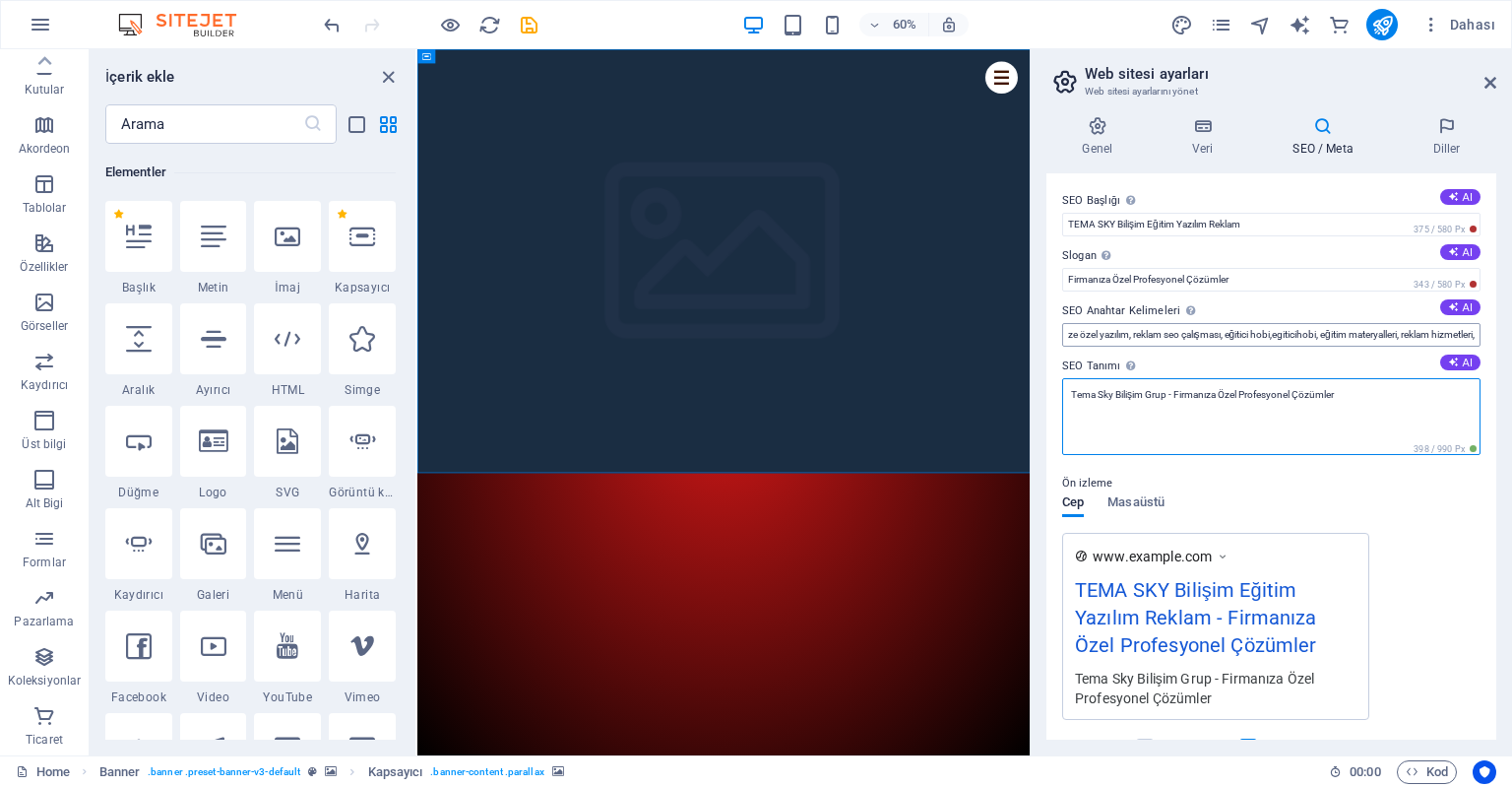 type on "Tema Sky Bilişim Grup - Firmanıza Özel Profesyonel Çözümler" 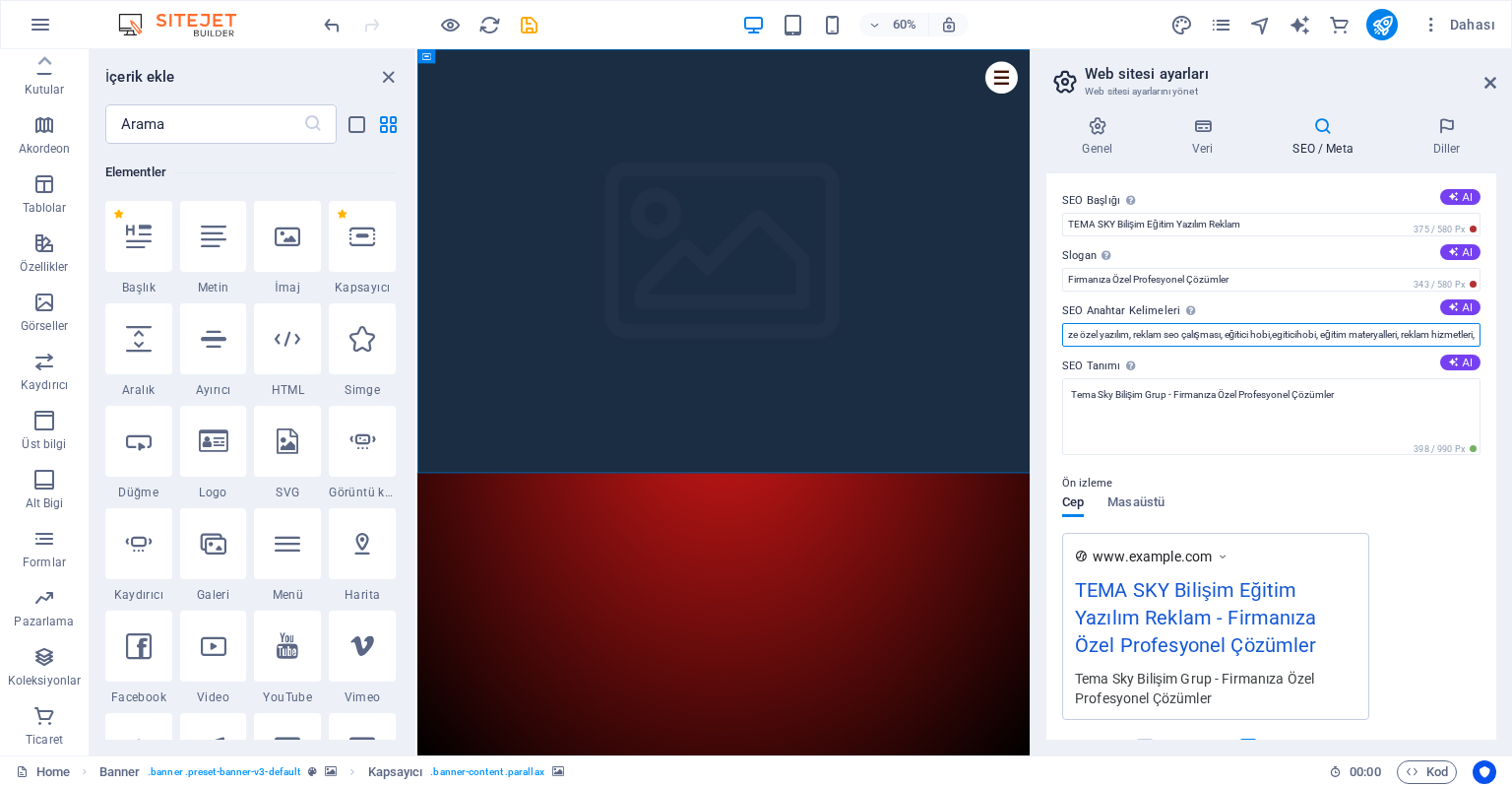 click on "stem eğitim materyalleri, firmanıze özel yazılım, reklam seo çalışması, eğitici hobi,egiticihobi, eğitim materyalleri, reklam hizmetleri," at bounding box center (1271, 335) 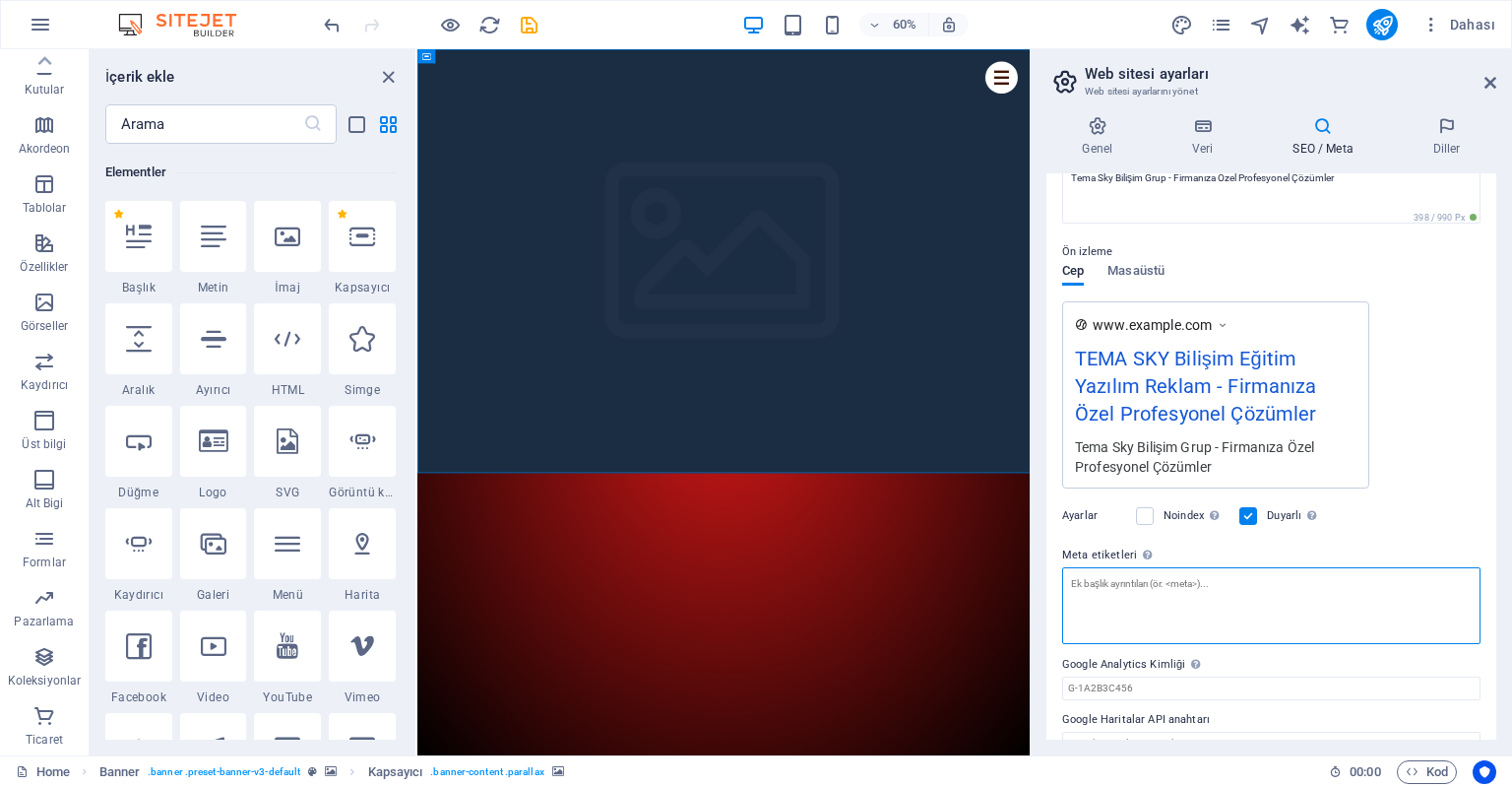 click on "Meta etiketleri Web sitenin  etiketlerinin içine yerleştirilecek HTML kodunu buraya gir. Lütfen hatalı kod eklersen web sitenin çalışmayabileceğini unutma." at bounding box center [1271, 606] 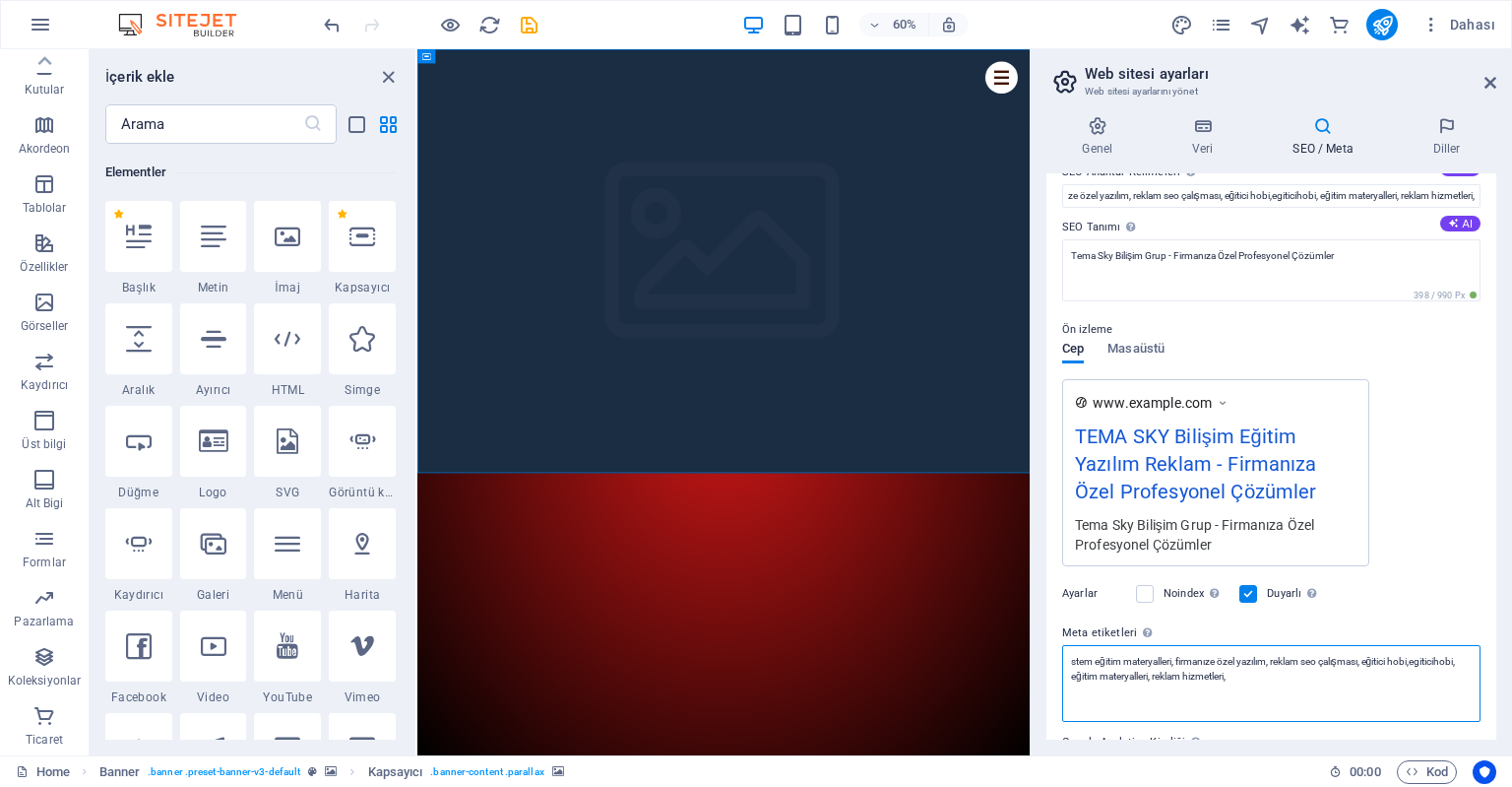 scroll, scrollTop: 150, scrollLeft: 0, axis: vertical 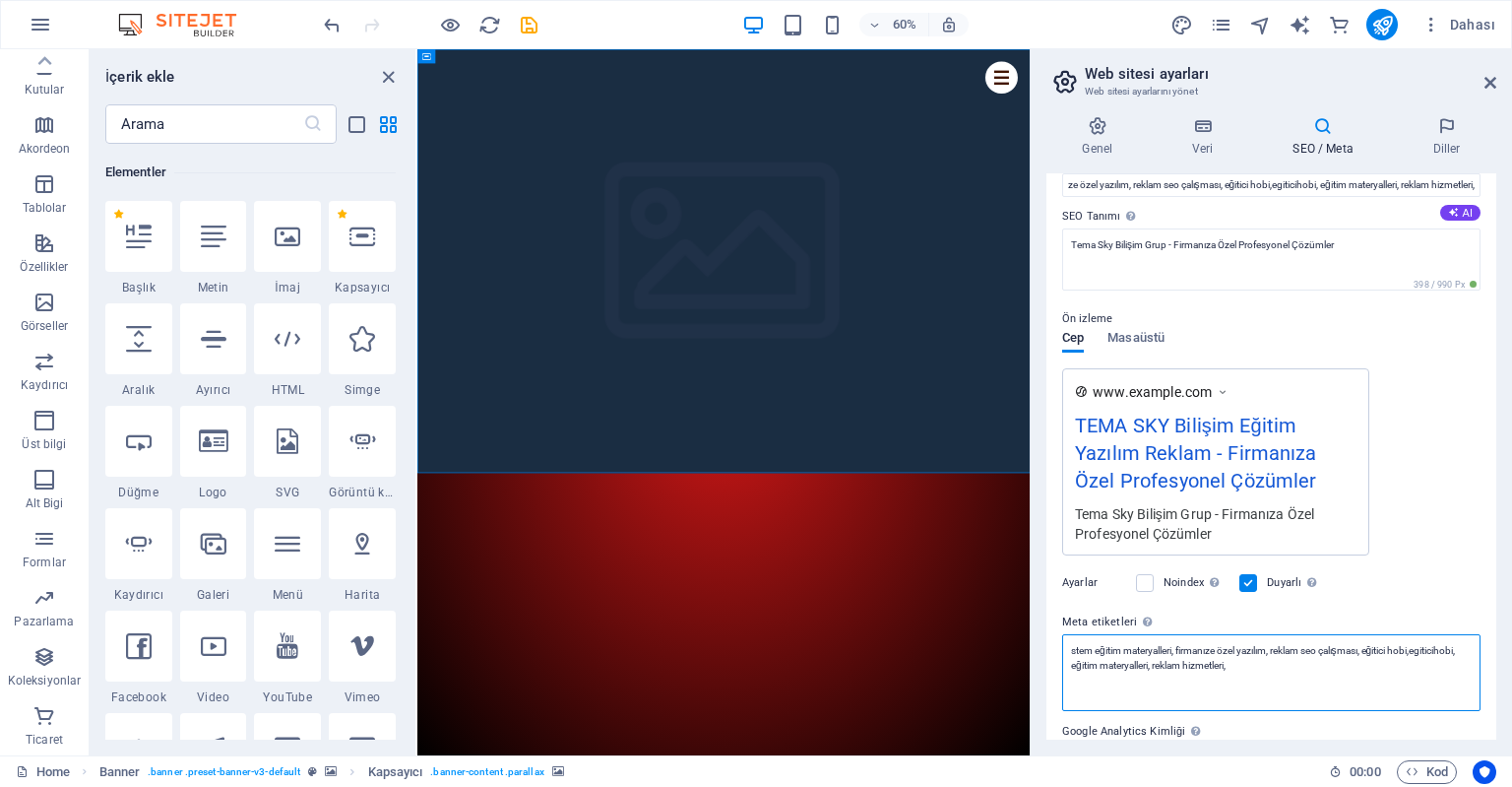 type on "stem eğitim materyalleri, firmanıze özel yazılım, reklam seo çalışması, eğitici hobi,egiticihobi, eğitim materyalleri, reklam hizmetleri," 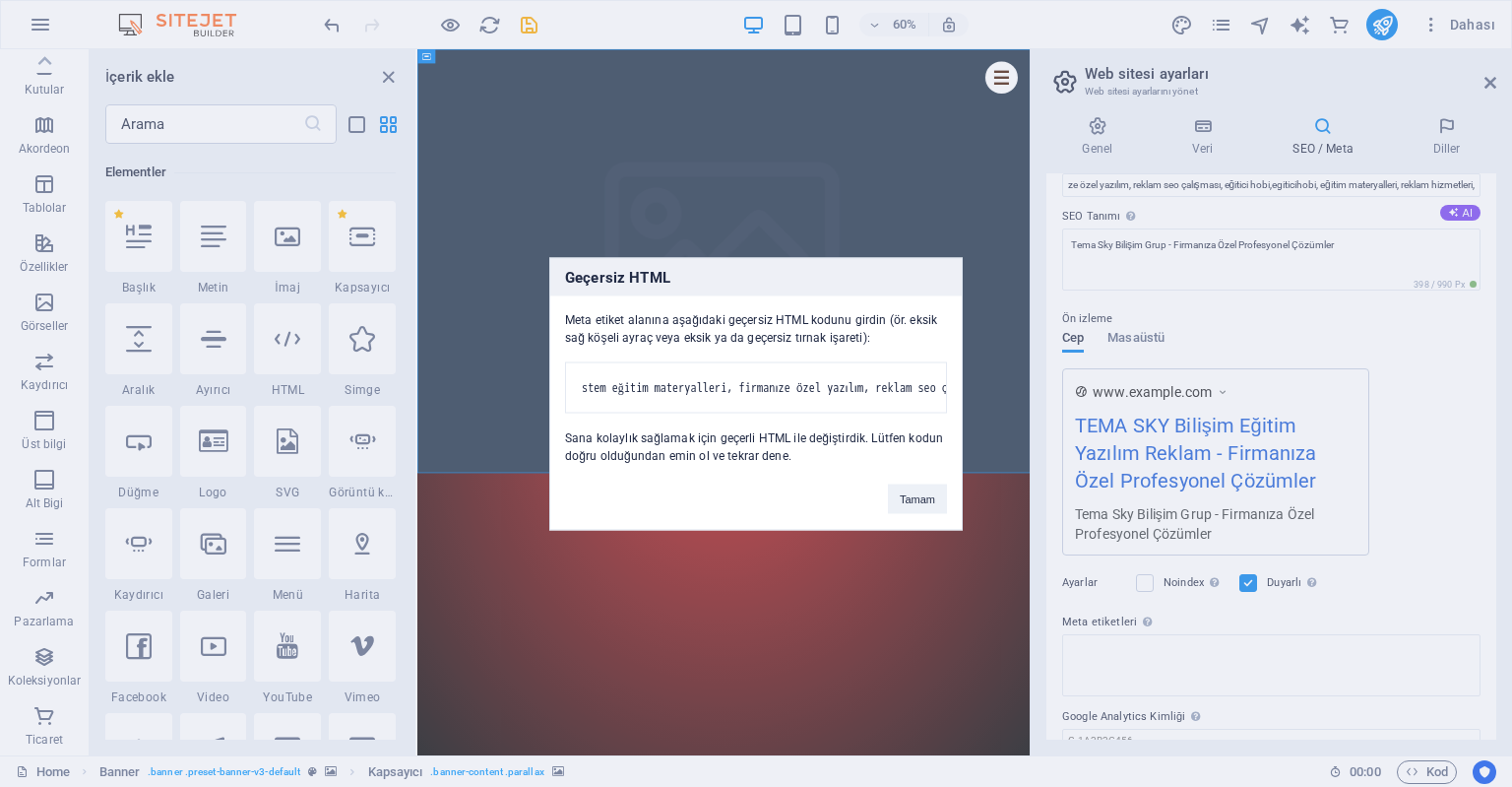 click on "stem eğitim materyalleri, firmanıze özel yazılım, reklam seo çalışması, eğitici hobi,egiticihobi, eğitim materyalleri, reklam hizmetleri," at bounding box center [756, 387] 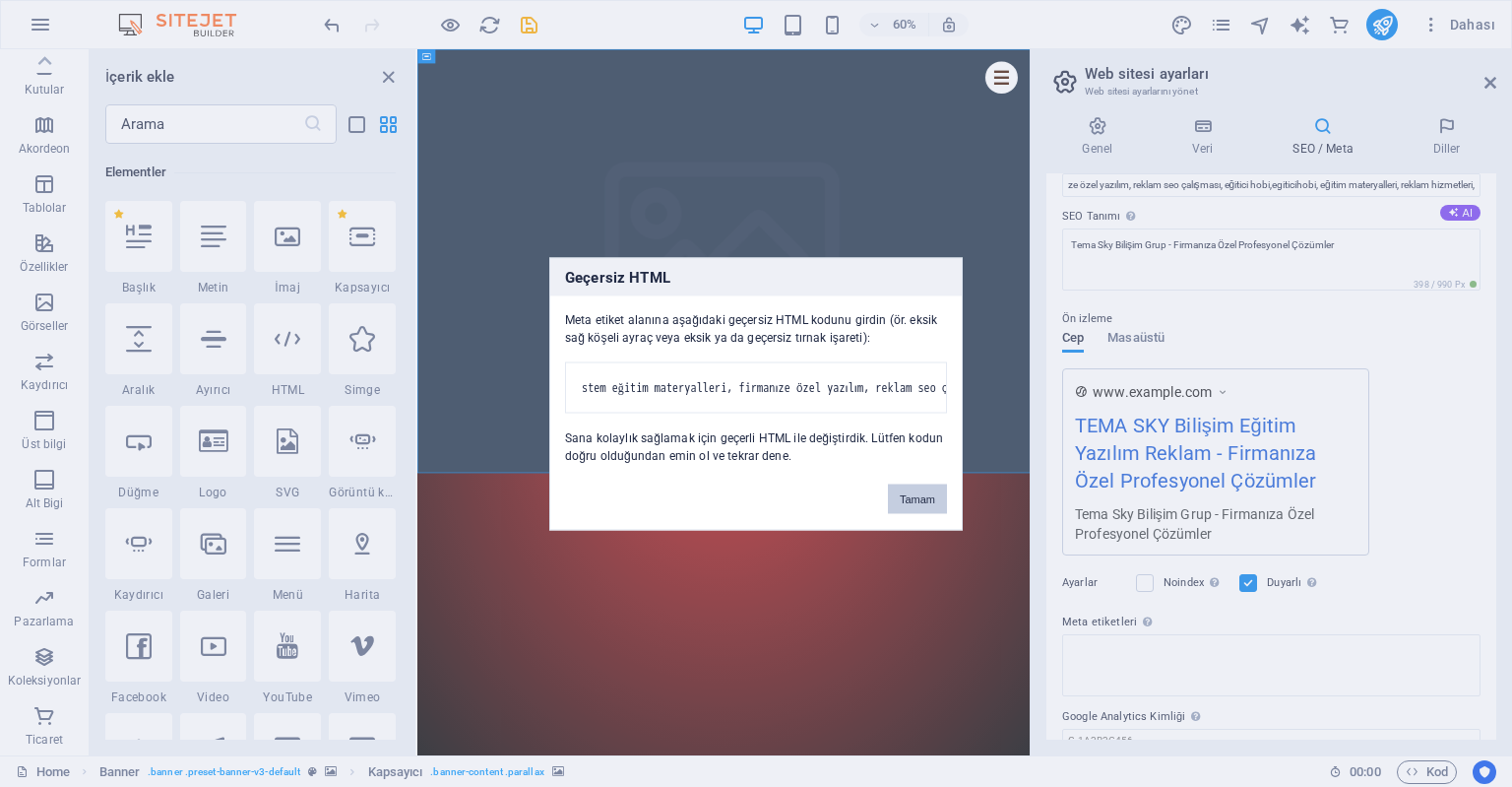 click on "Tamam" at bounding box center (917, 498) 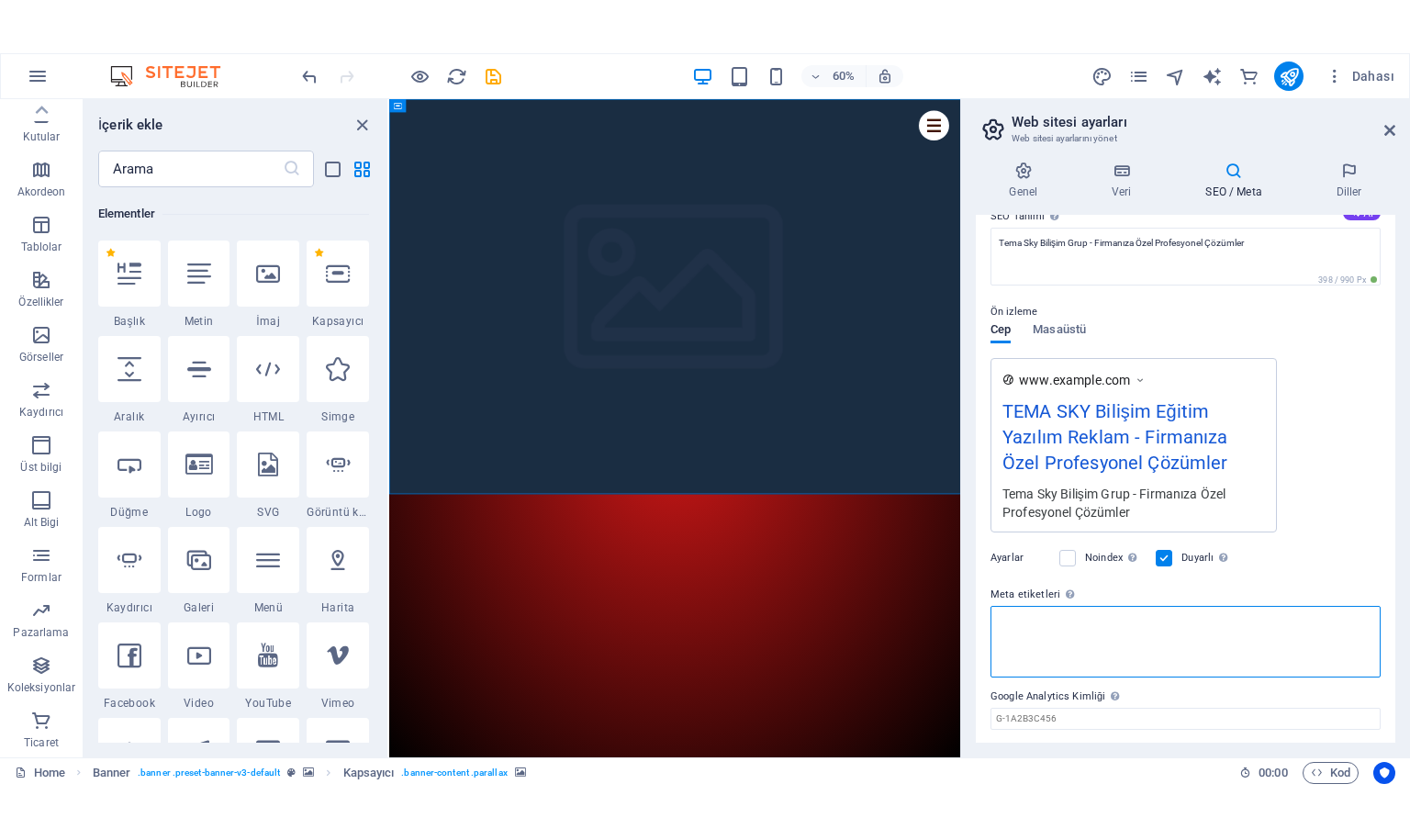 scroll, scrollTop: 230, scrollLeft: 0, axis: vertical 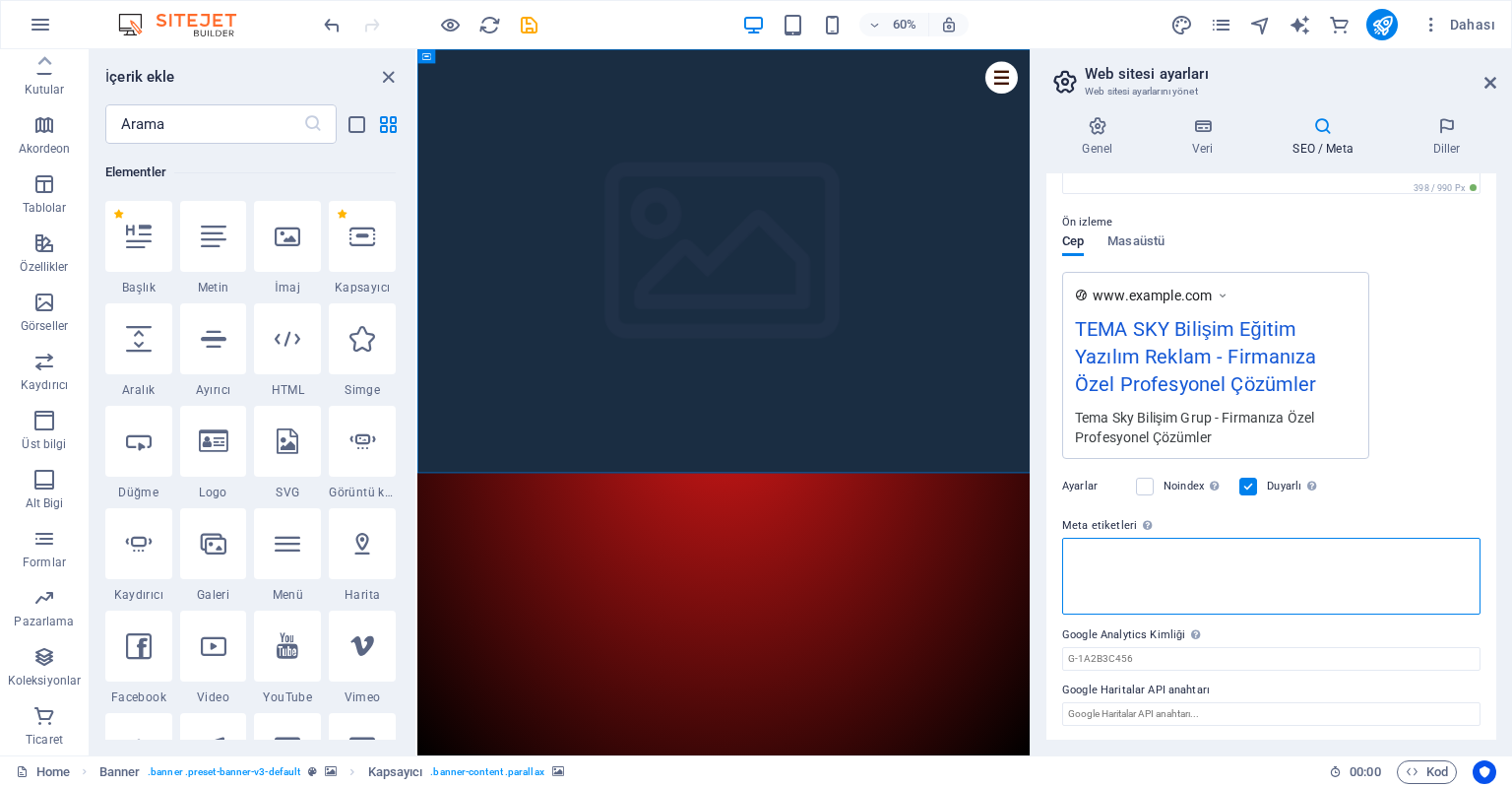 drag, startPoint x: 1161, startPoint y: 568, endPoint x: 1213, endPoint y: 564, distance: 52.15362 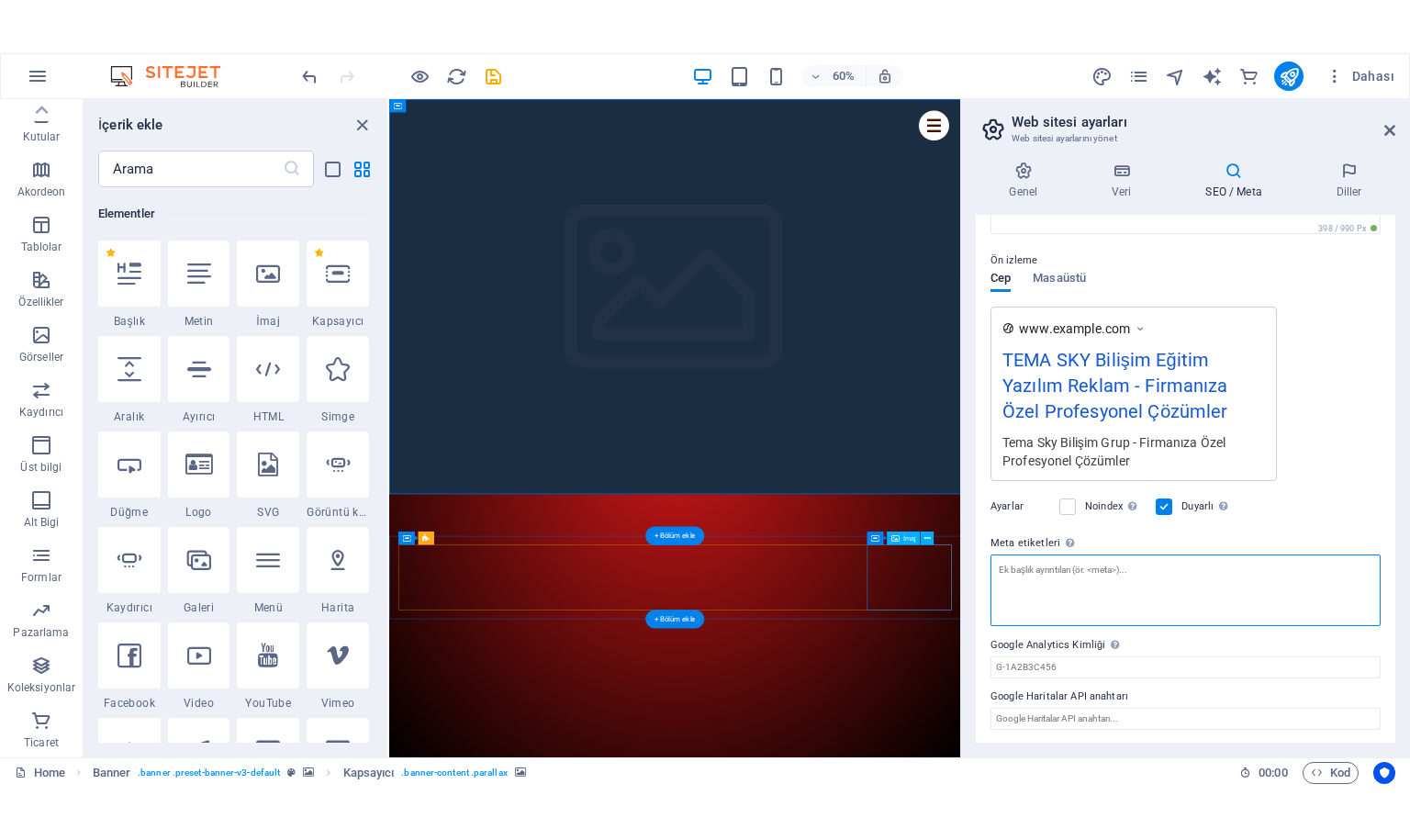 scroll, scrollTop: 123, scrollLeft: 0, axis: vertical 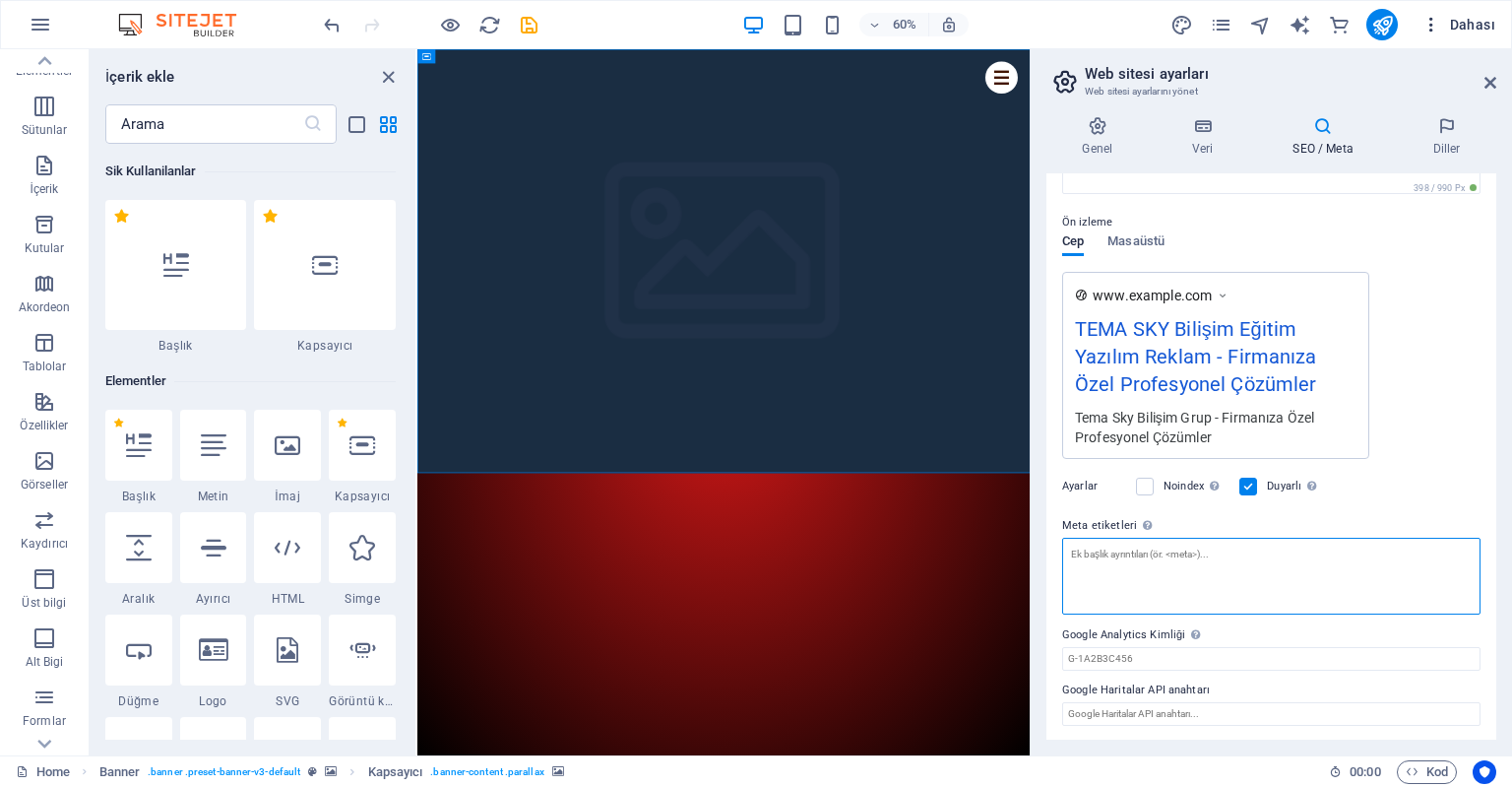 type 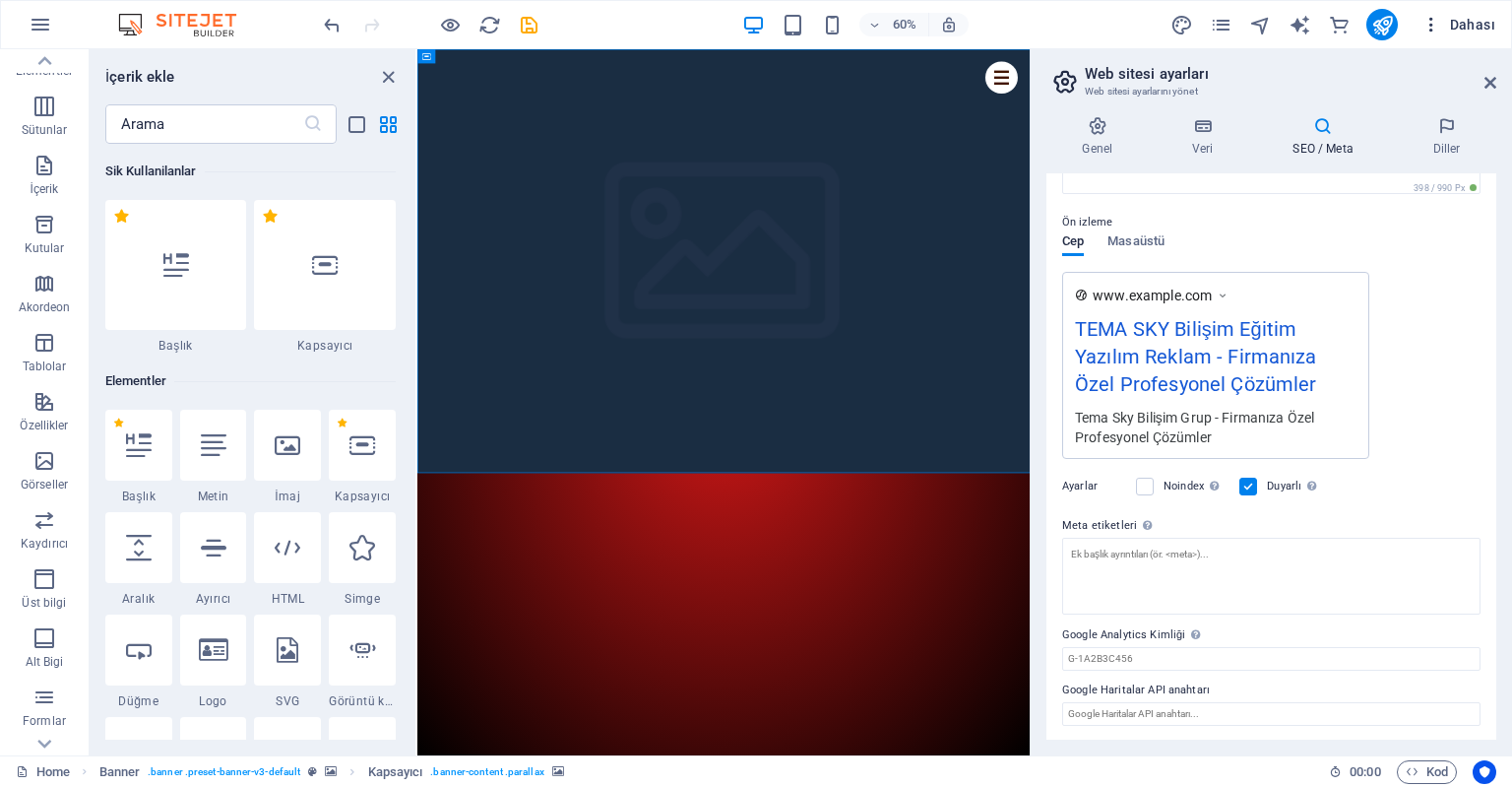 scroll, scrollTop: 231, scrollLeft: 0, axis: vertical 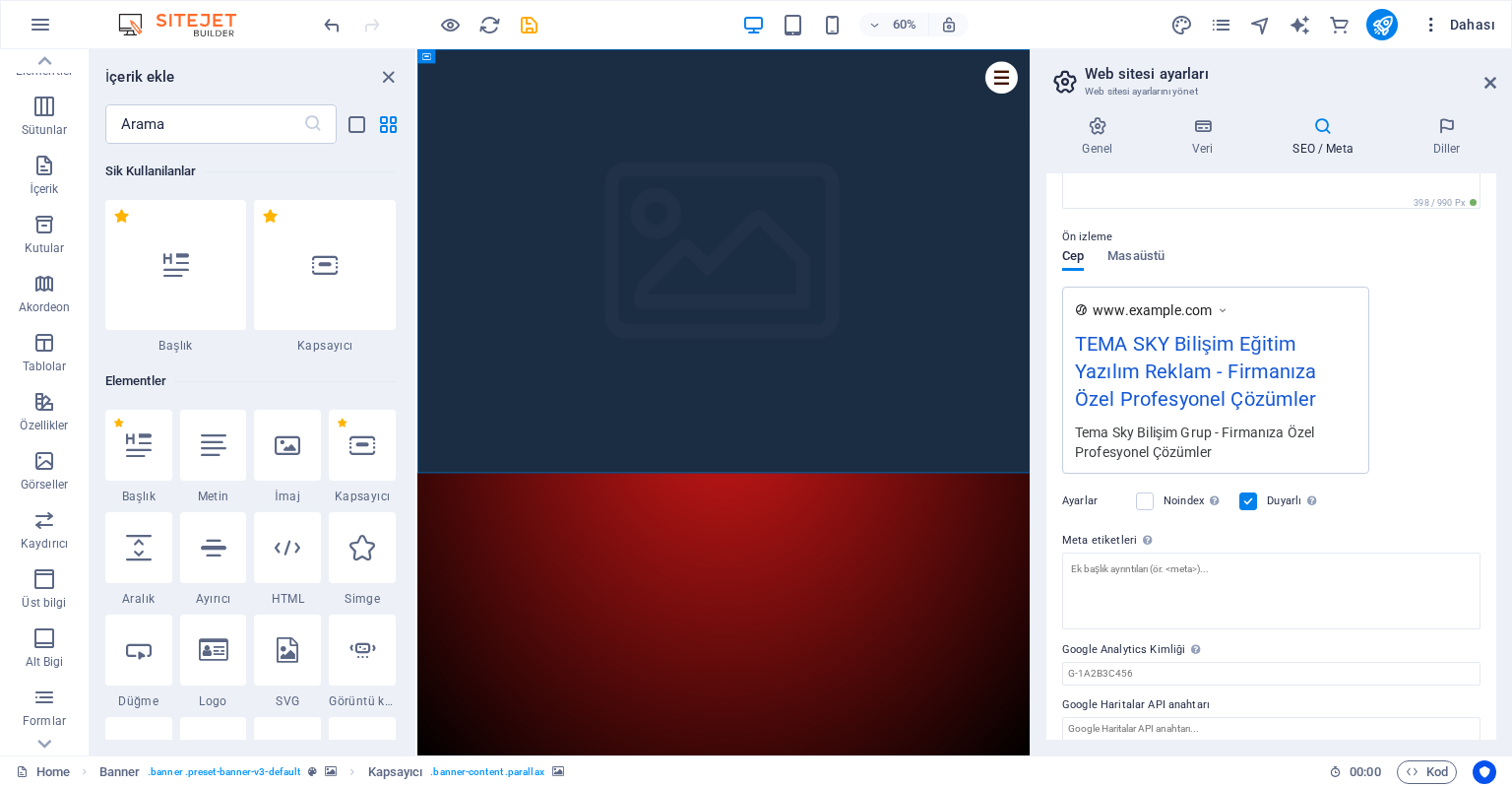 click on "Dahası" at bounding box center (1458, 25) 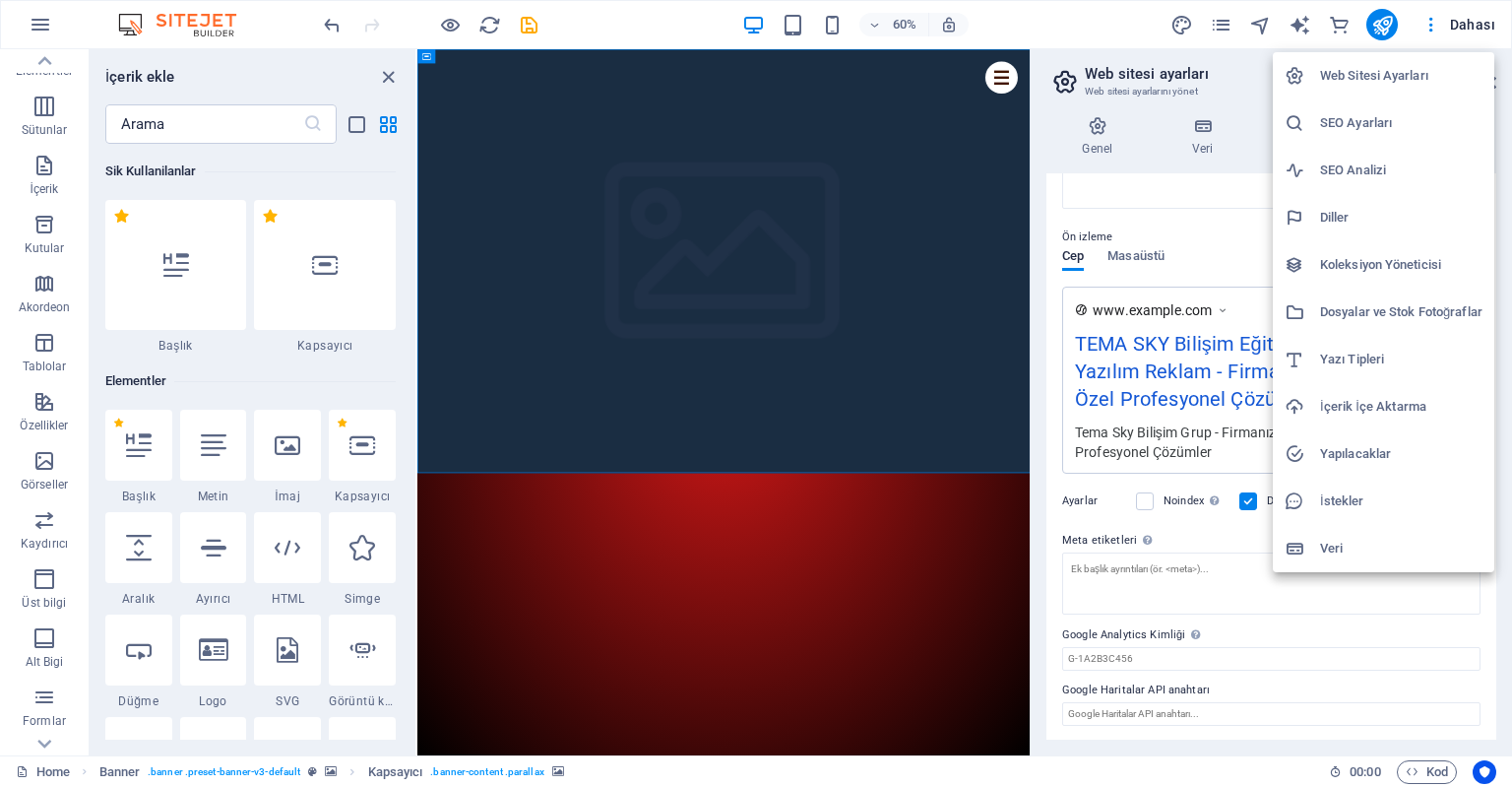click at bounding box center [756, 393] 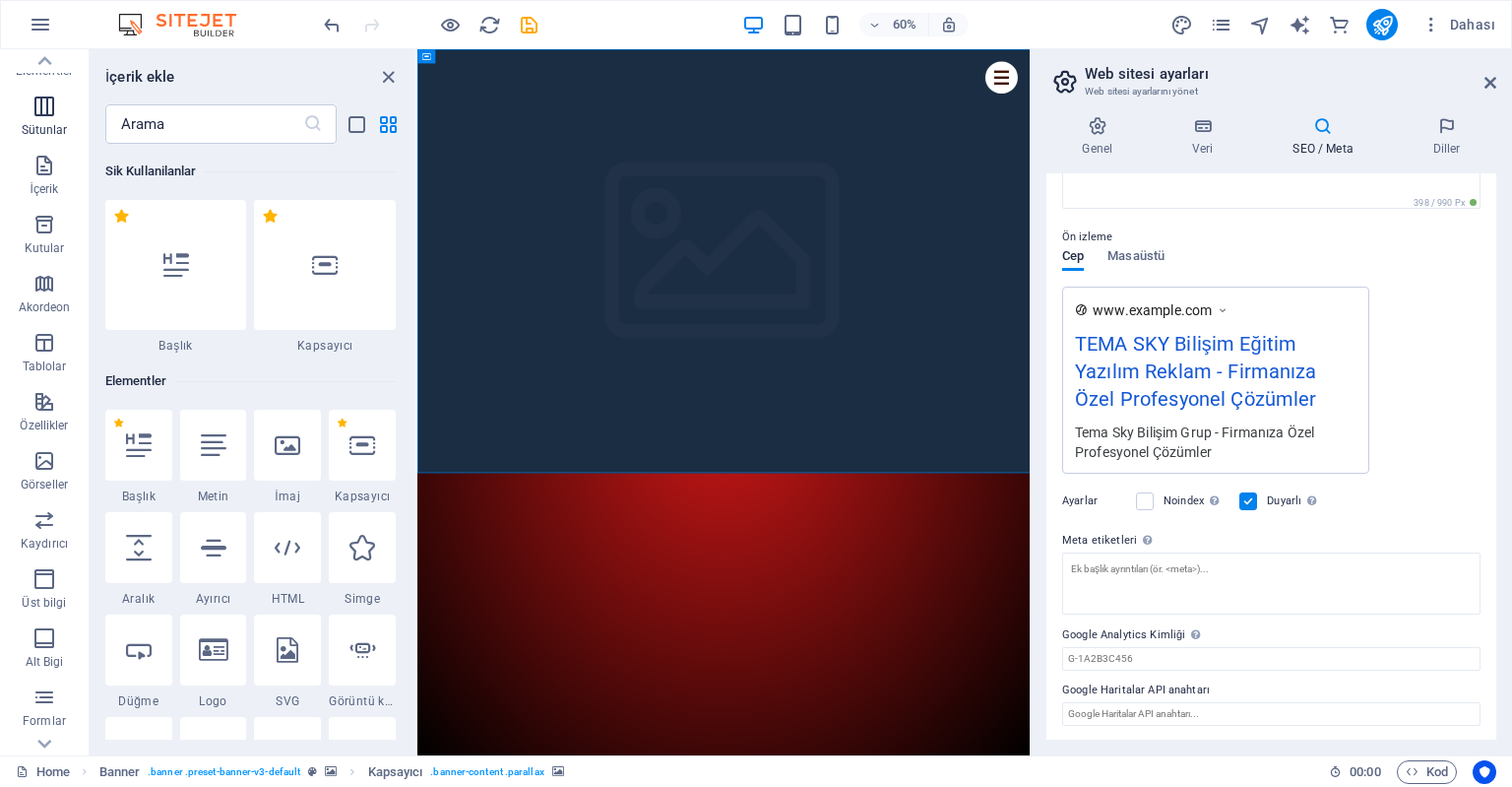 scroll, scrollTop: 0, scrollLeft: 0, axis: both 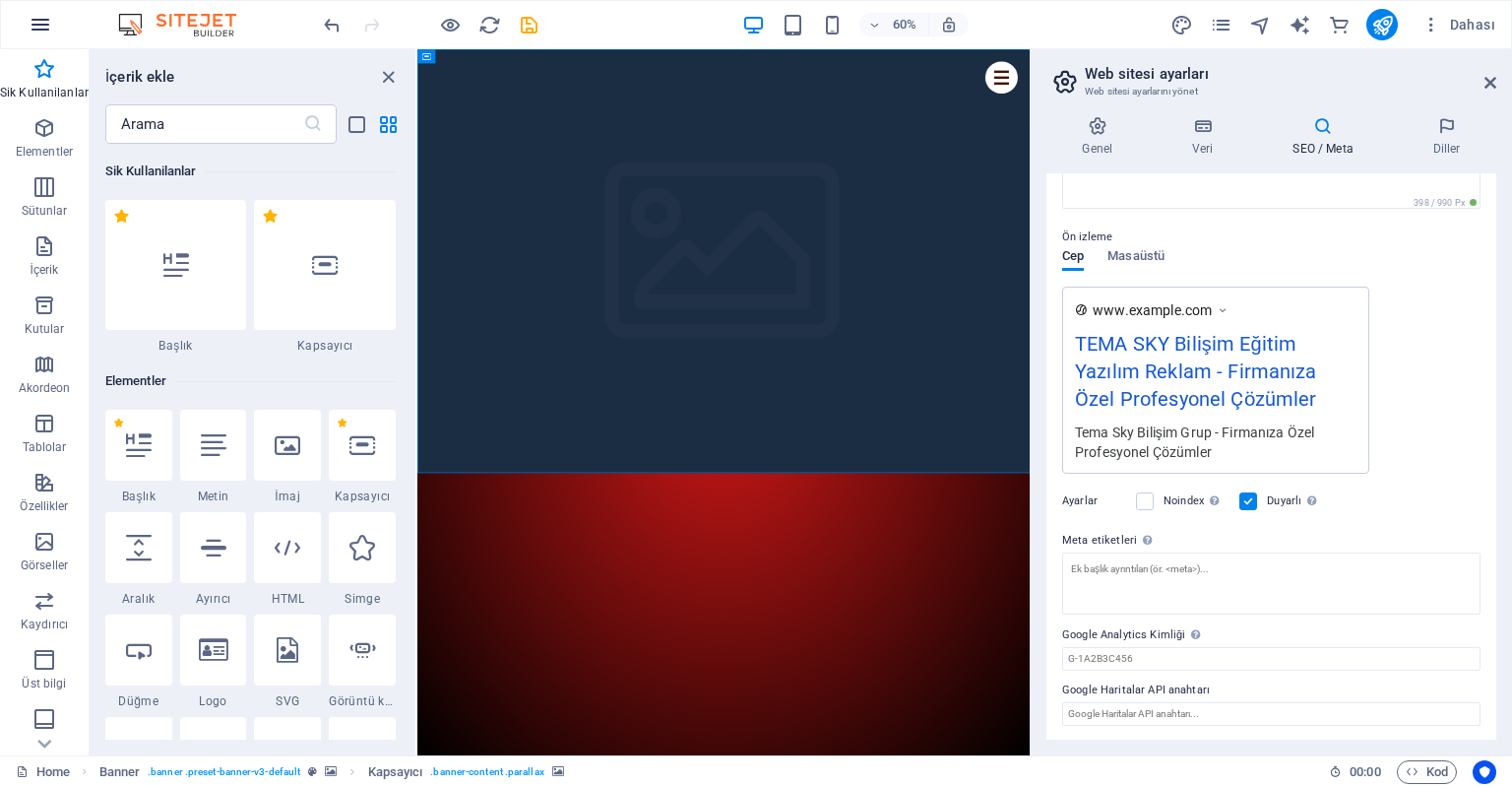 click at bounding box center (40, 25) 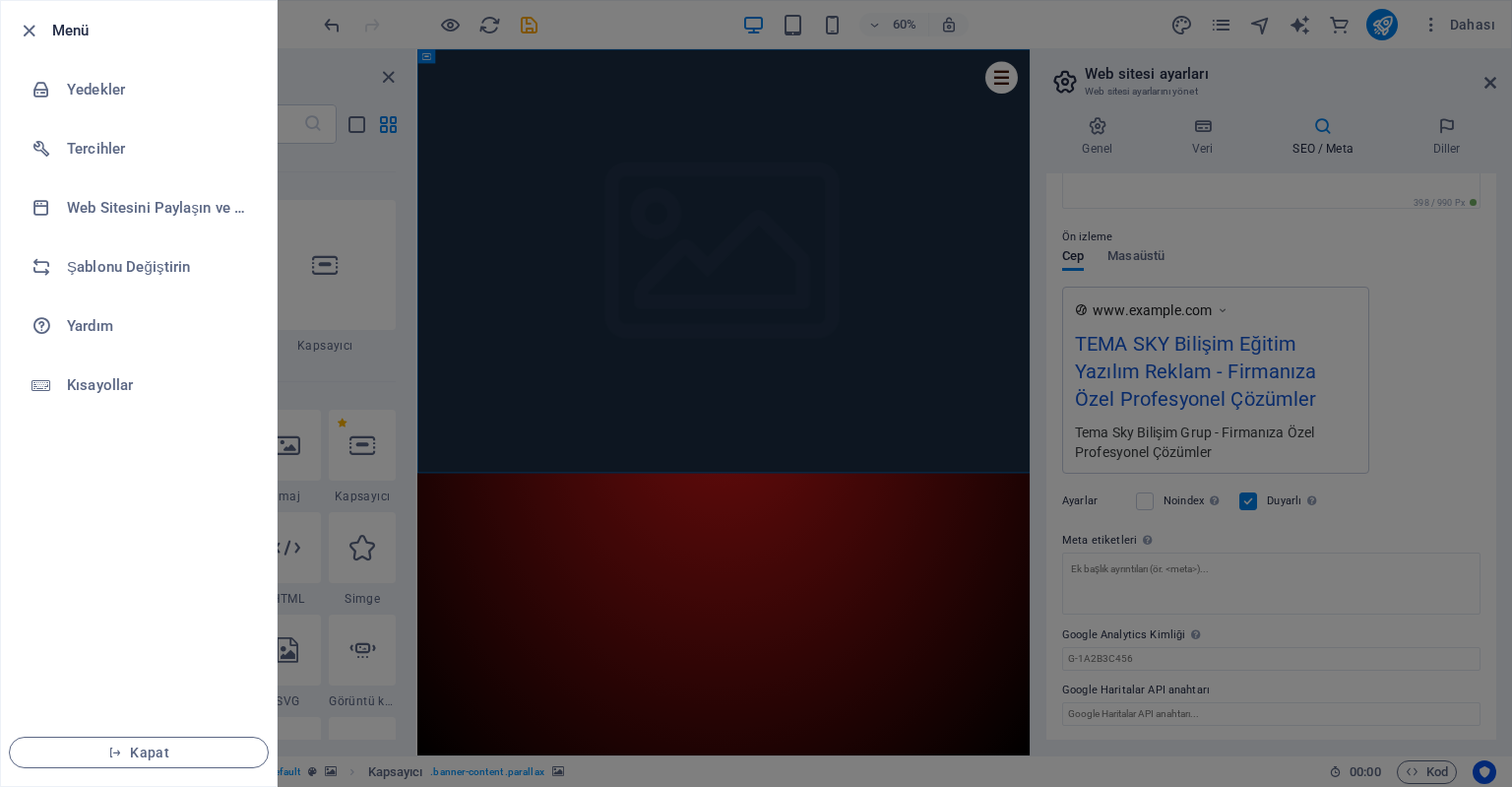 click on "Menü" at bounding box center [139, 31] 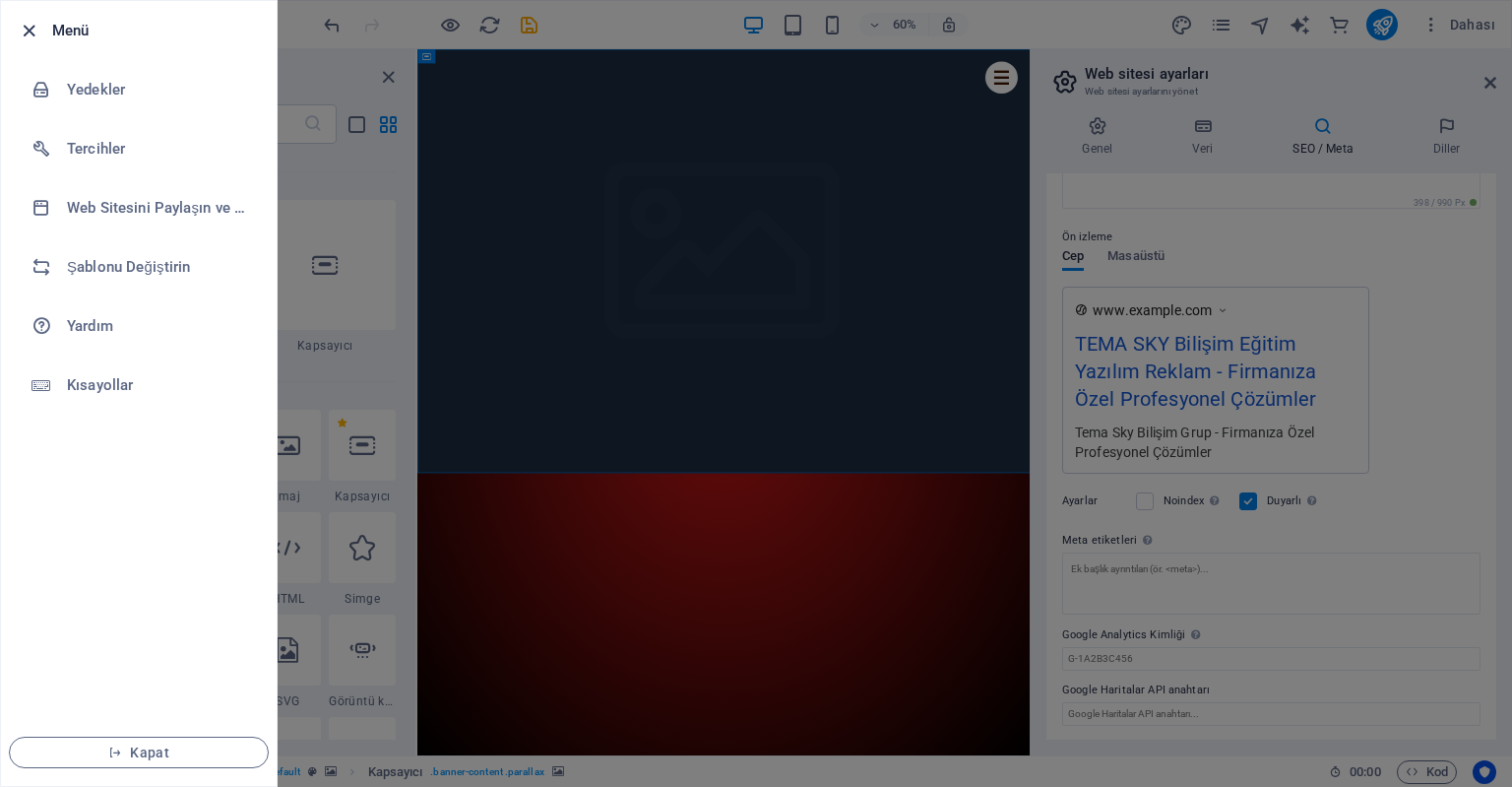 click at bounding box center [29, 31] 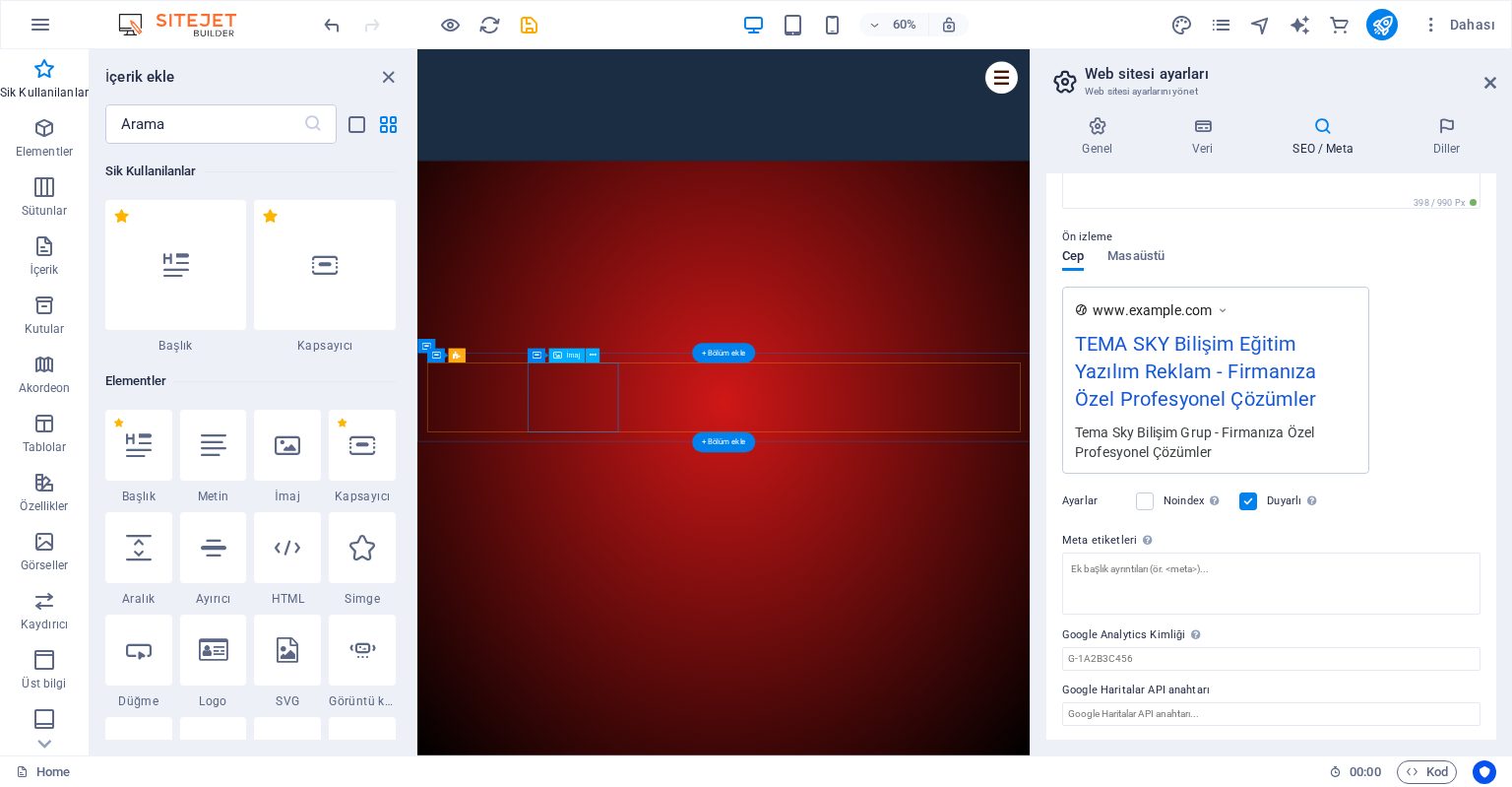 scroll, scrollTop: 173, scrollLeft: 0, axis: vertical 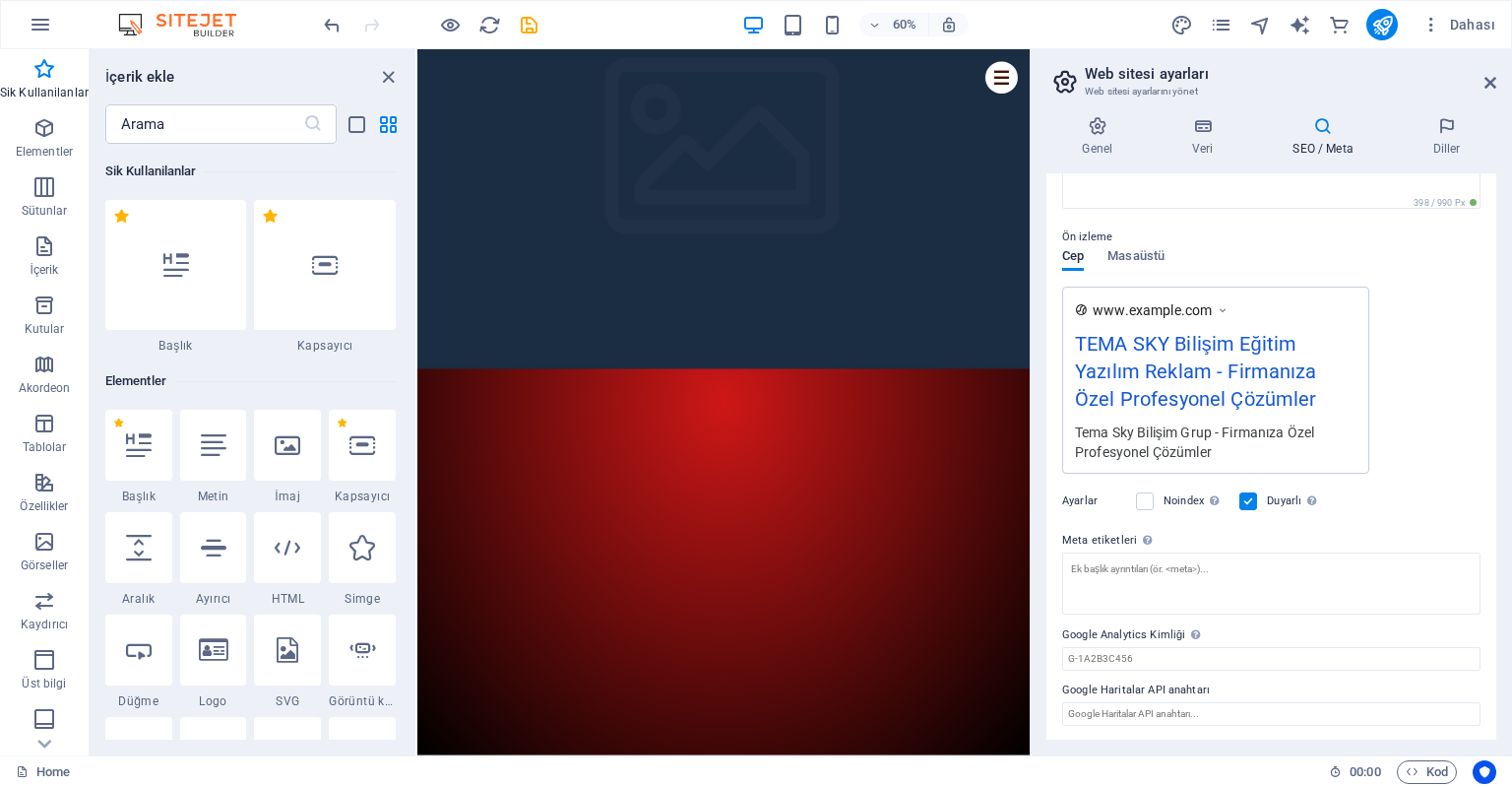 click on "60% Dahası" at bounding box center (912, 25) 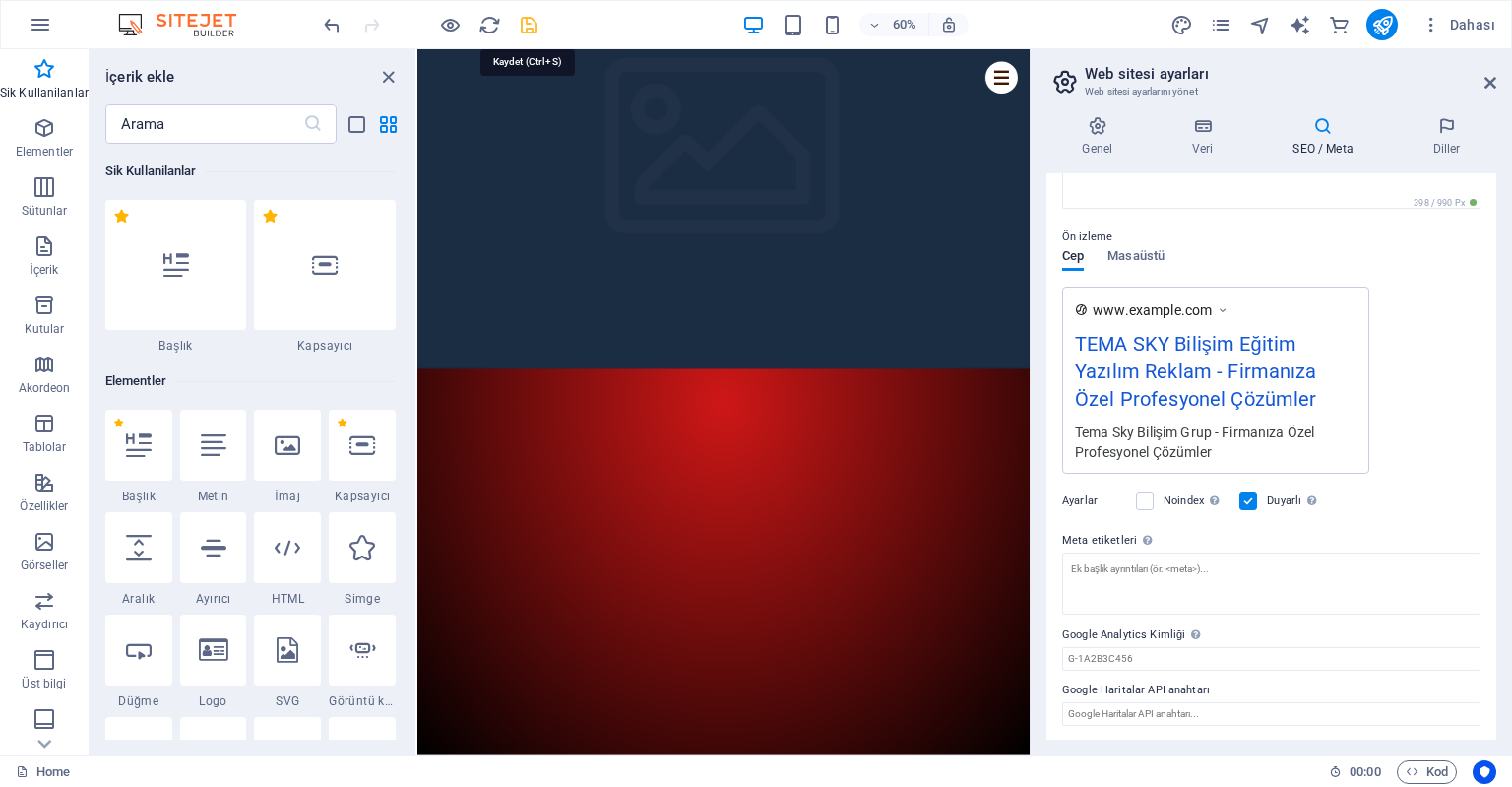 click at bounding box center [529, 25] 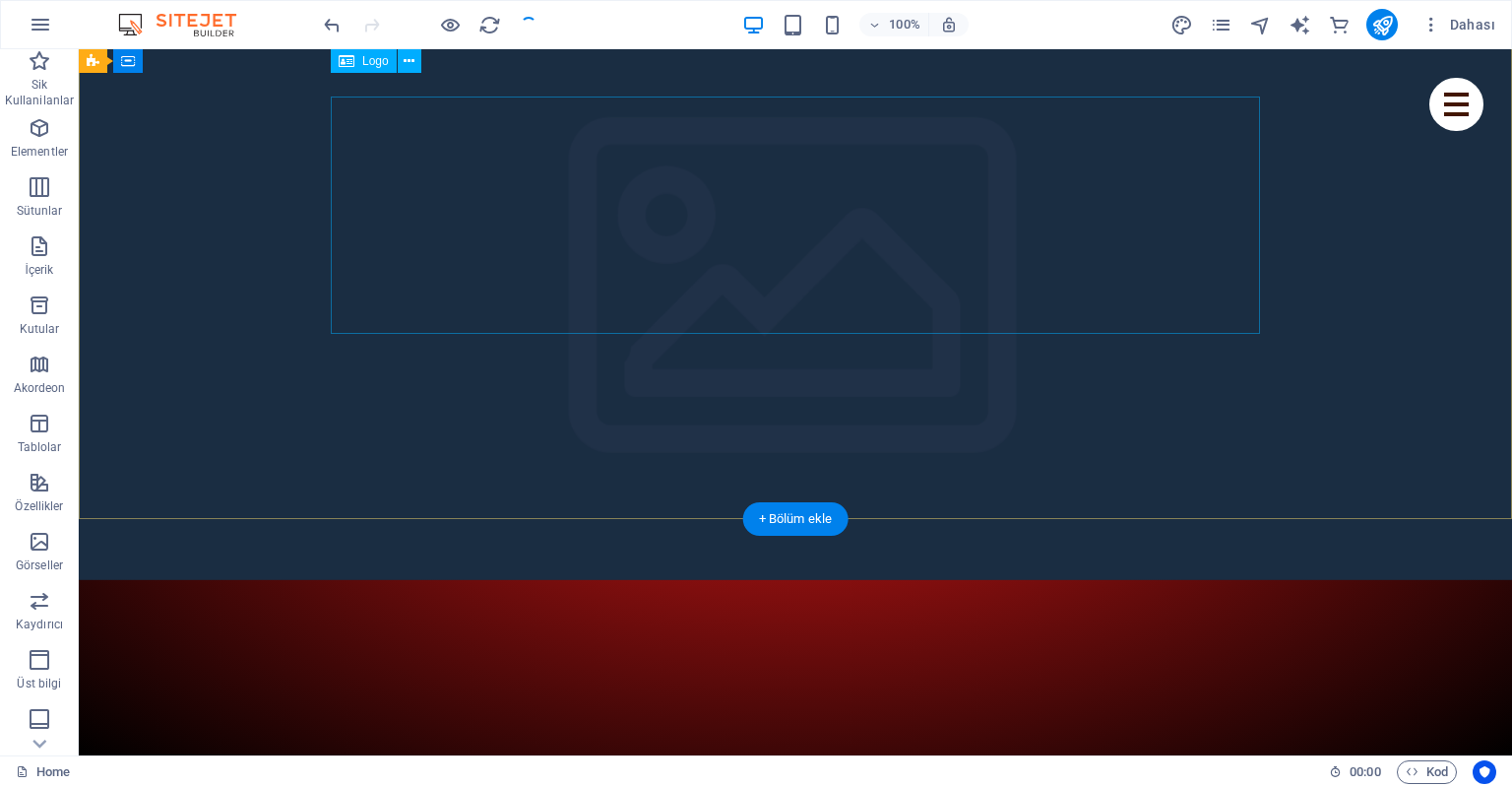scroll, scrollTop: 0, scrollLeft: 0, axis: both 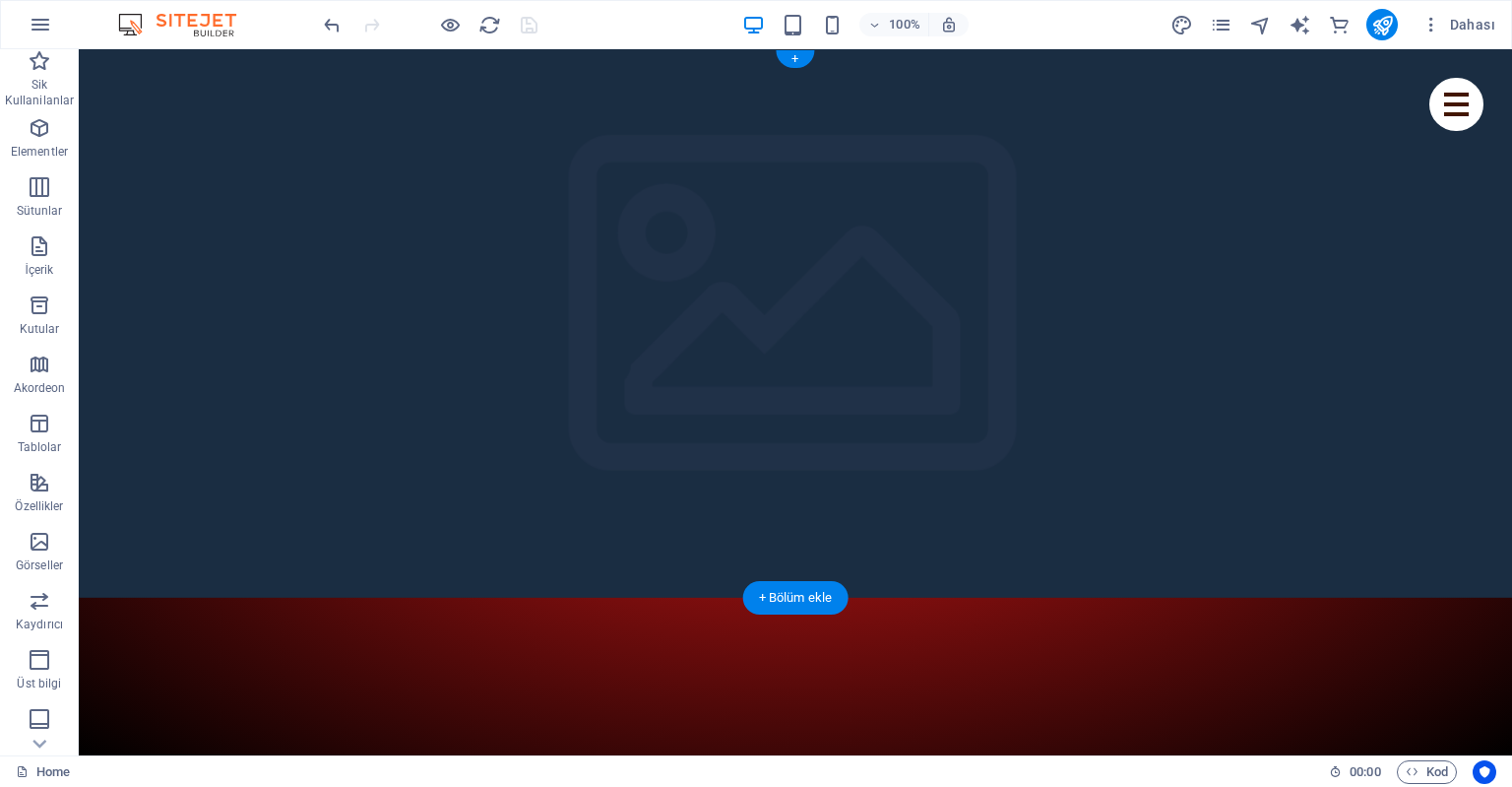 click at bounding box center [-3504, 598] 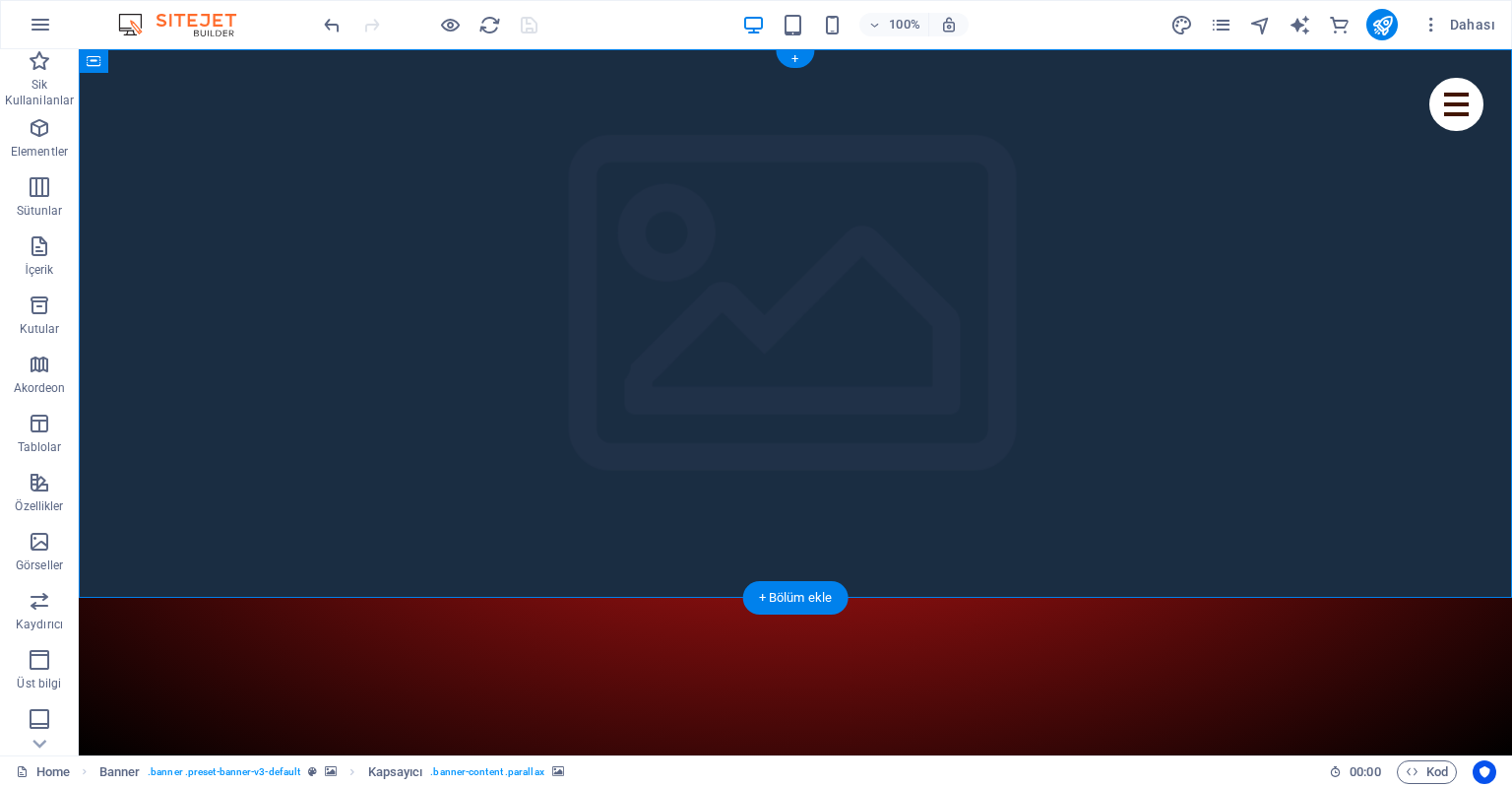 click at bounding box center [-3504, 598] 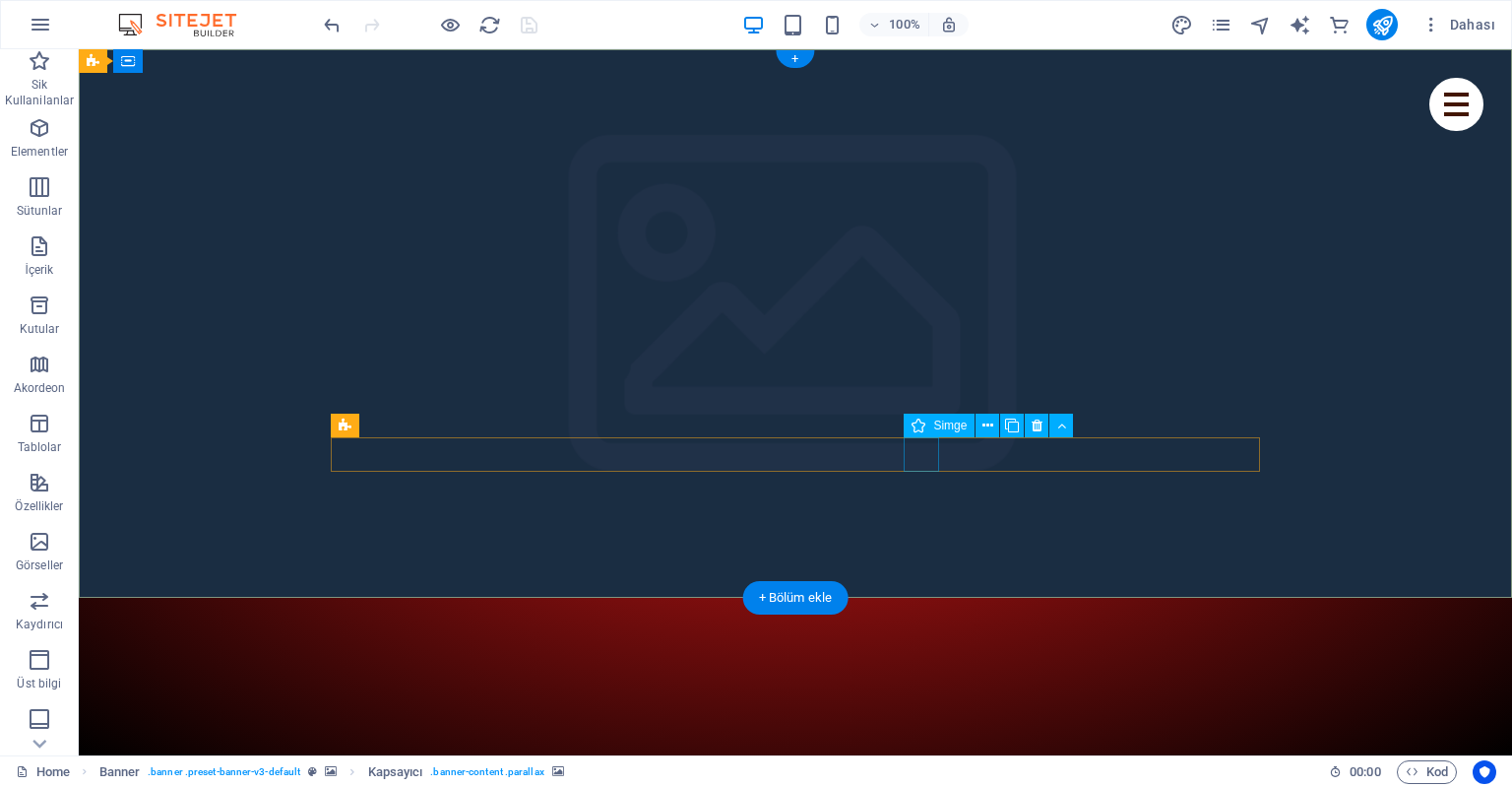 click at bounding box center [795, 1828] 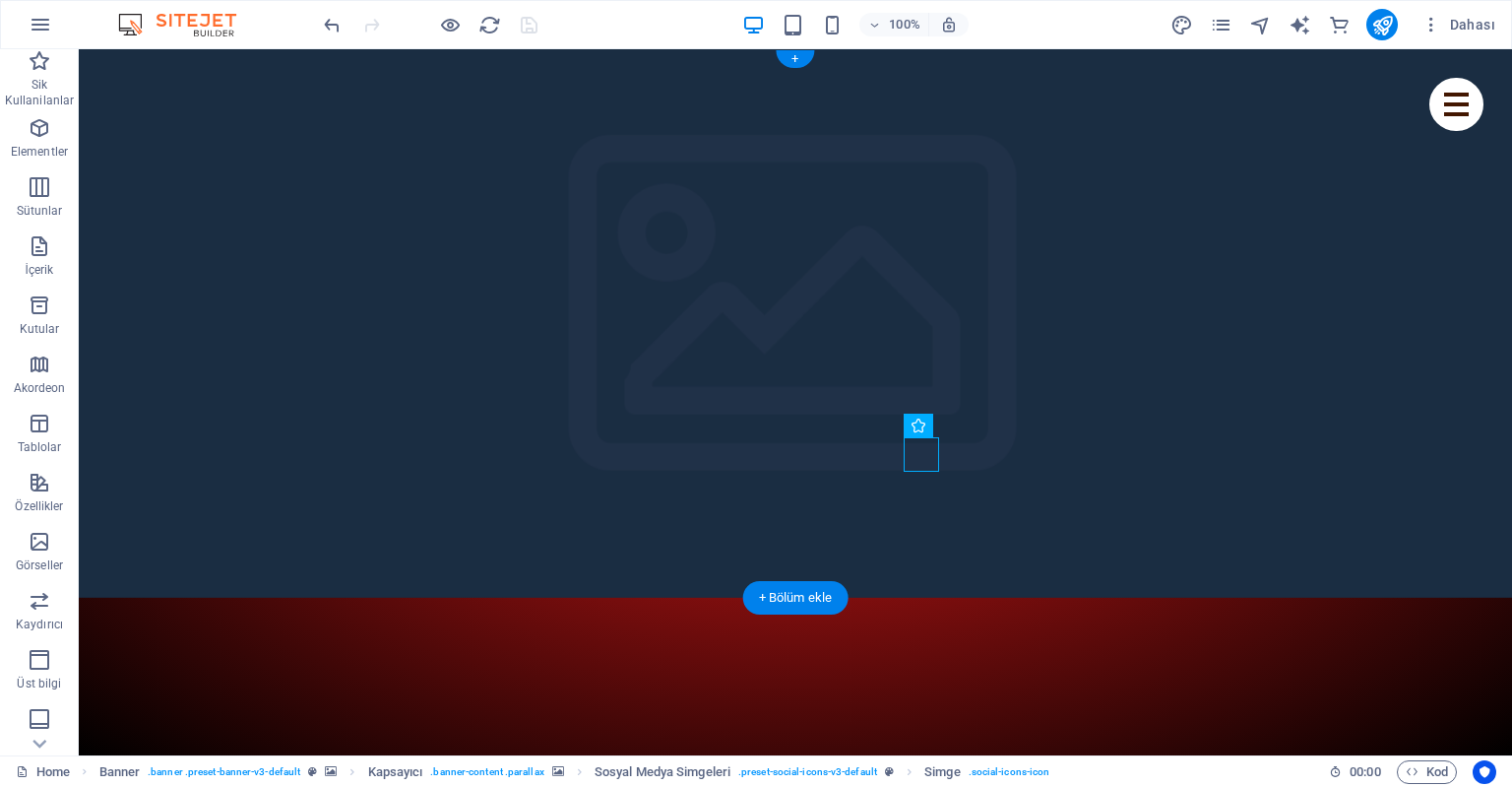 click at bounding box center (-3504, 598) 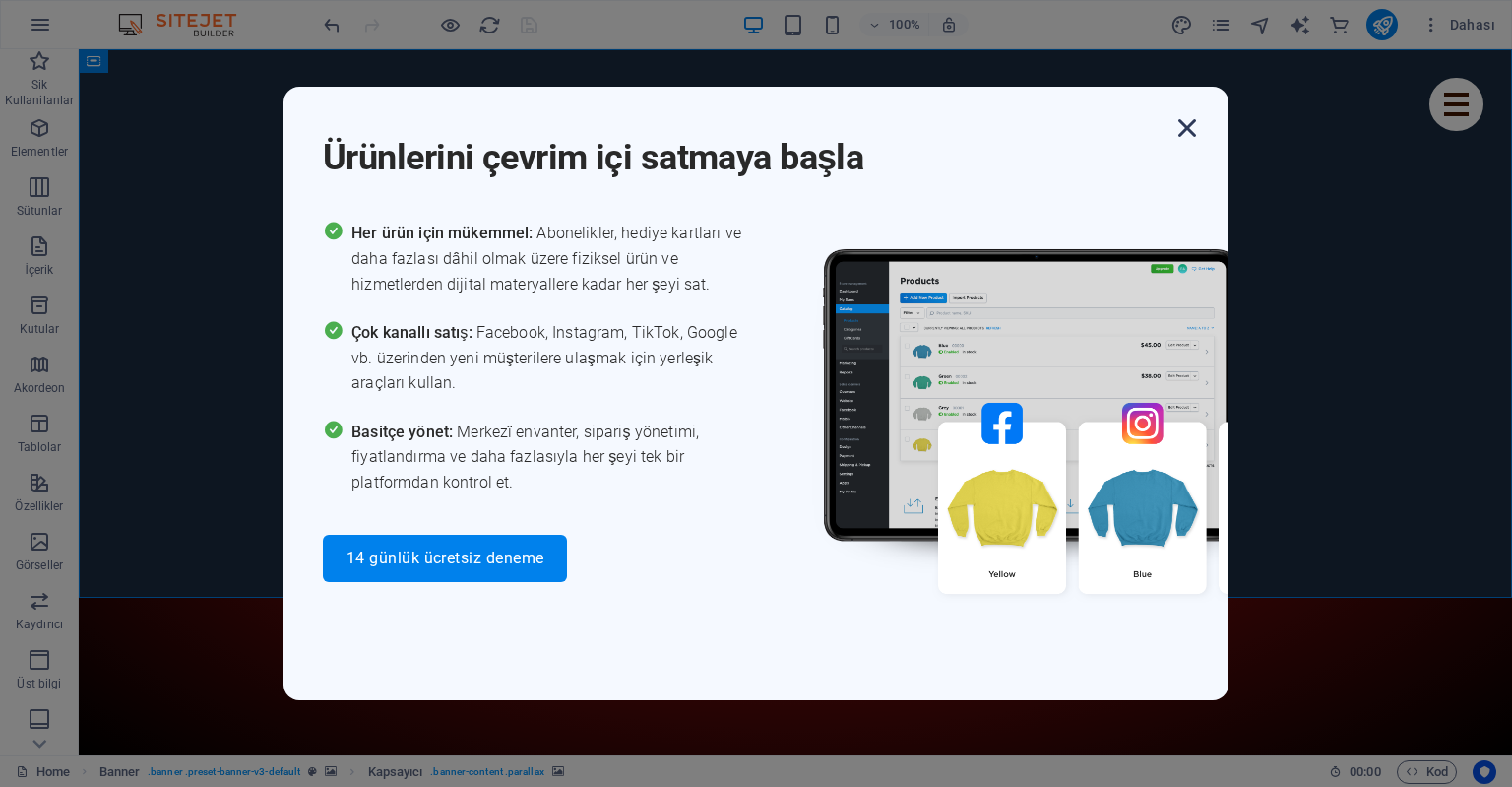 click at bounding box center (1187, 128) 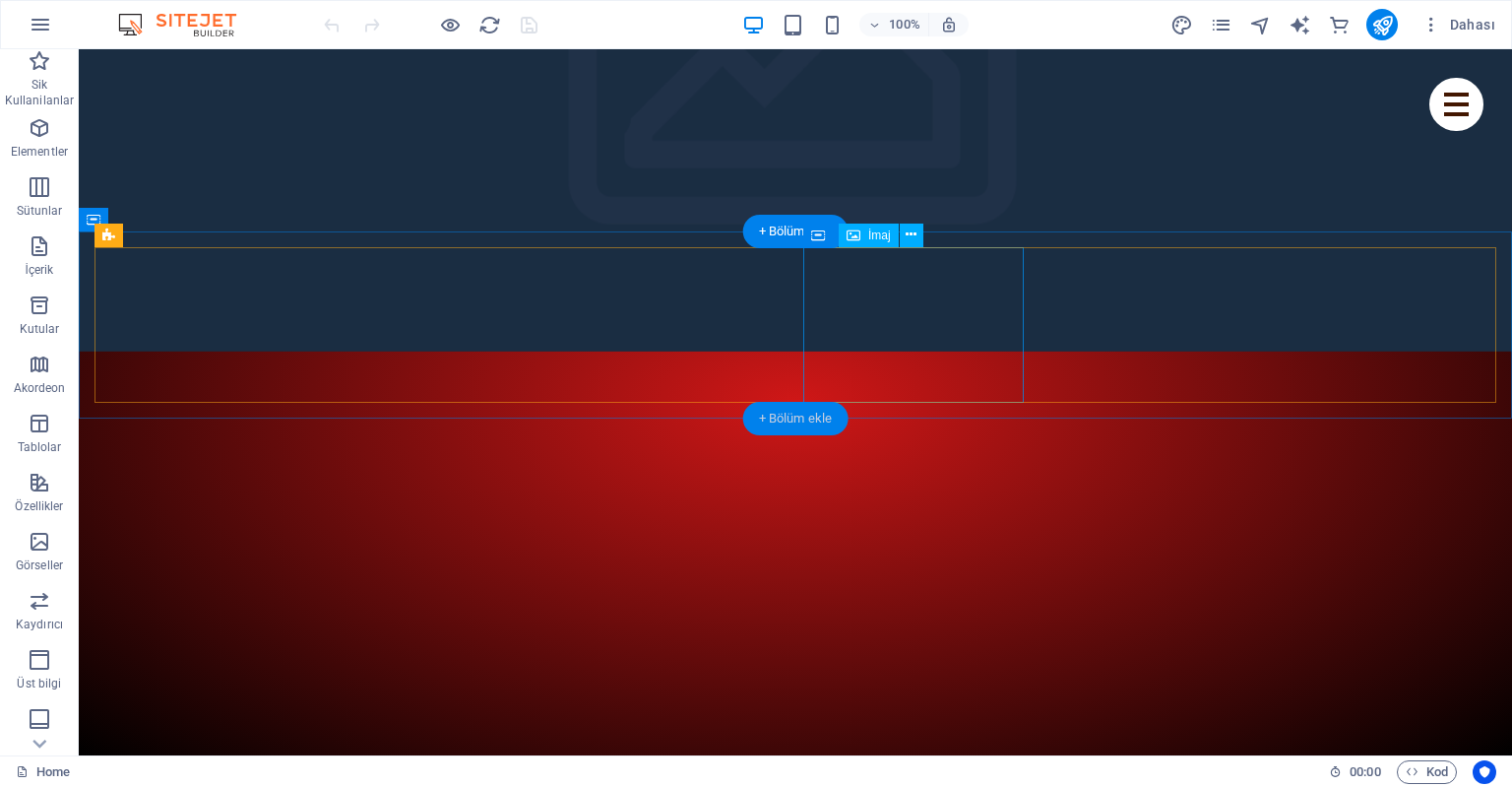 scroll, scrollTop: 520, scrollLeft: 0, axis: vertical 